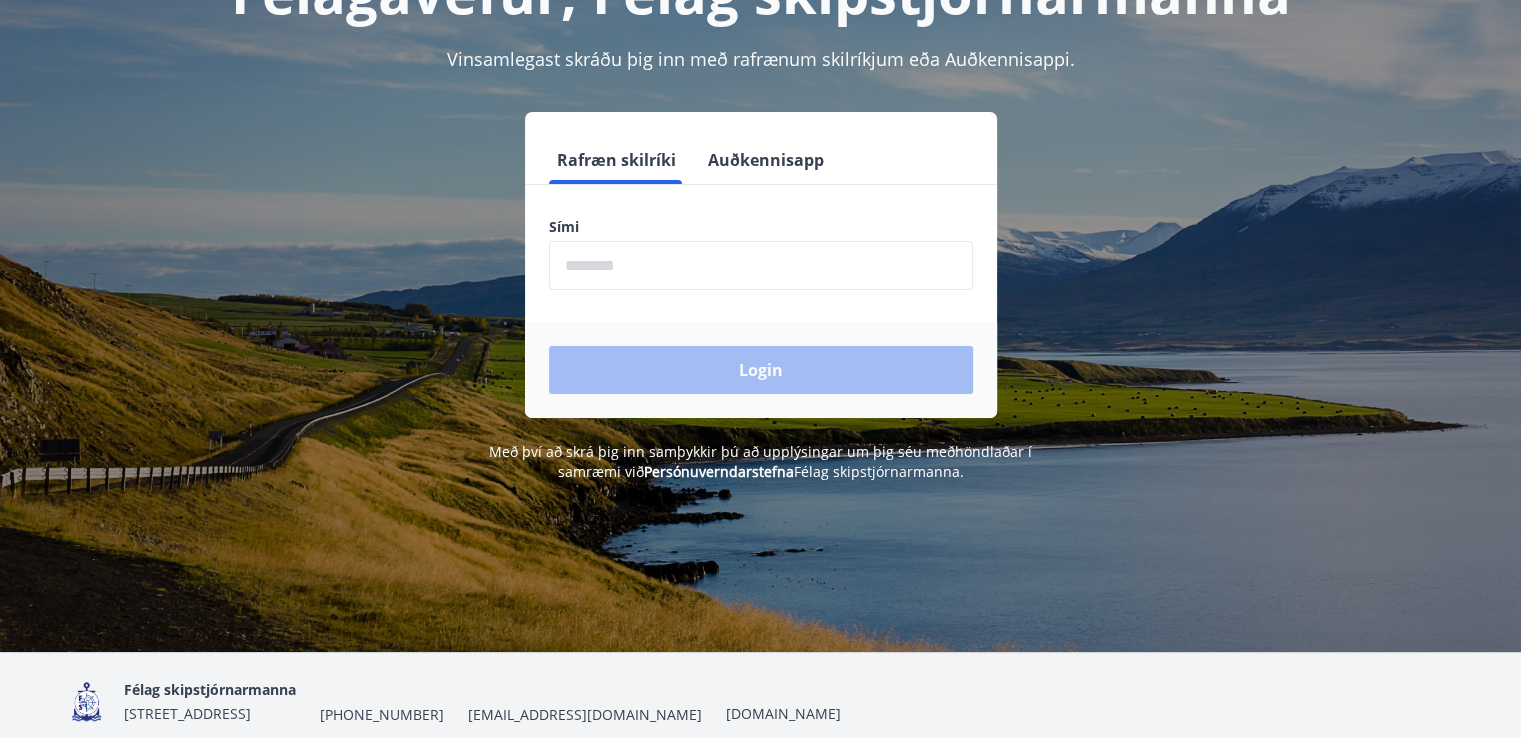 scroll, scrollTop: 156, scrollLeft: 0, axis: vertical 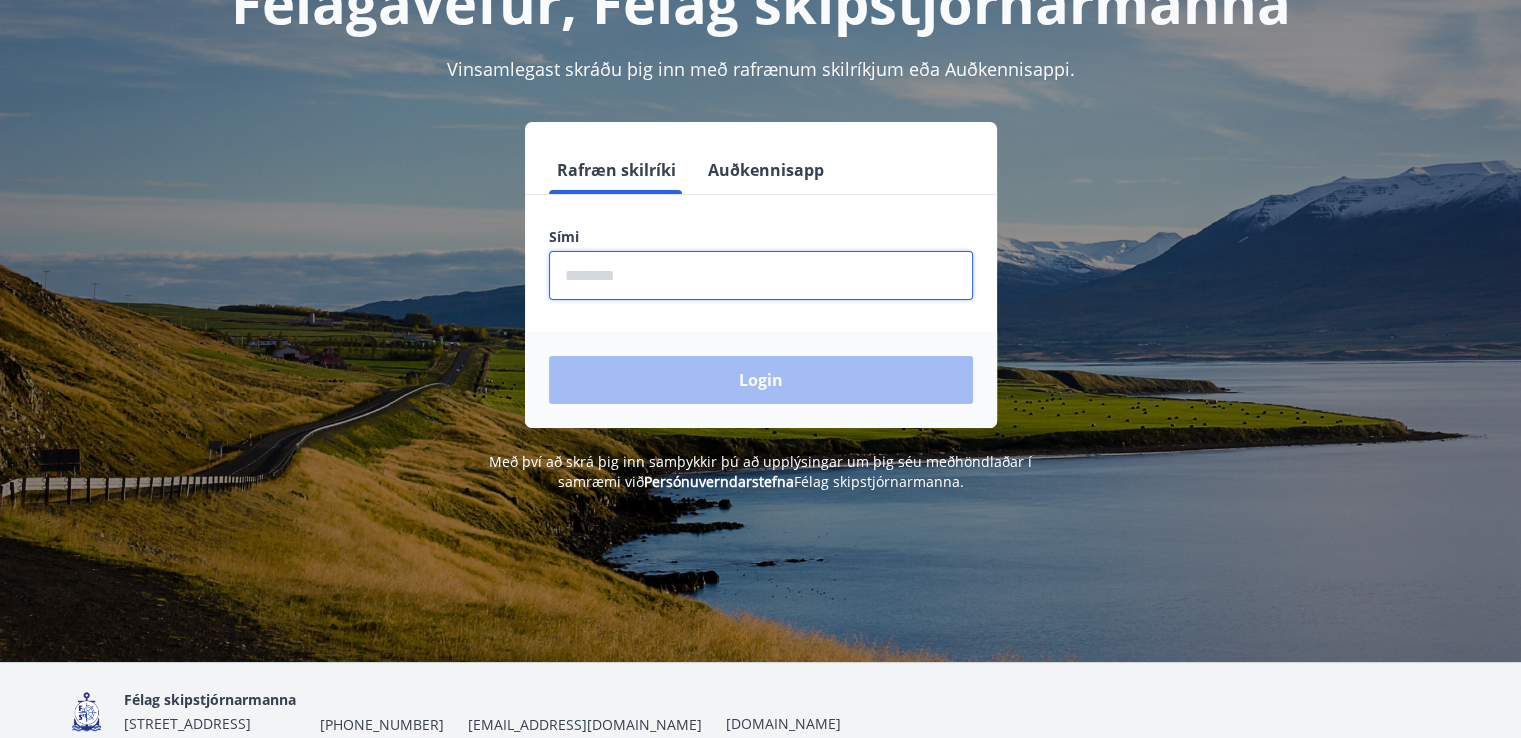 click at bounding box center (761, 275) 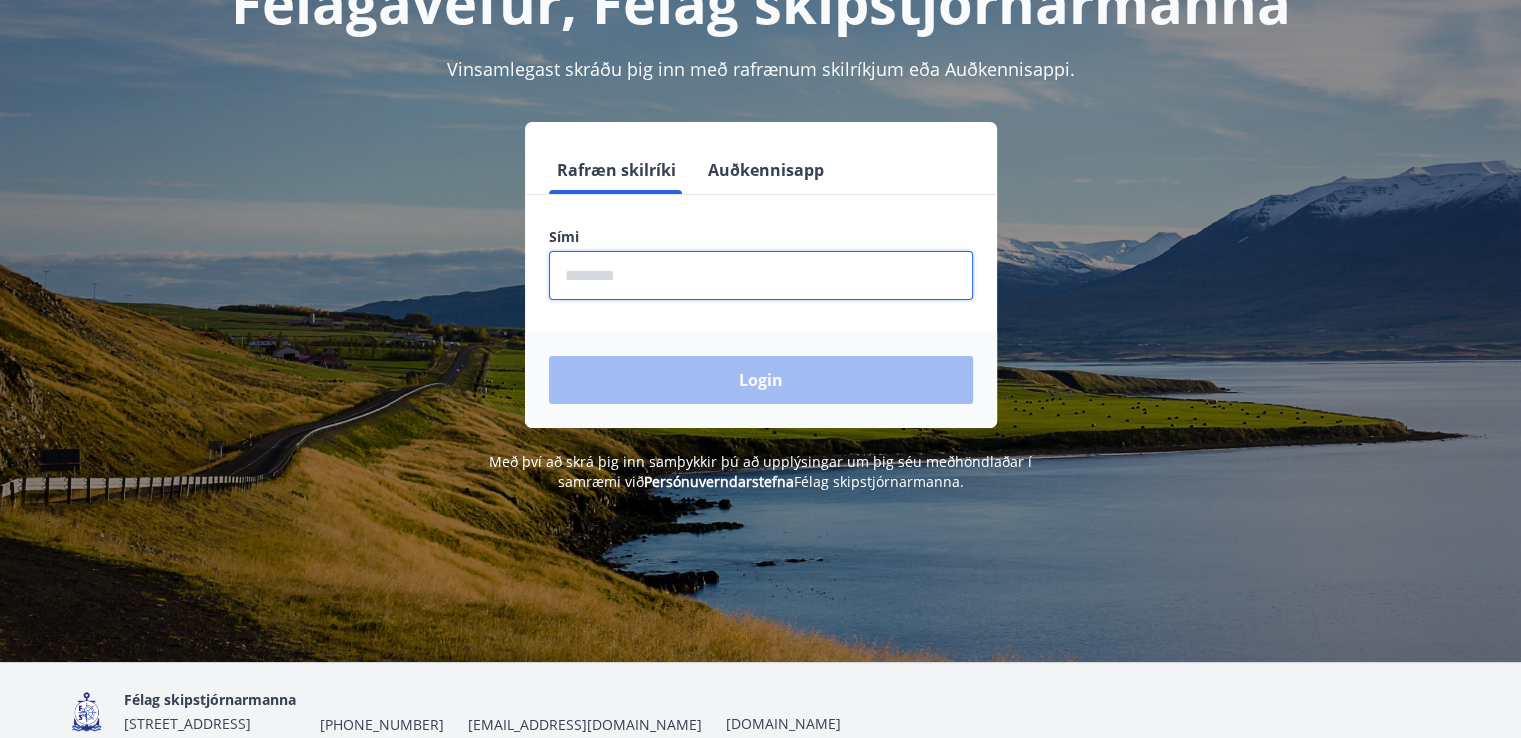 type on "********" 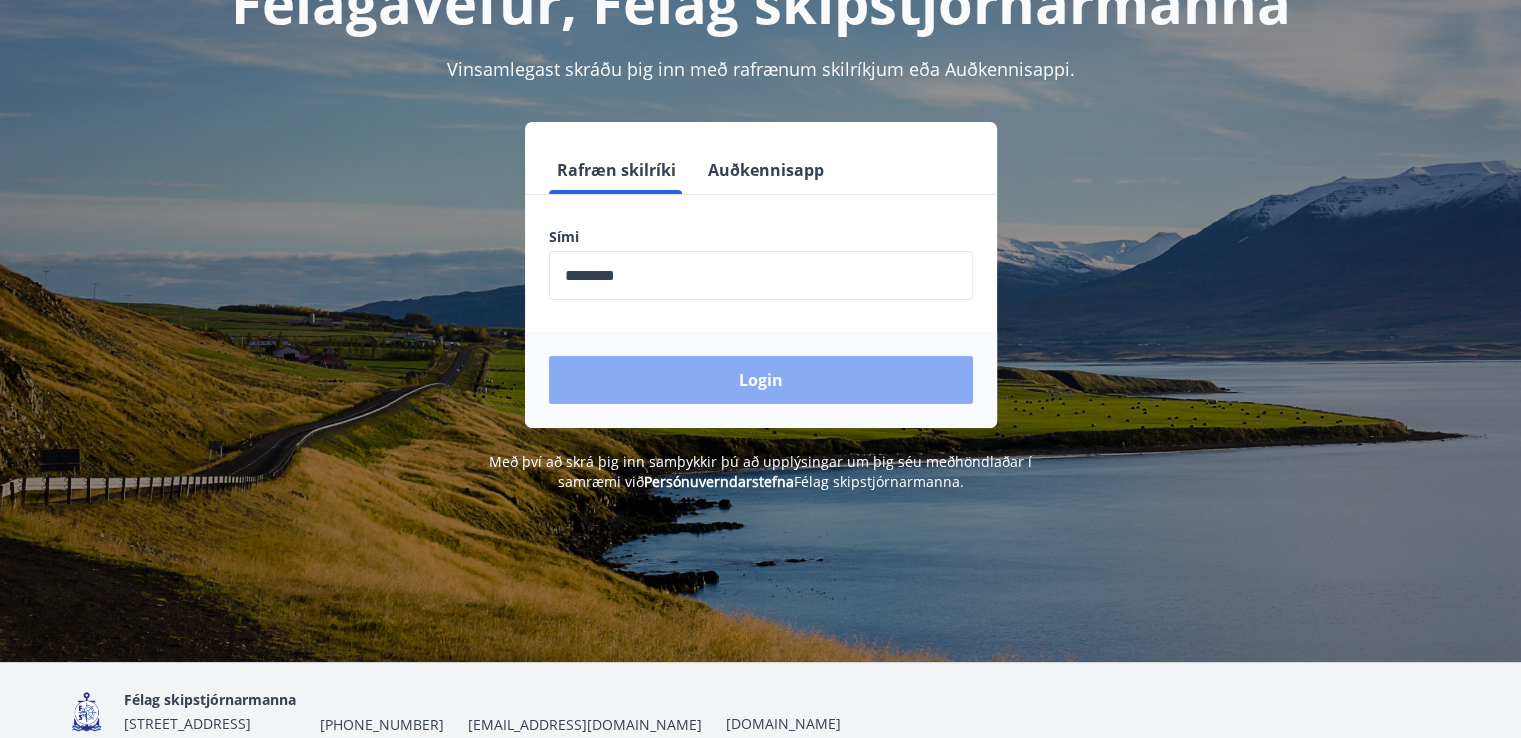 click on "Login" at bounding box center (761, 380) 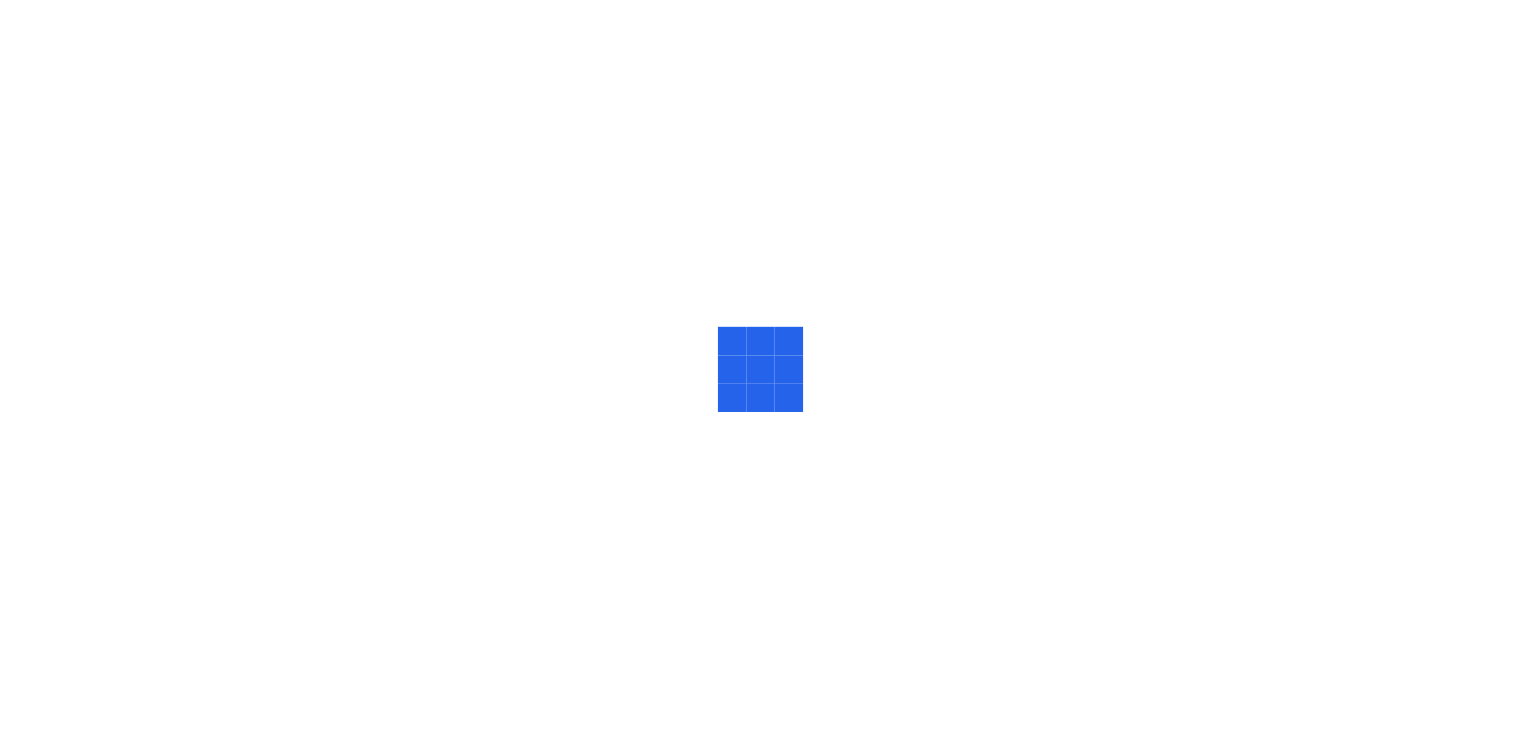 scroll, scrollTop: 0, scrollLeft: 0, axis: both 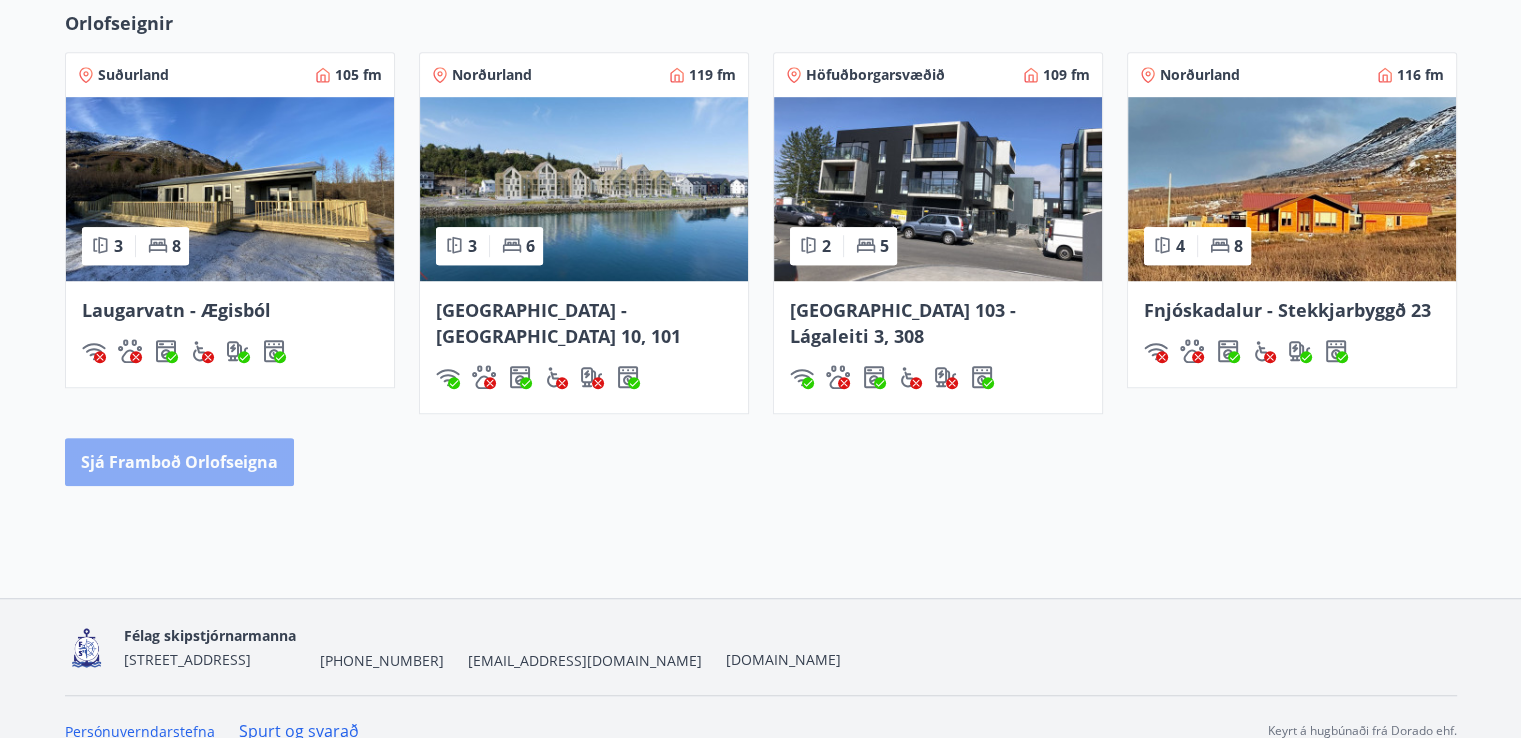 click on "Sjá framboð orlofseigna" at bounding box center (179, 462) 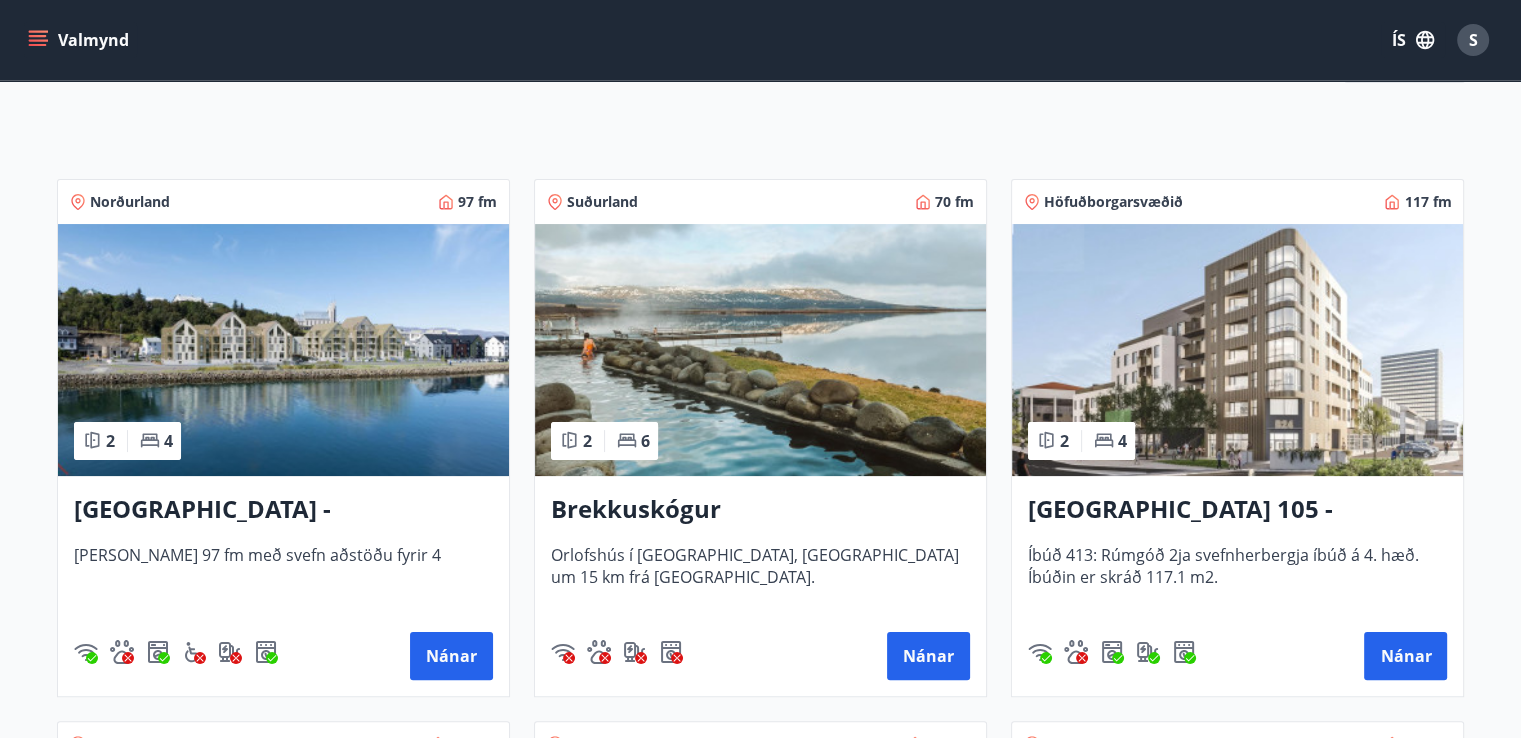 scroll, scrollTop: 282, scrollLeft: 0, axis: vertical 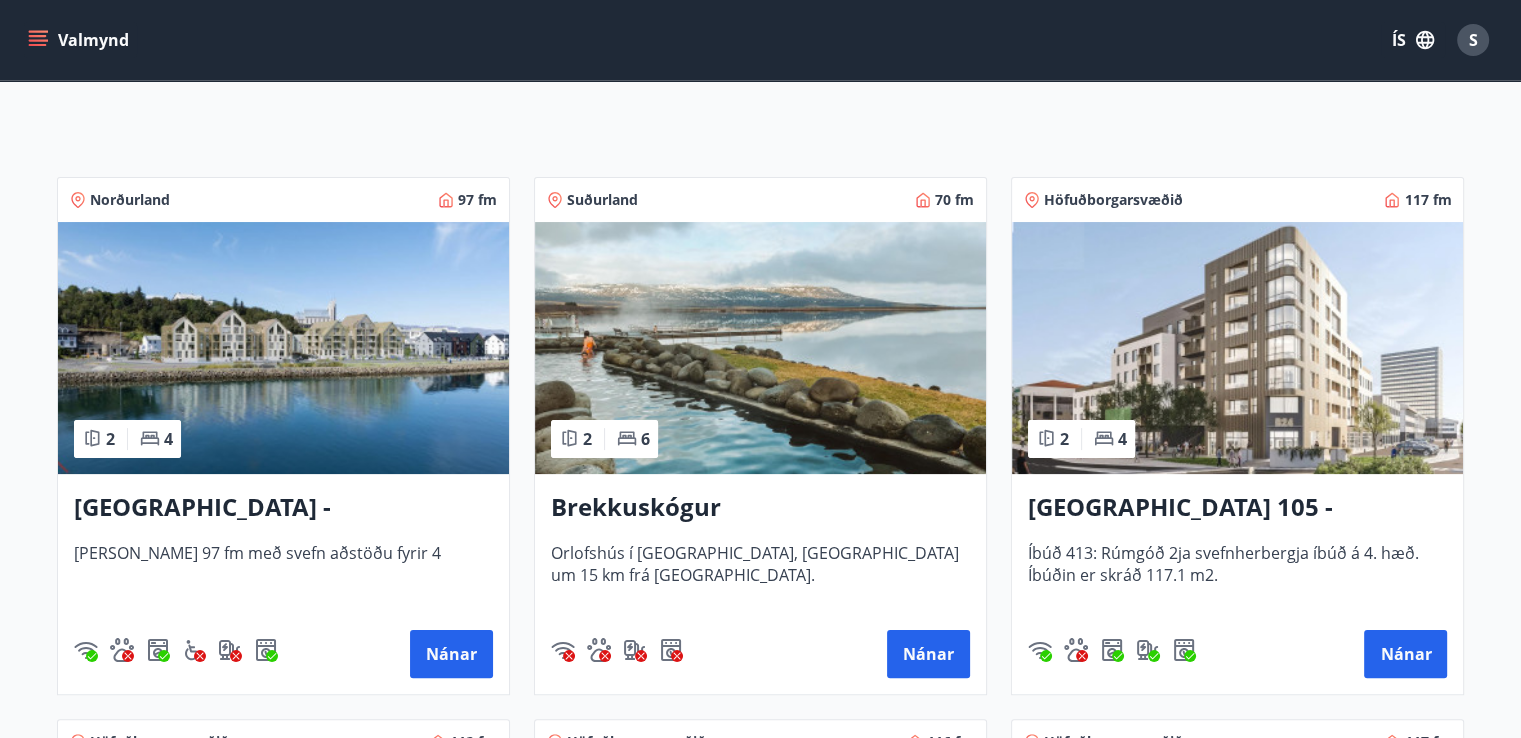 click at bounding box center [283, 348] 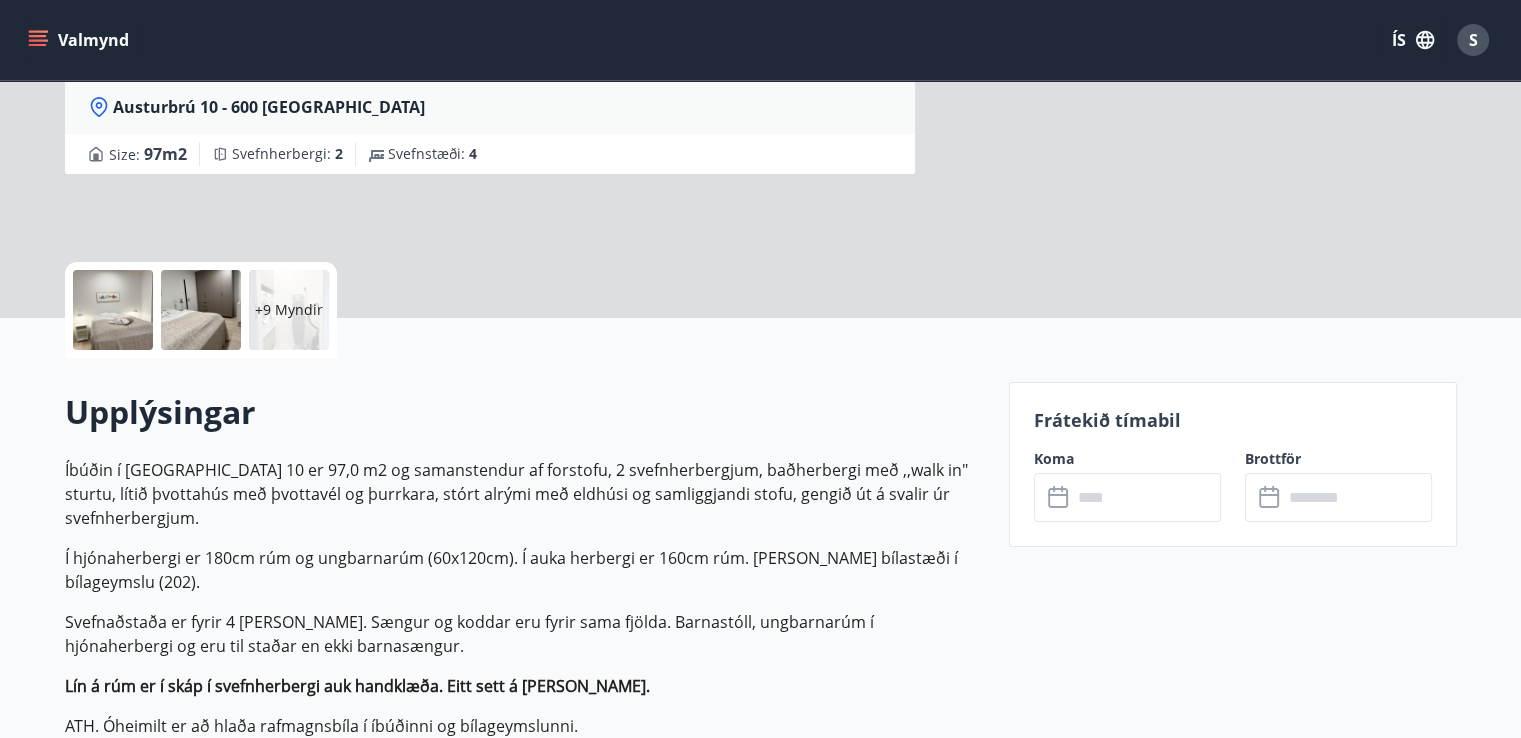 scroll, scrollTop: 0, scrollLeft: 0, axis: both 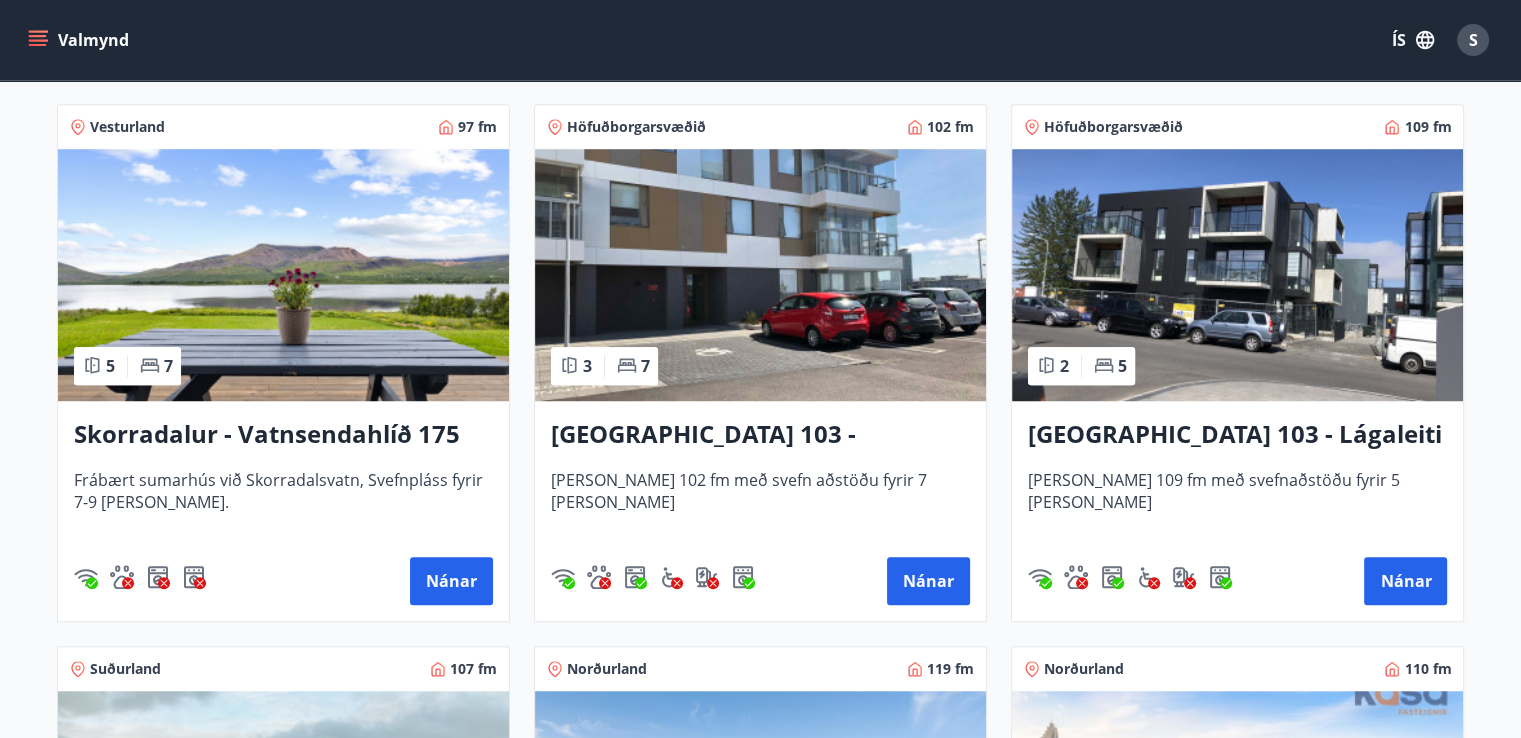 click on "[GEOGRAPHIC_DATA] 103 - Lágaleiti 3, 308" at bounding box center (1237, 435) 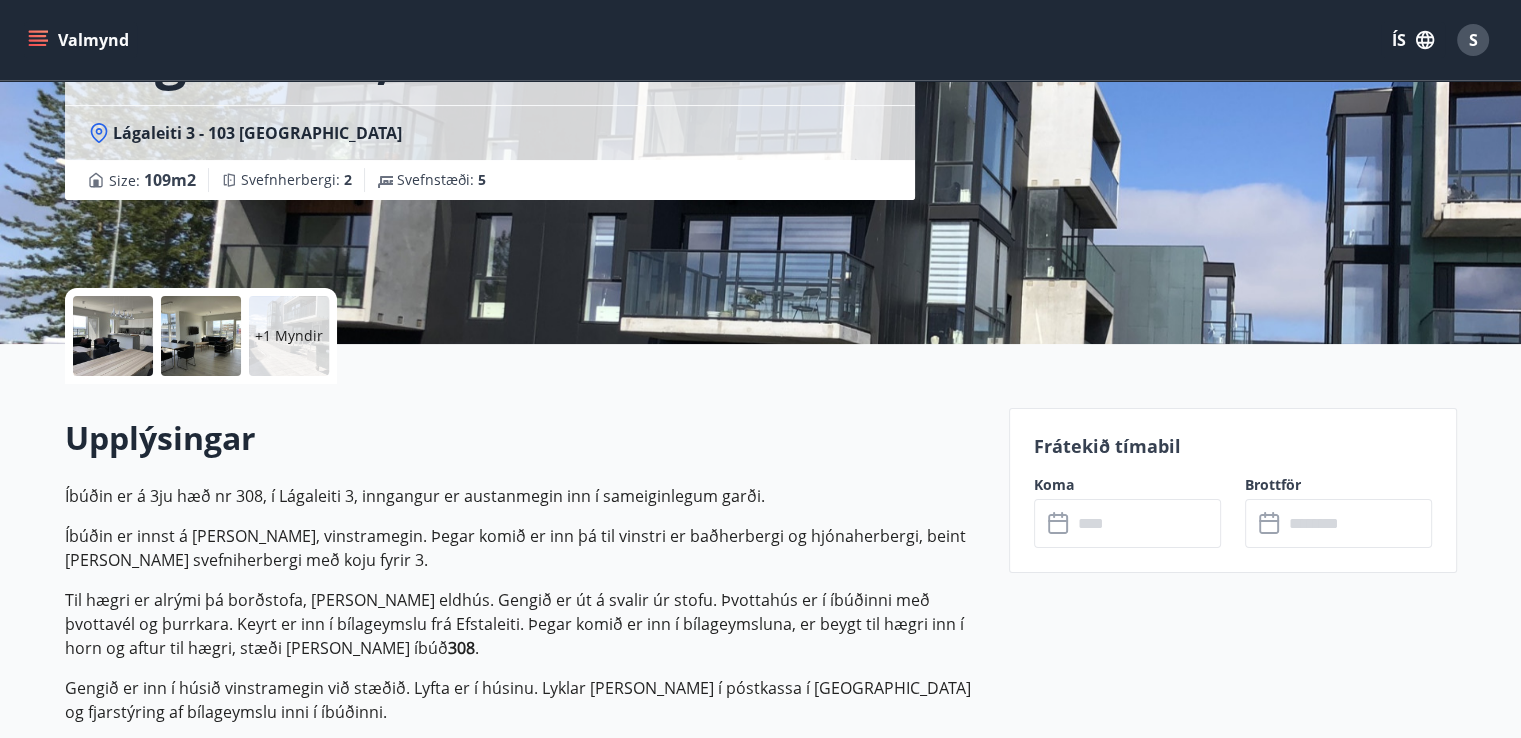 scroll, scrollTop: 520, scrollLeft: 0, axis: vertical 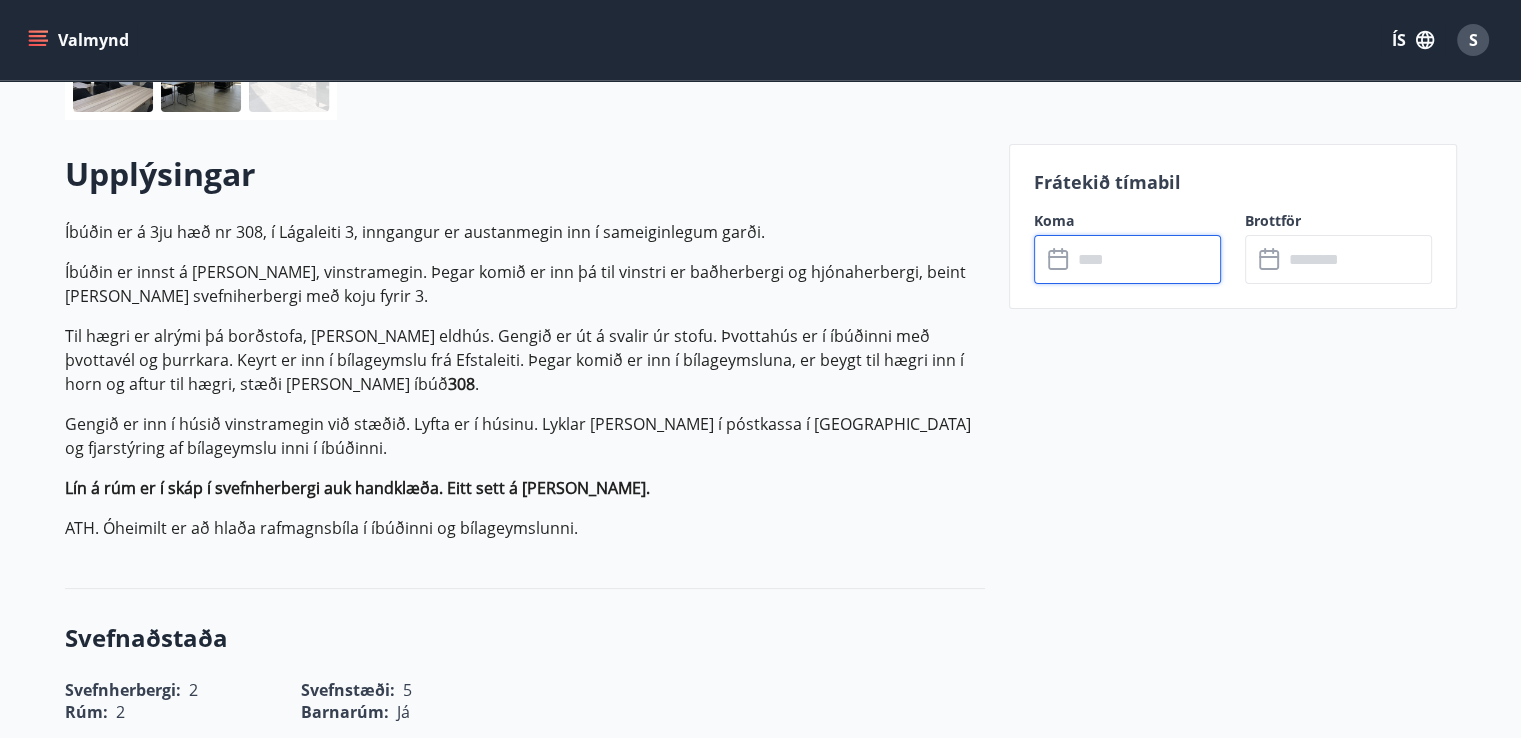 click at bounding box center (1146, 259) 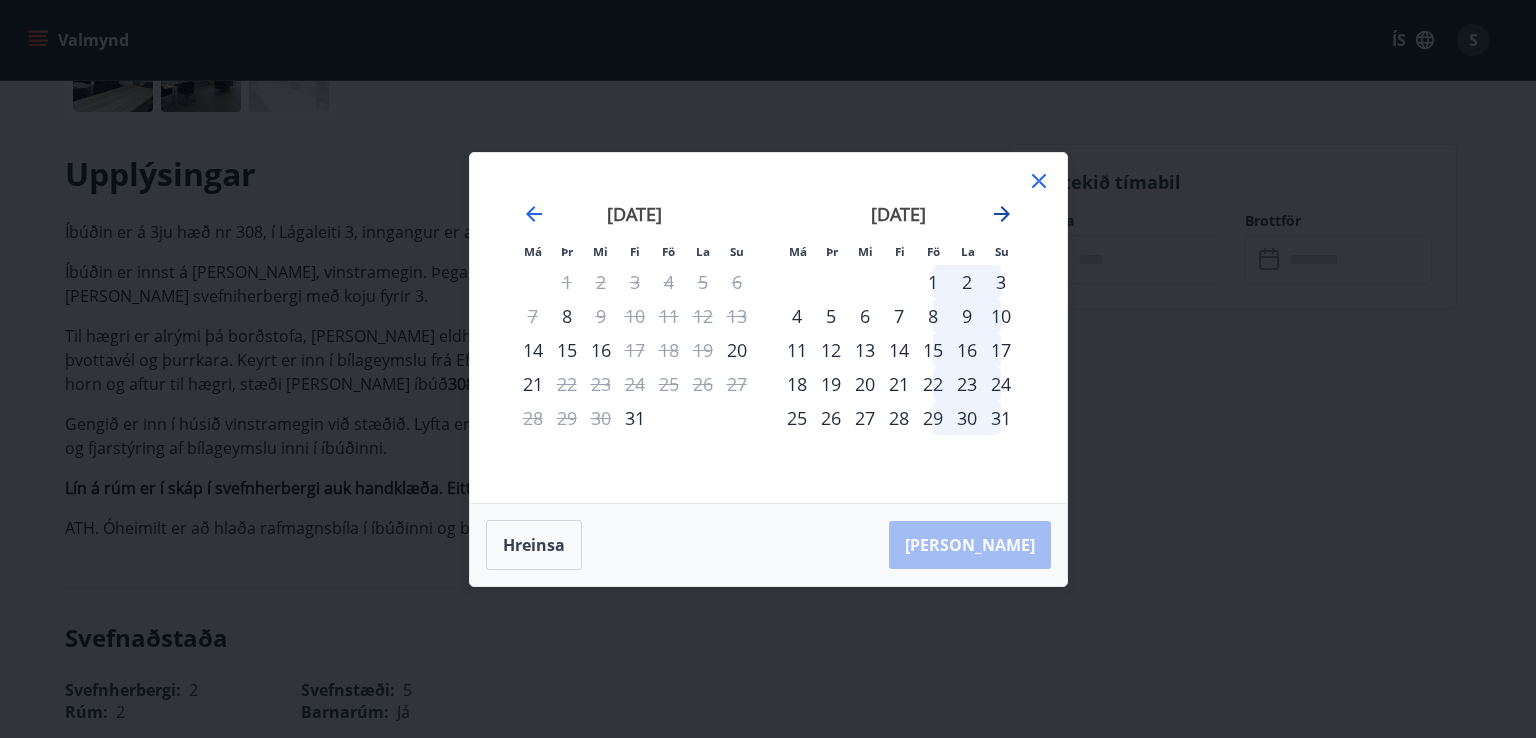 click 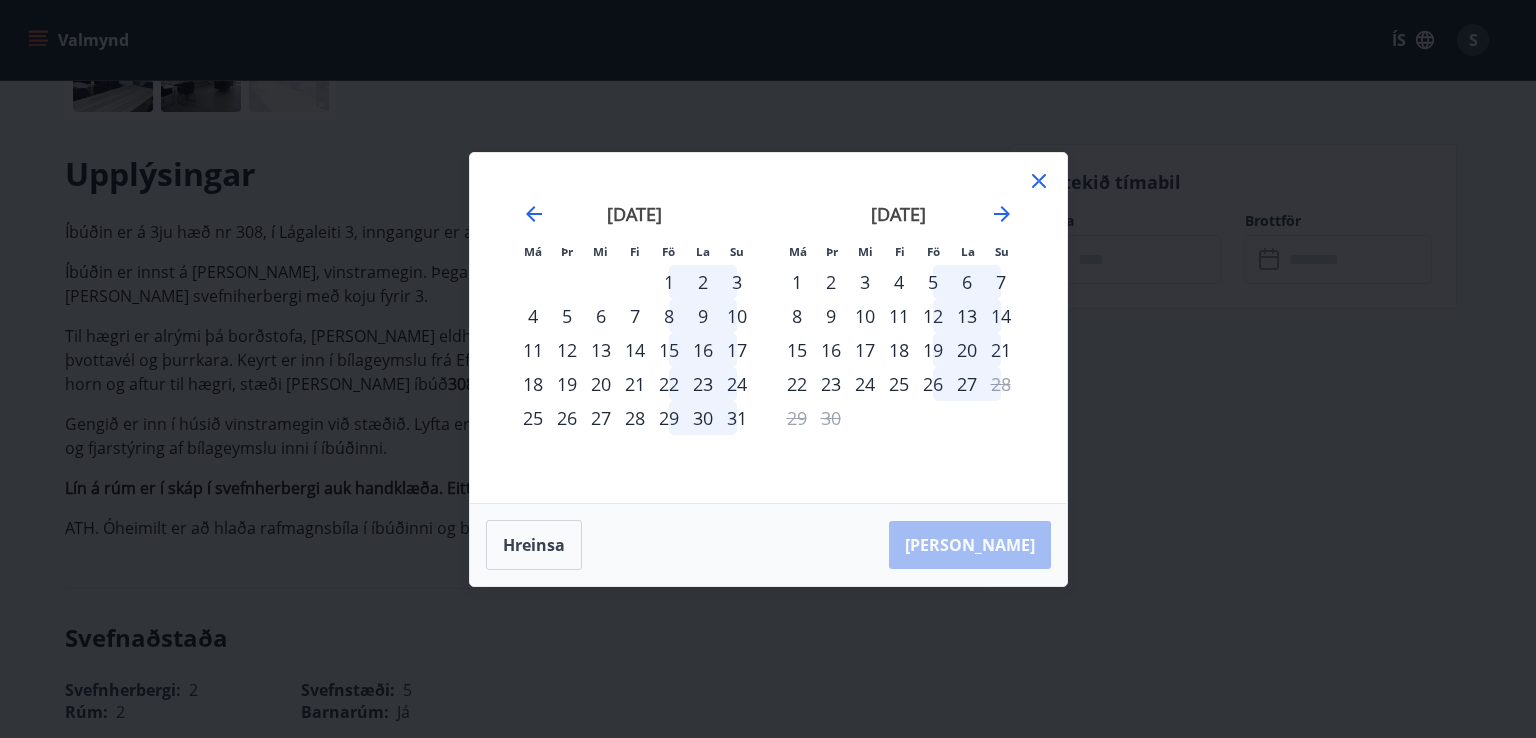 click on "9" at bounding box center (831, 316) 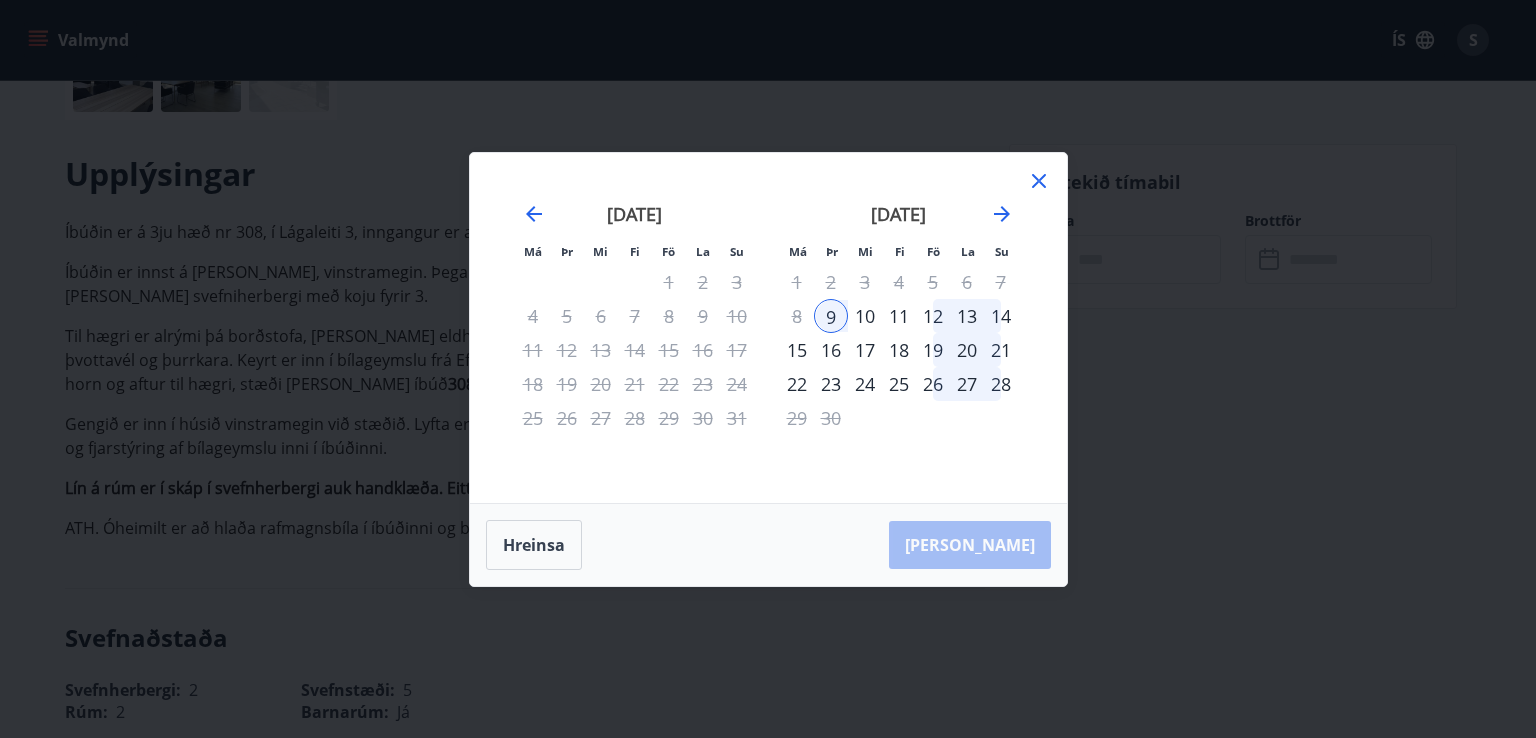 click on "12" at bounding box center [933, 316] 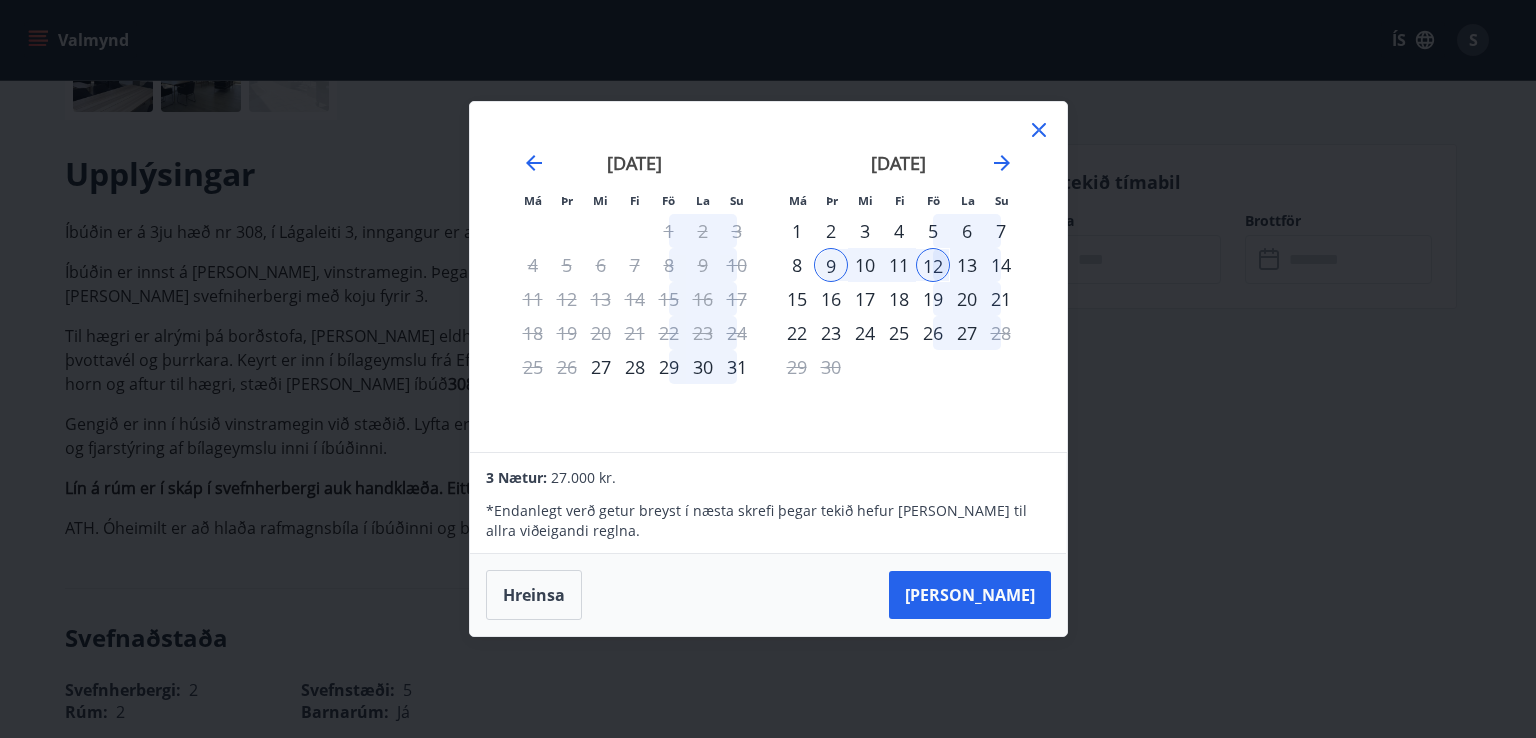 click on "8" at bounding box center [797, 265] 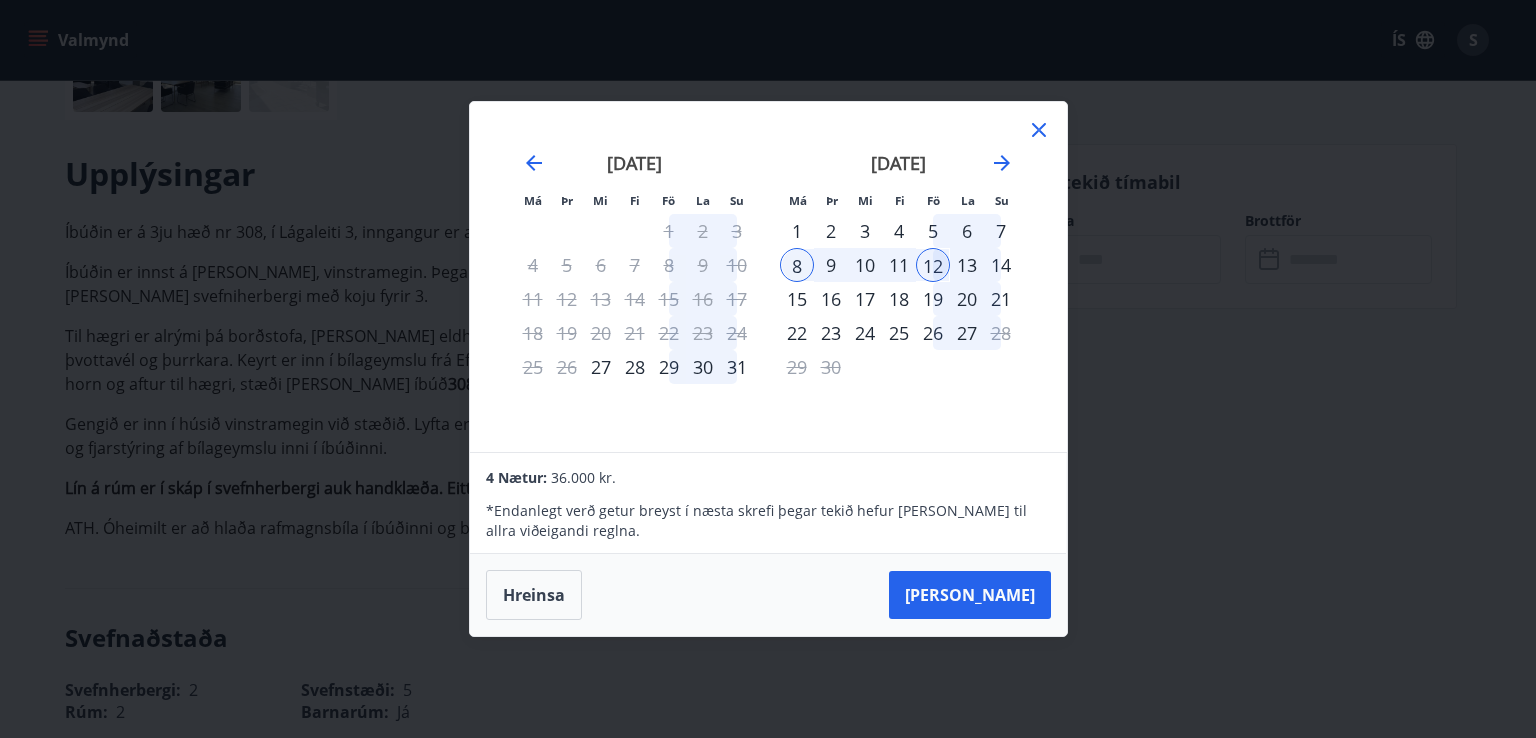 click on "15" at bounding box center (797, 299) 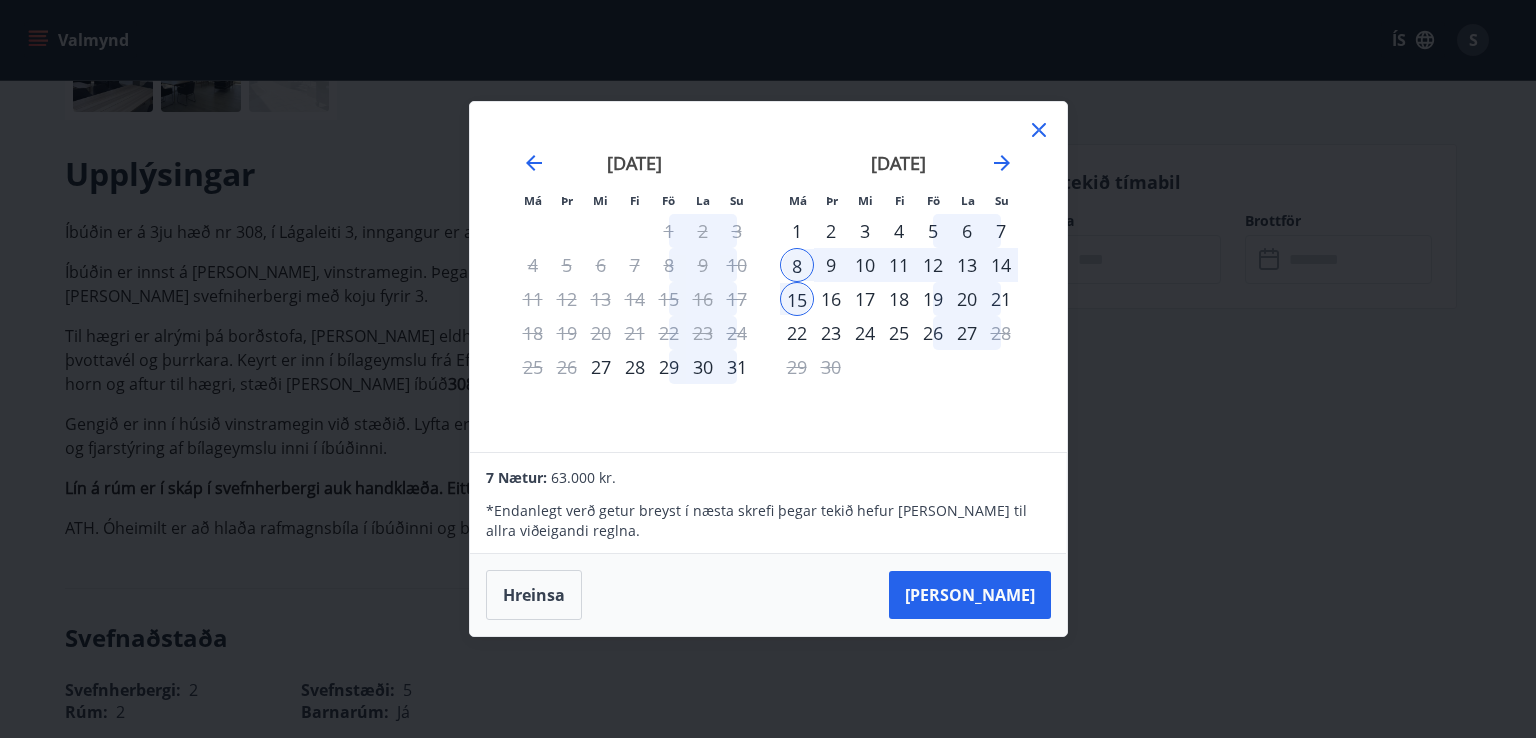 click on "12" at bounding box center [933, 265] 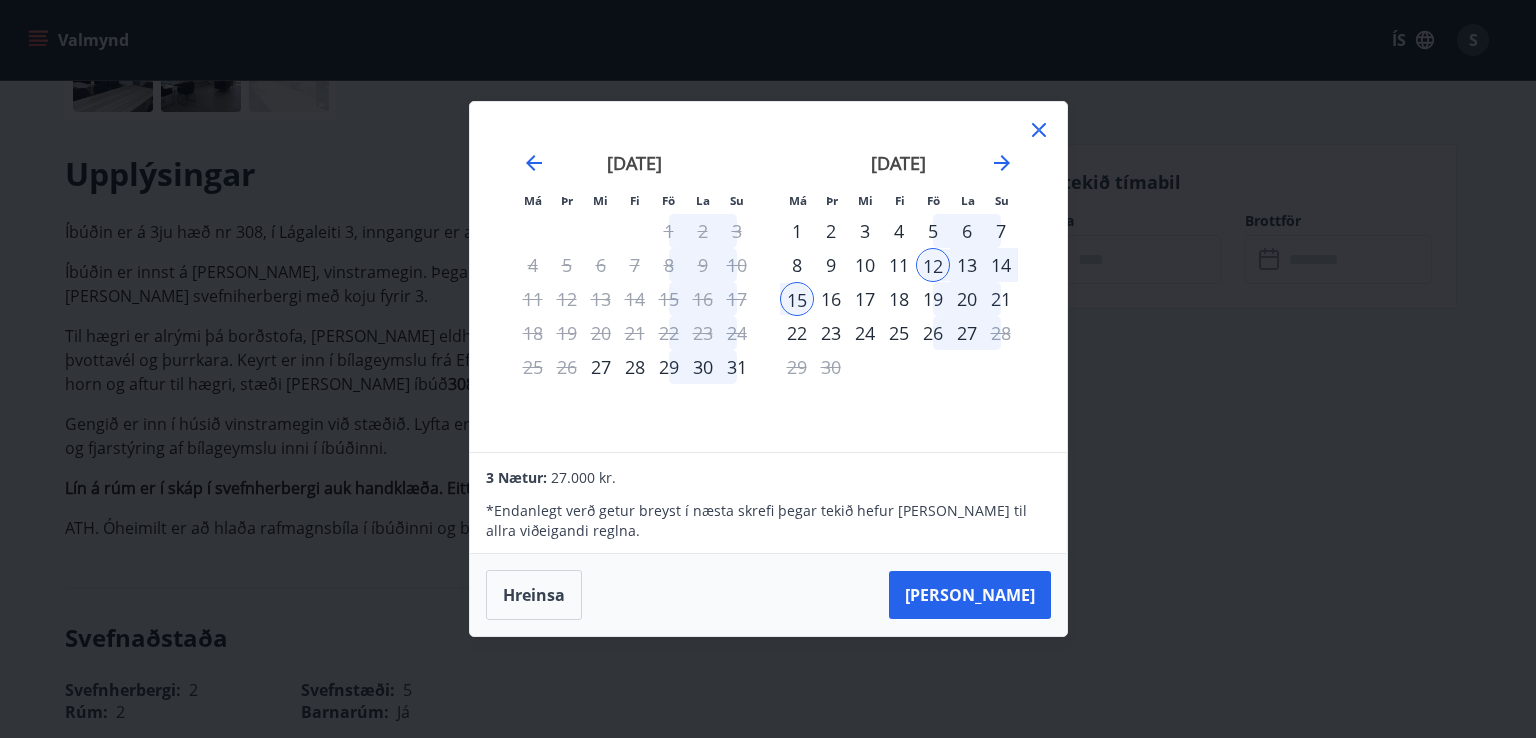 click on "8" at bounding box center [797, 265] 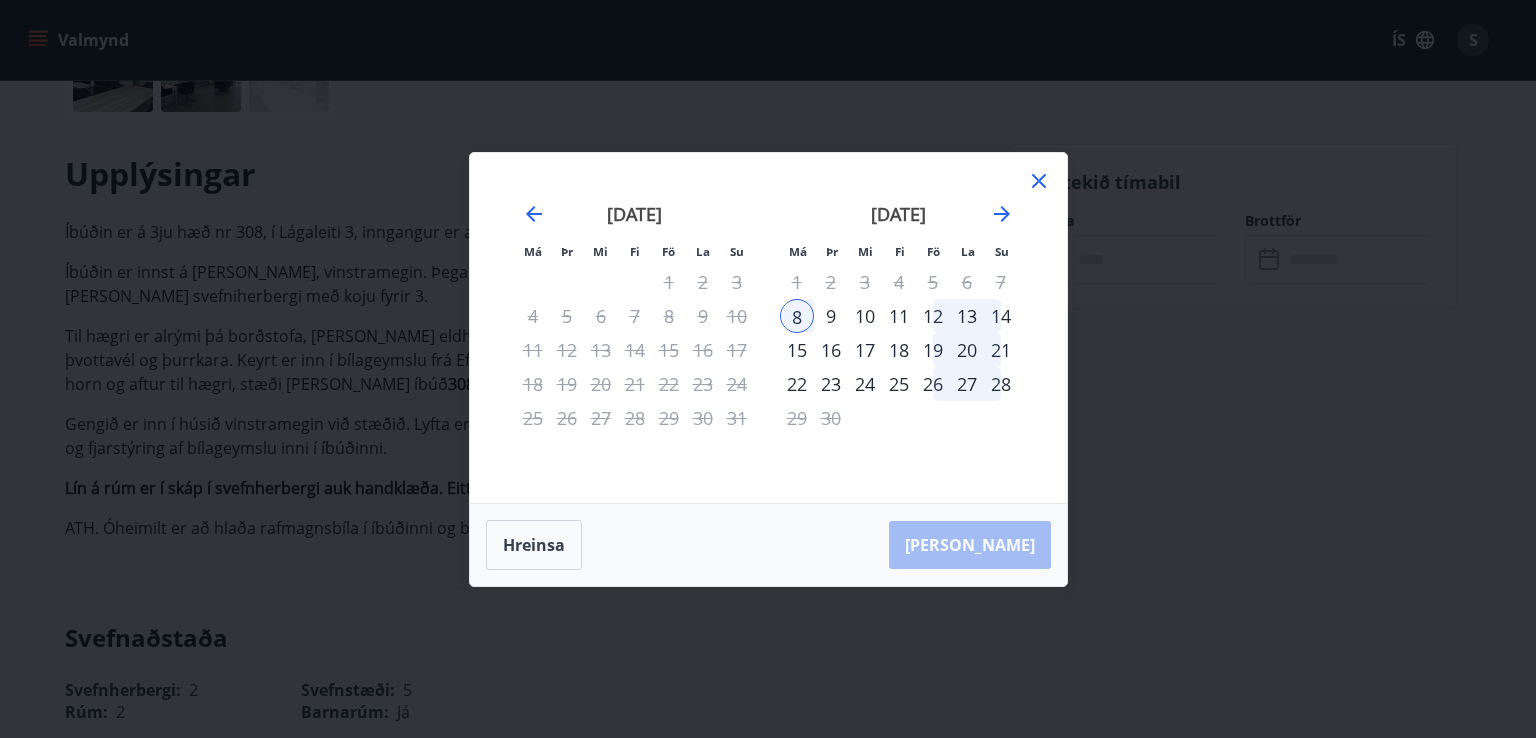click on "12" at bounding box center (933, 316) 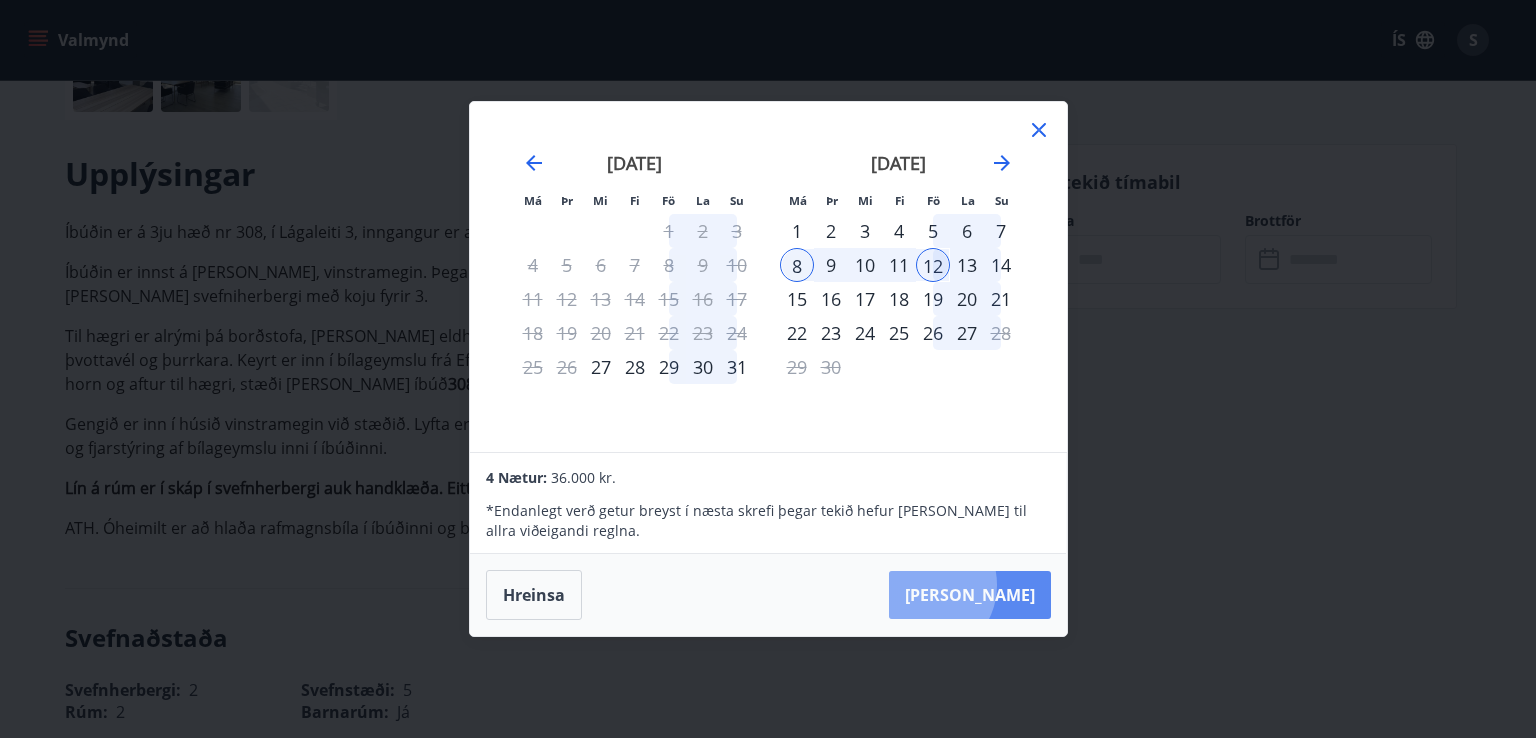 click on "[PERSON_NAME]" at bounding box center [970, 595] 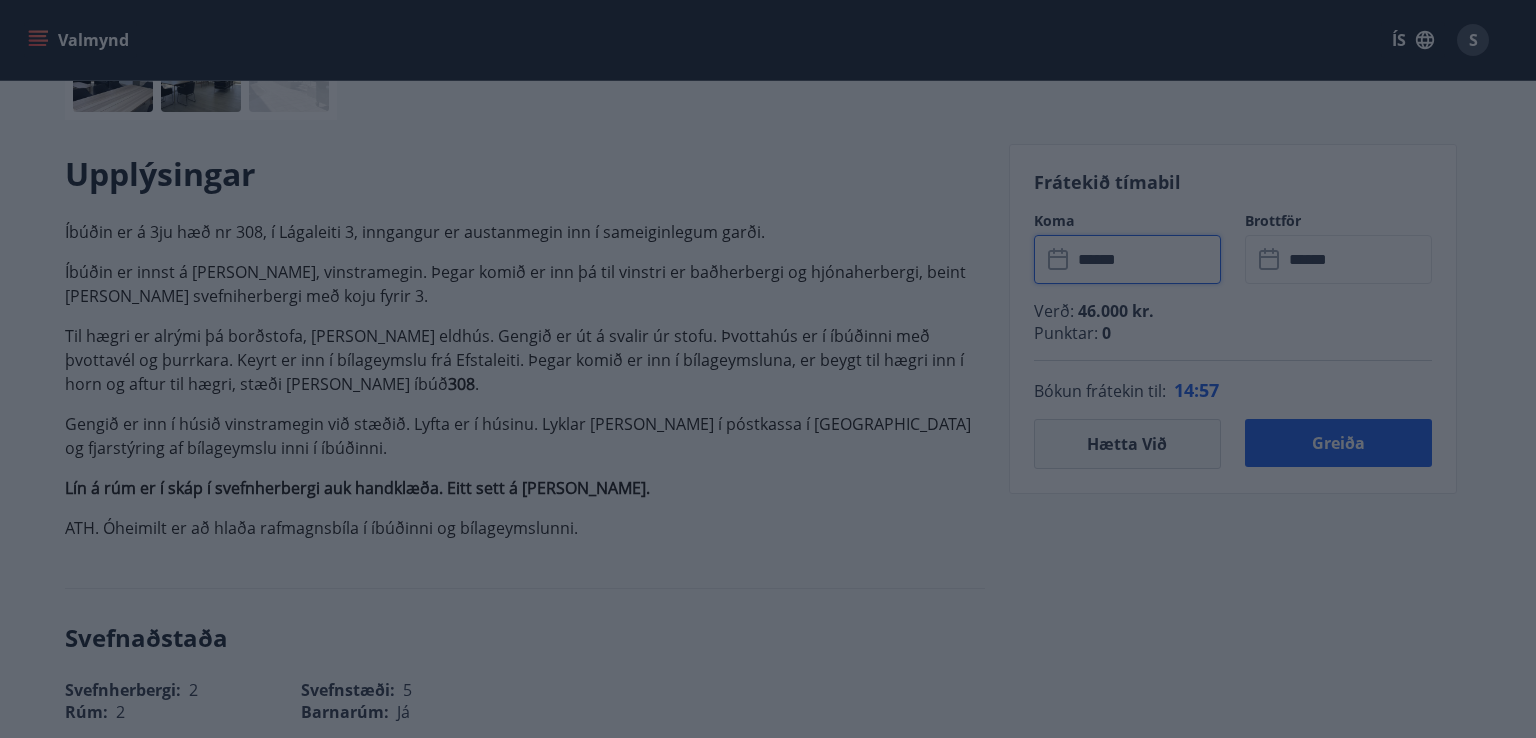 type on "******" 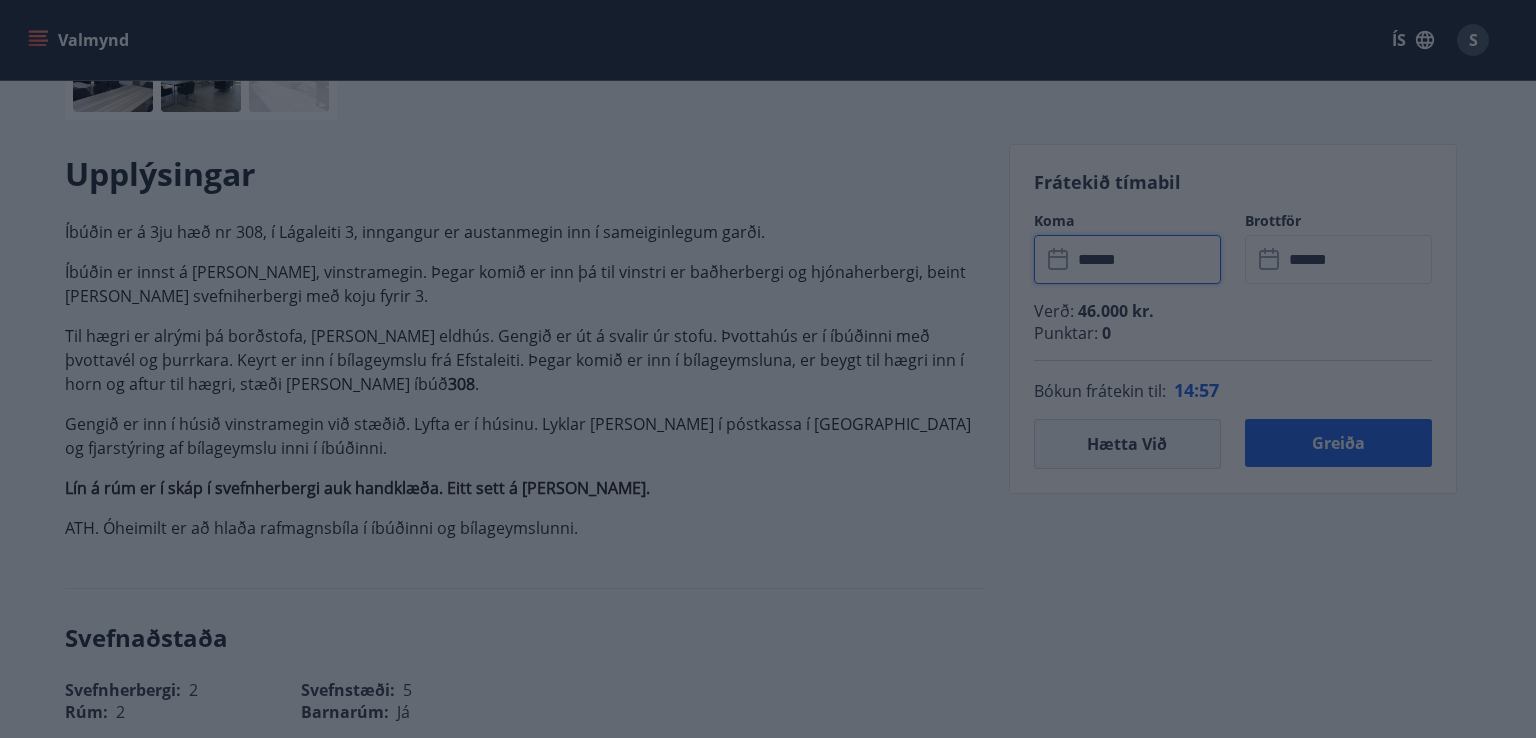 type on "******" 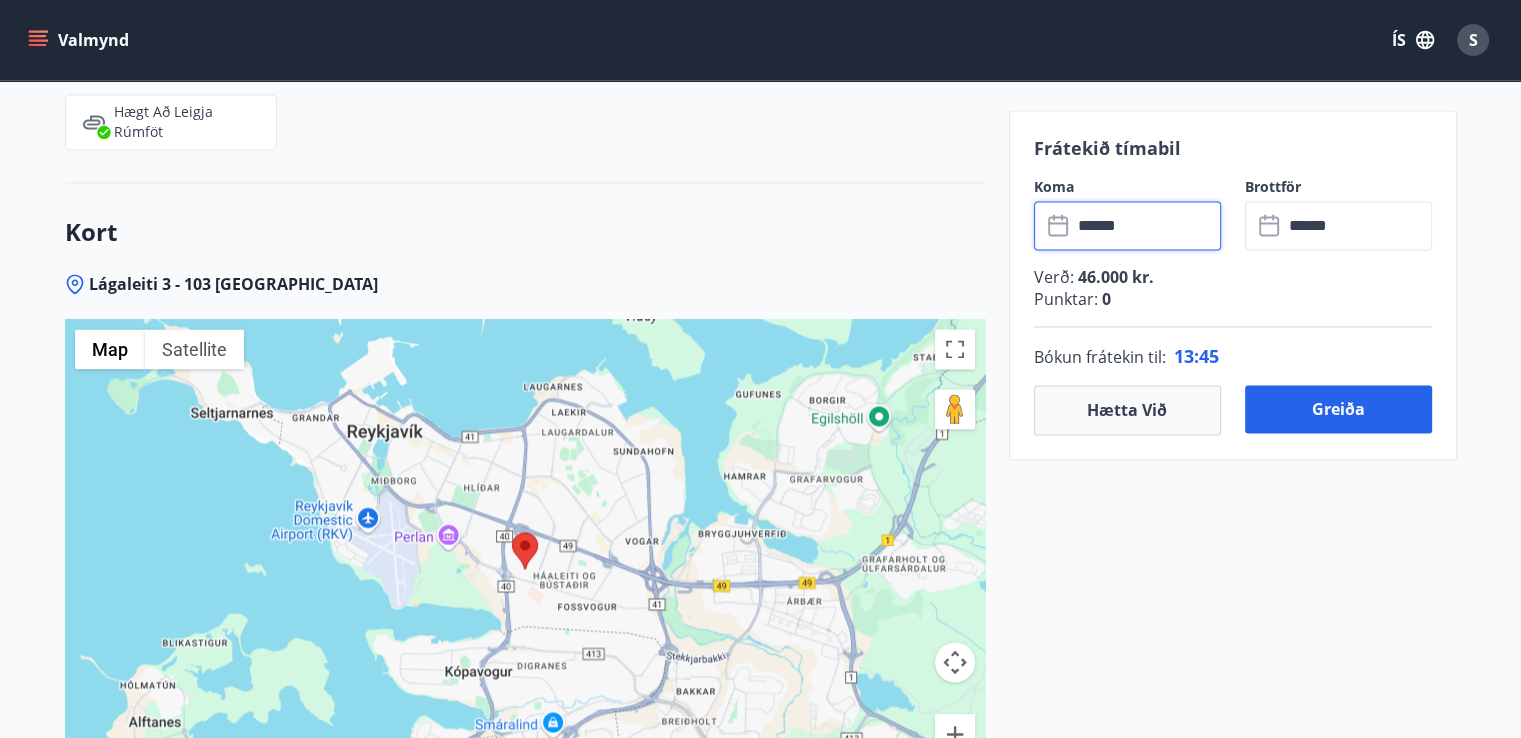 scroll, scrollTop: 2999, scrollLeft: 0, axis: vertical 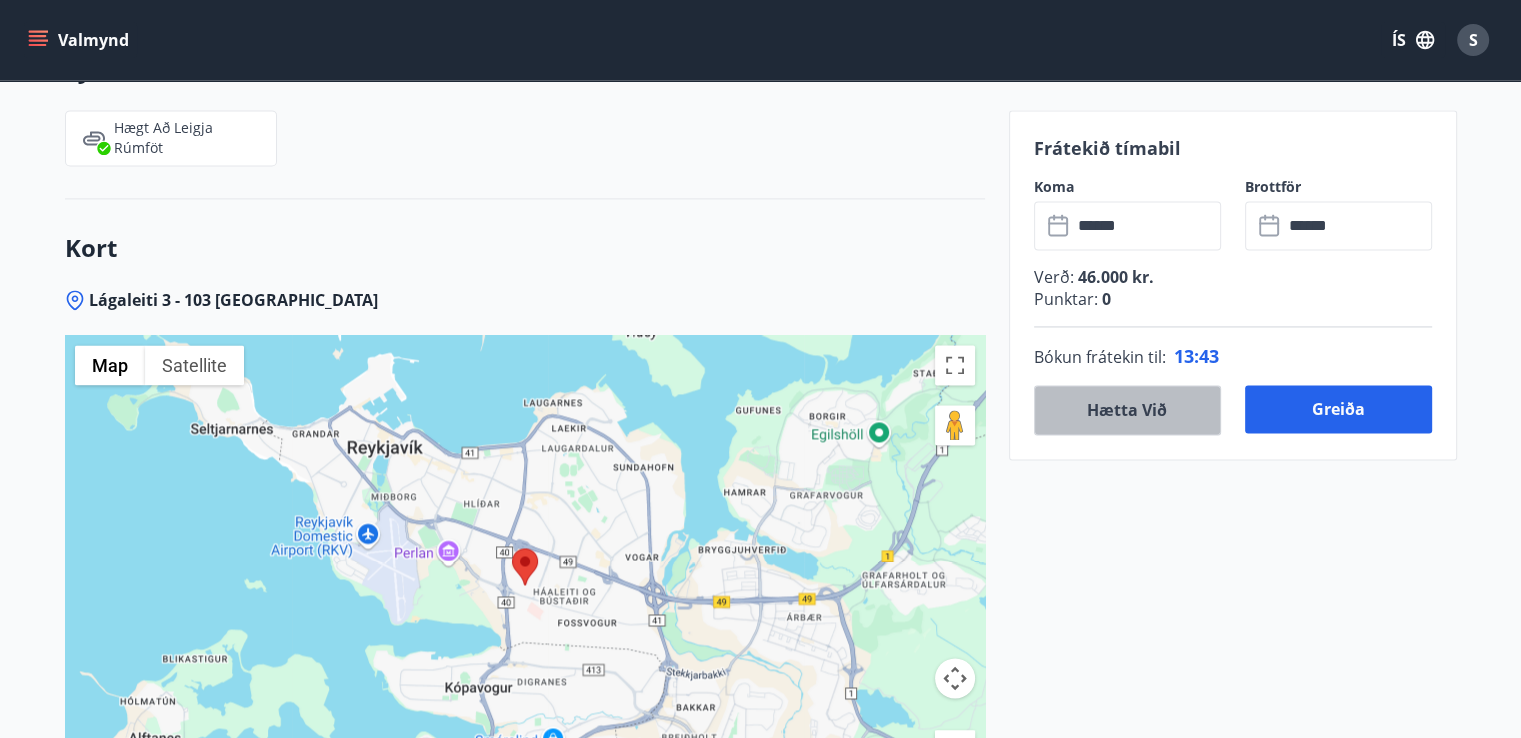 click on "Hætta við" at bounding box center [1127, 410] 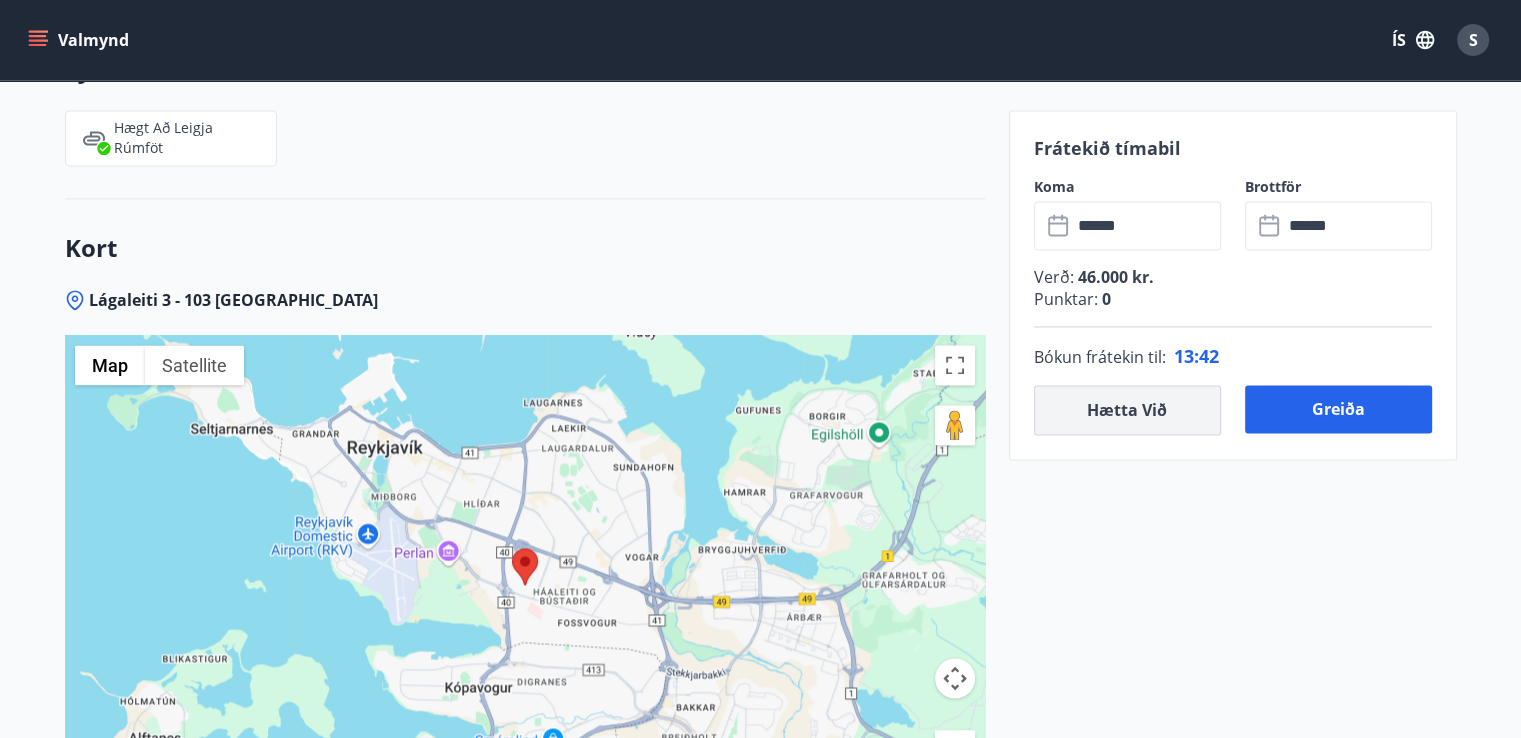 type 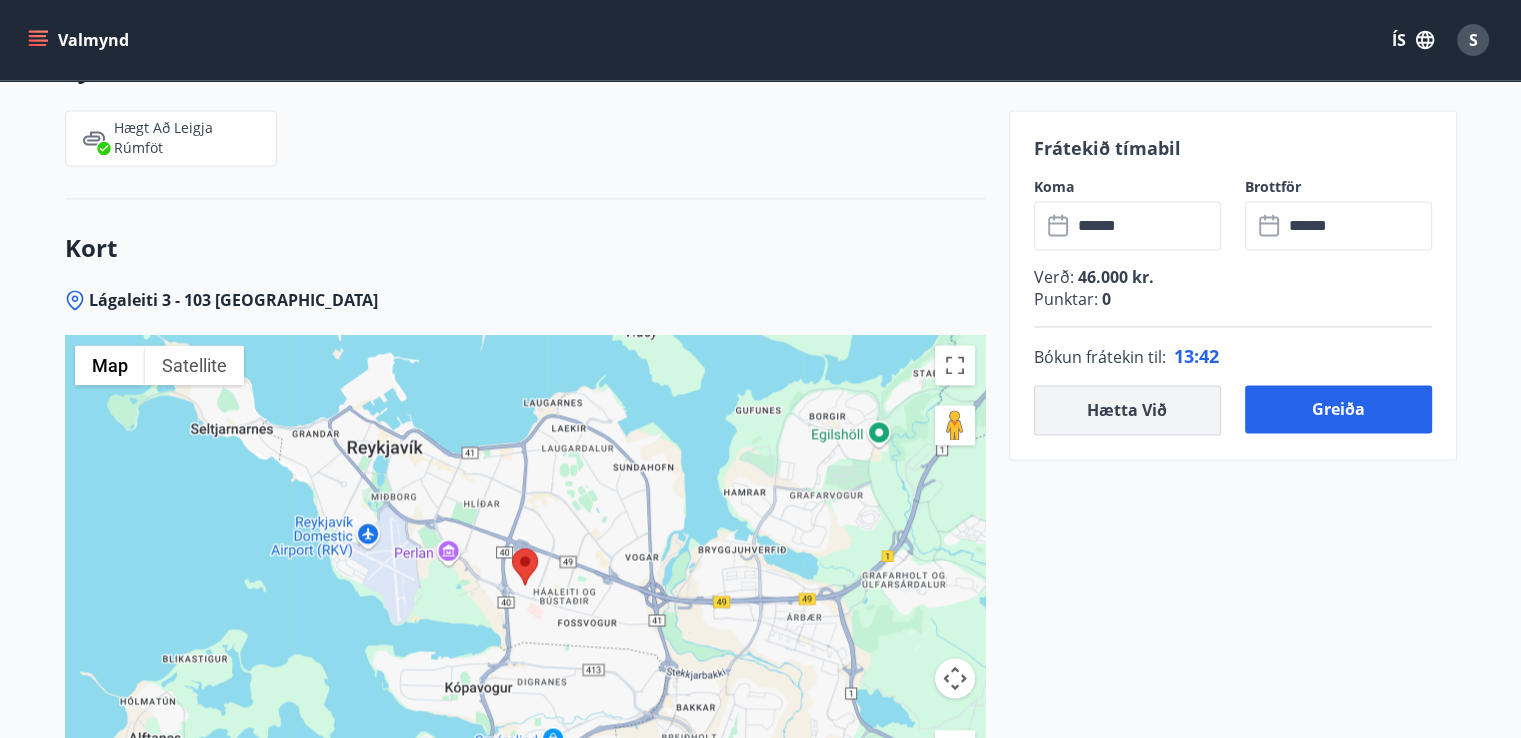 type 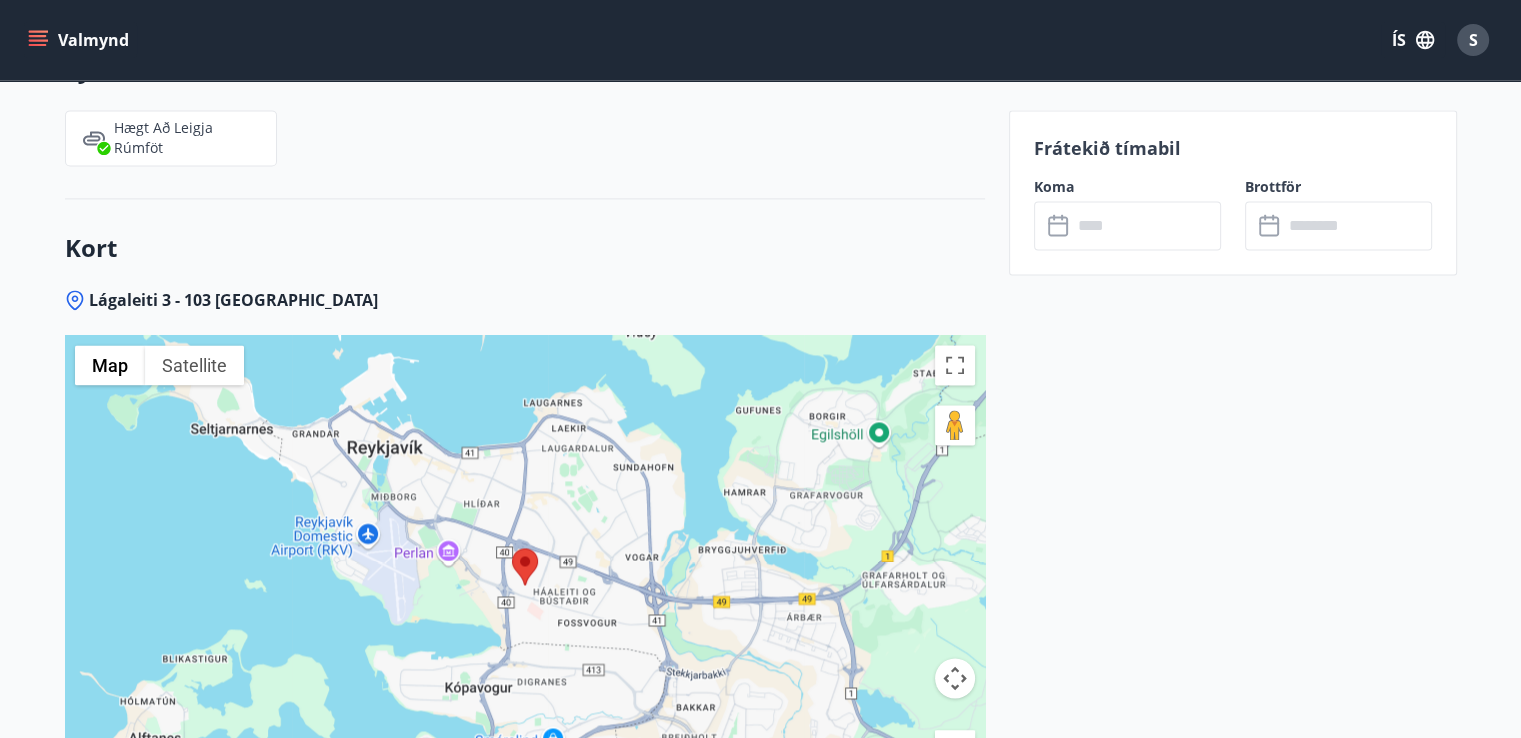 scroll, scrollTop: 0, scrollLeft: 0, axis: both 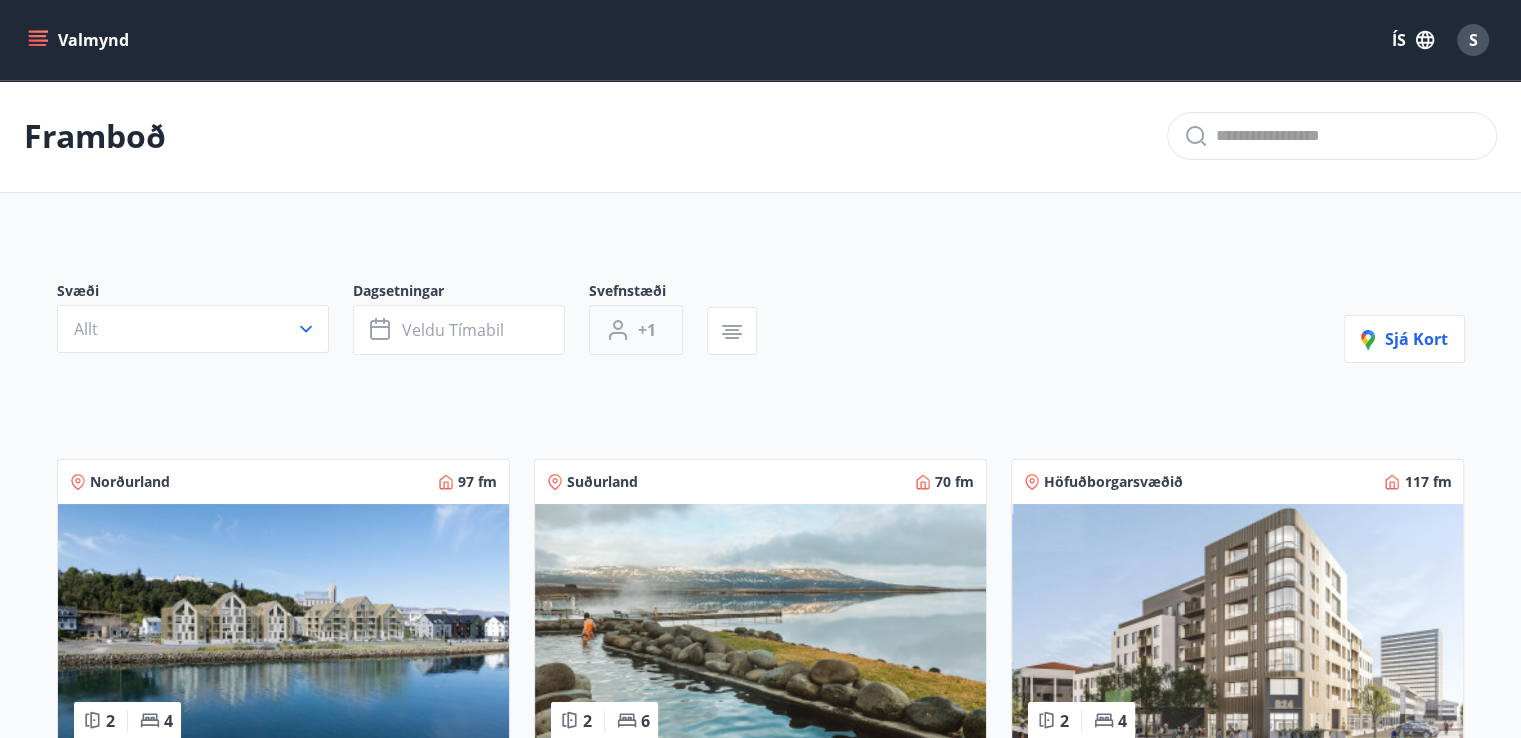 click on "+1" at bounding box center (647, 330) 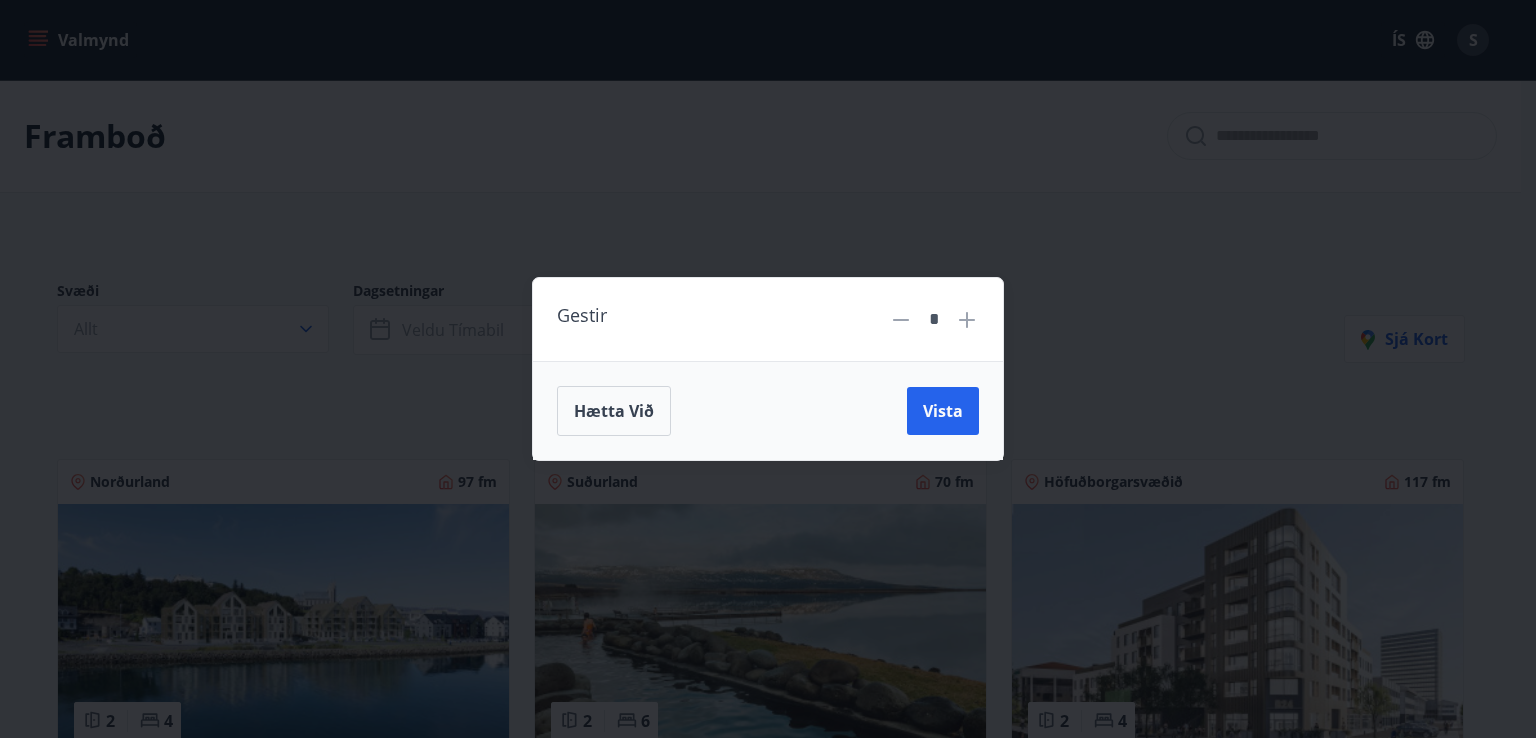 click 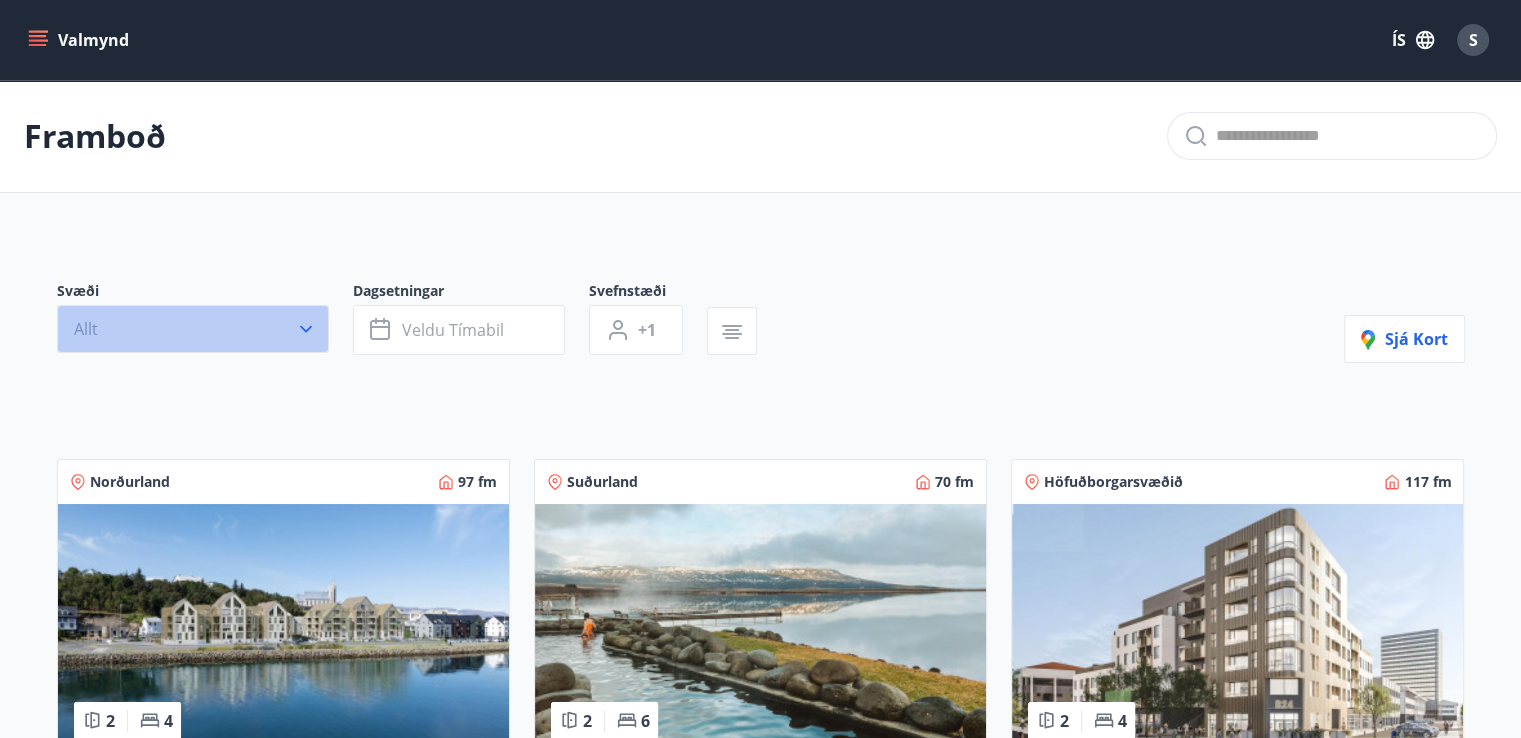 click on "Allt" at bounding box center [193, 329] 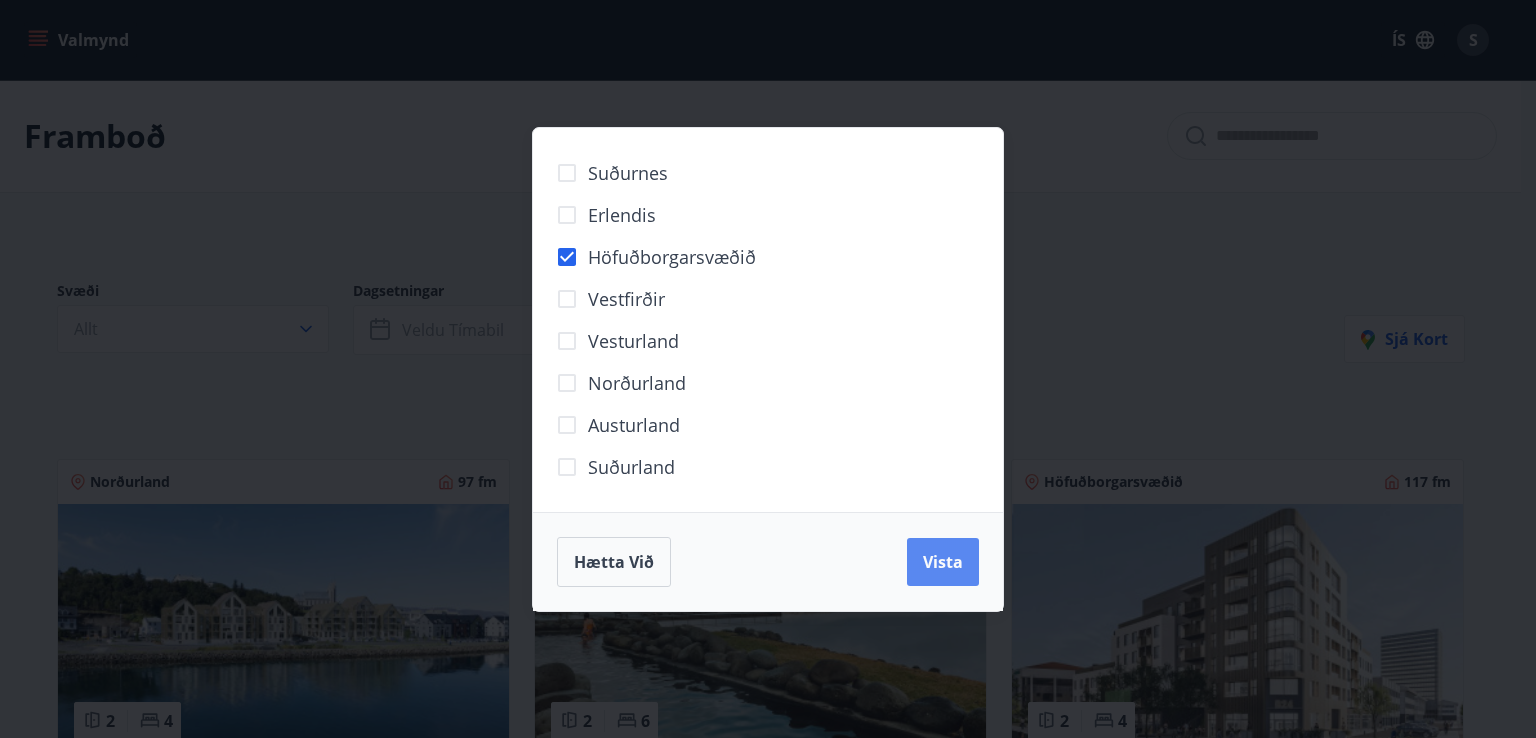 click on "Vista" at bounding box center (943, 562) 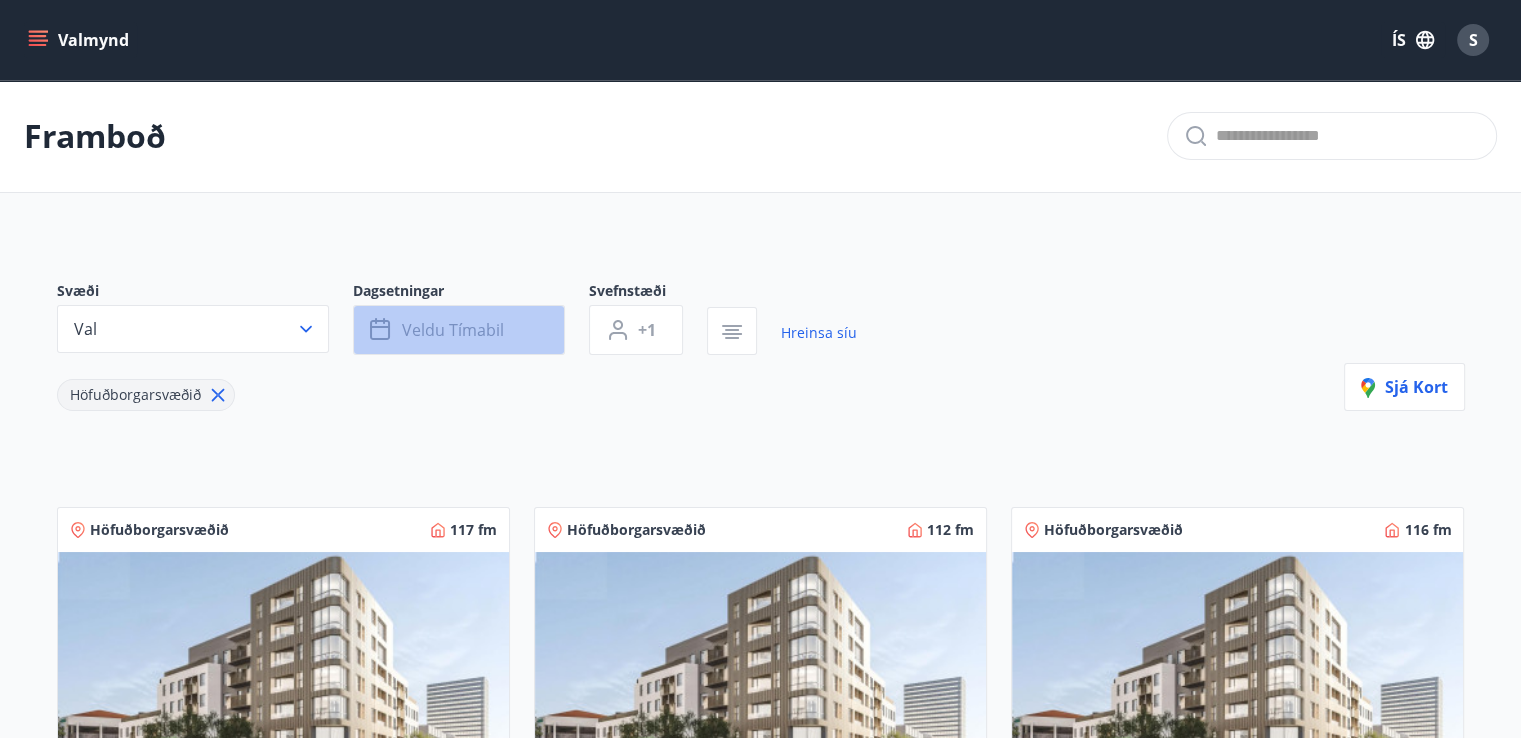 click on "Veldu tímabil" at bounding box center (453, 330) 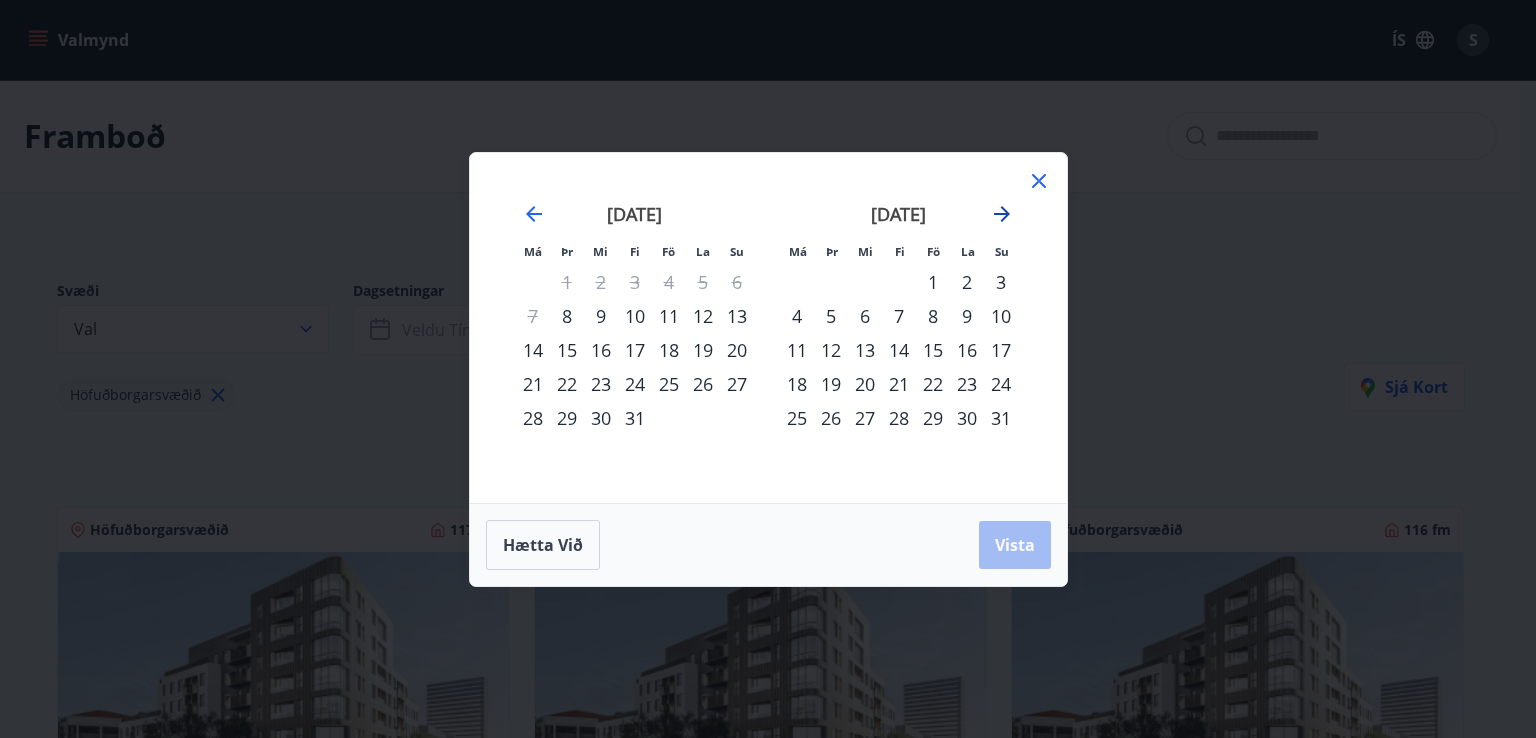 click 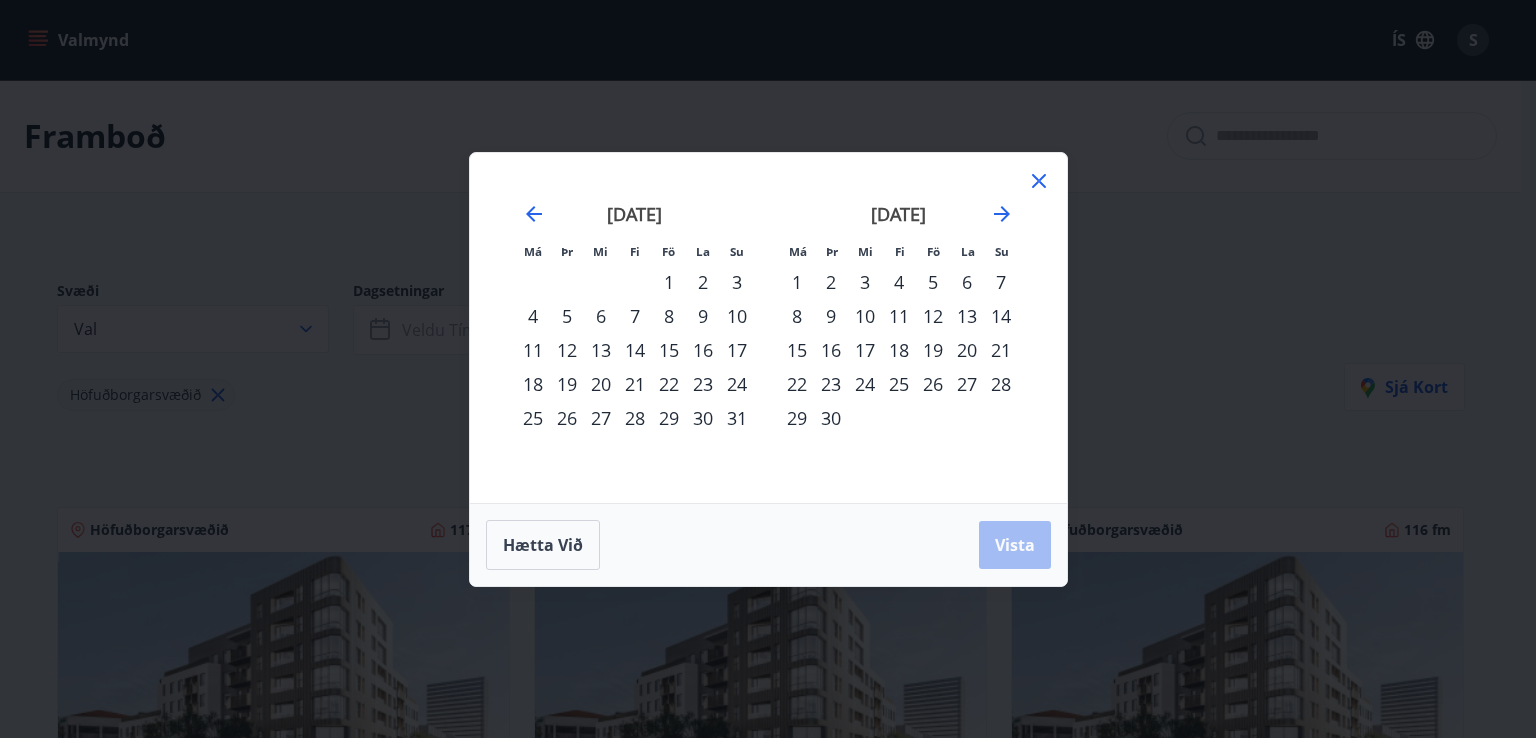 click on "8" at bounding box center [797, 316] 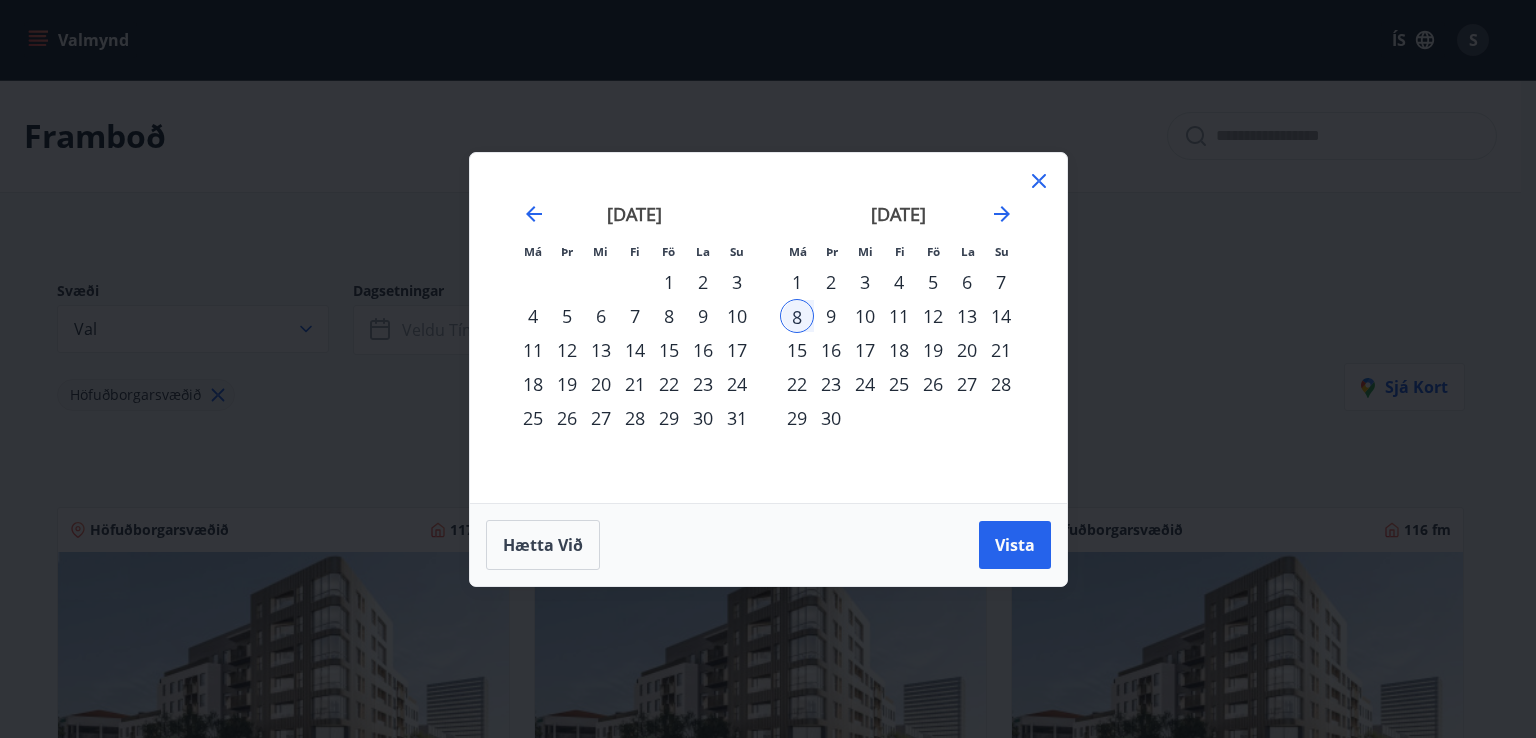 click on "12" at bounding box center [933, 316] 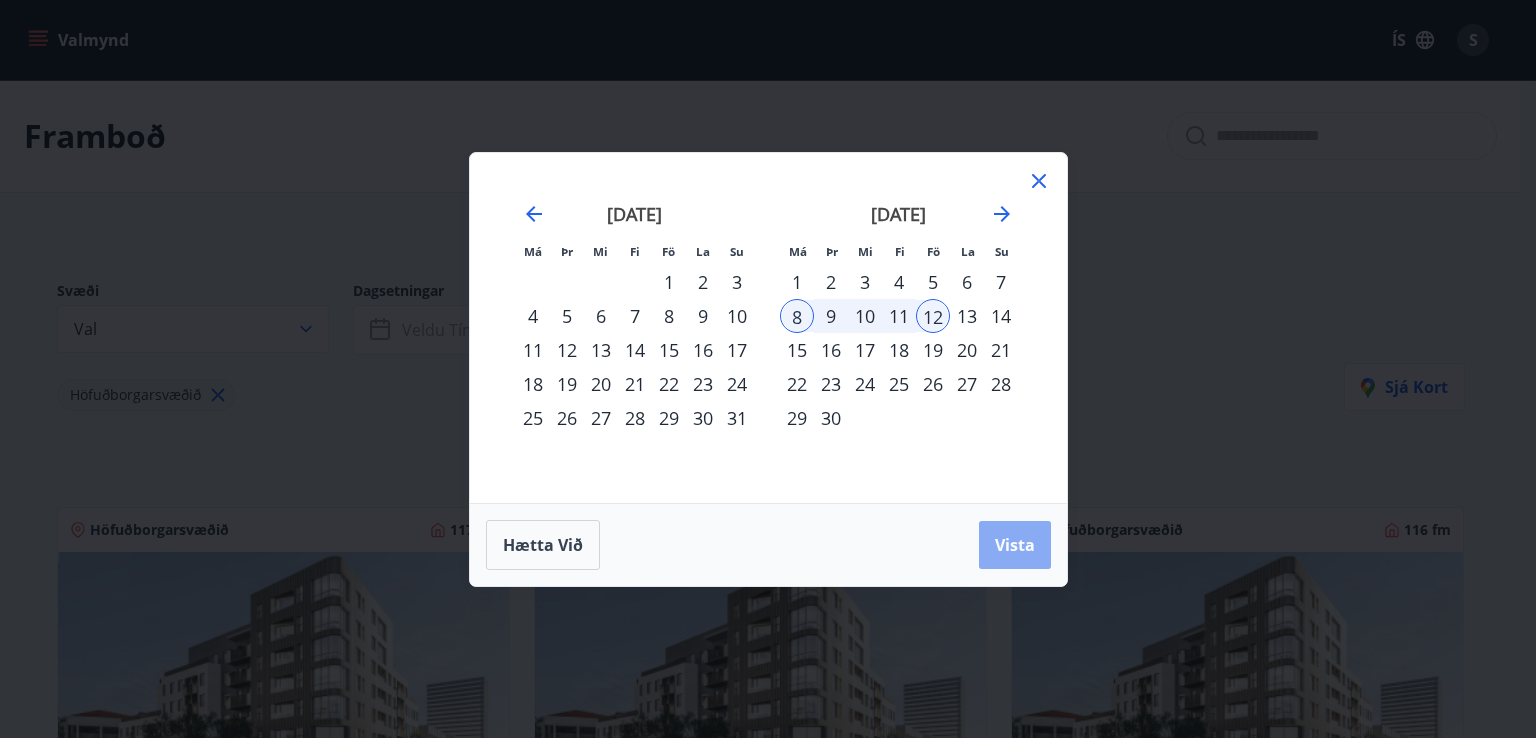 click on "Vista" at bounding box center (1015, 545) 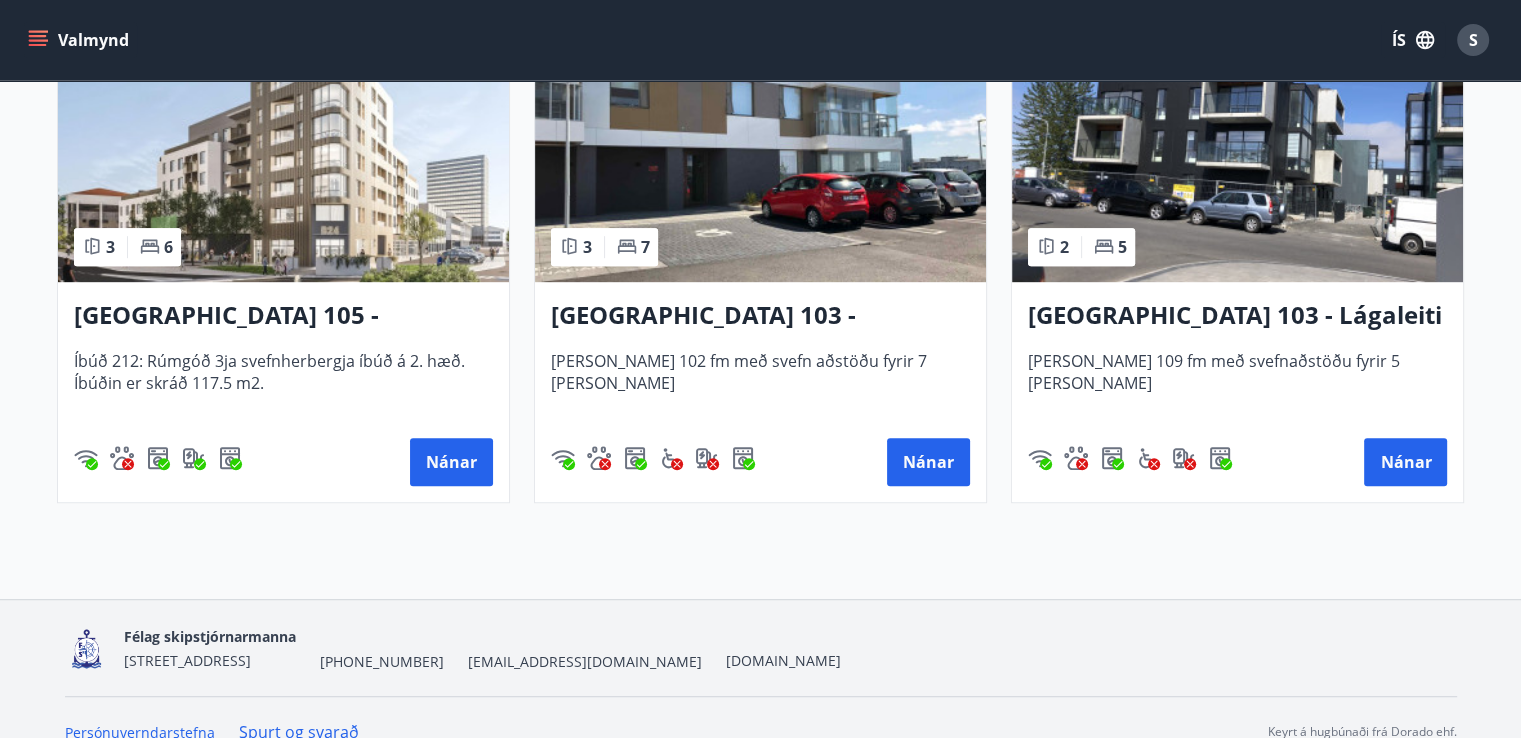 scroll, scrollTop: 1029, scrollLeft: 0, axis: vertical 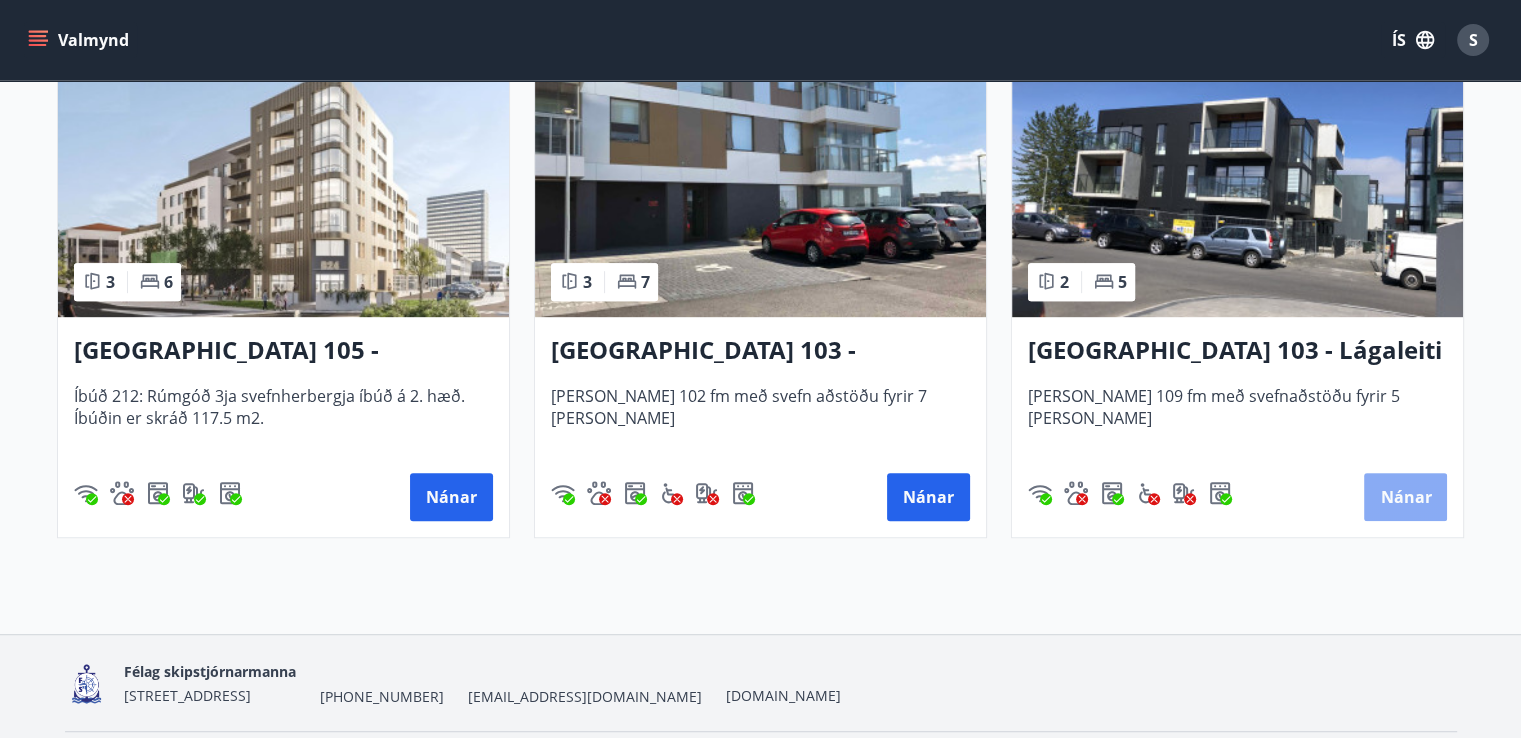 click on "Nánar" at bounding box center [1405, 497] 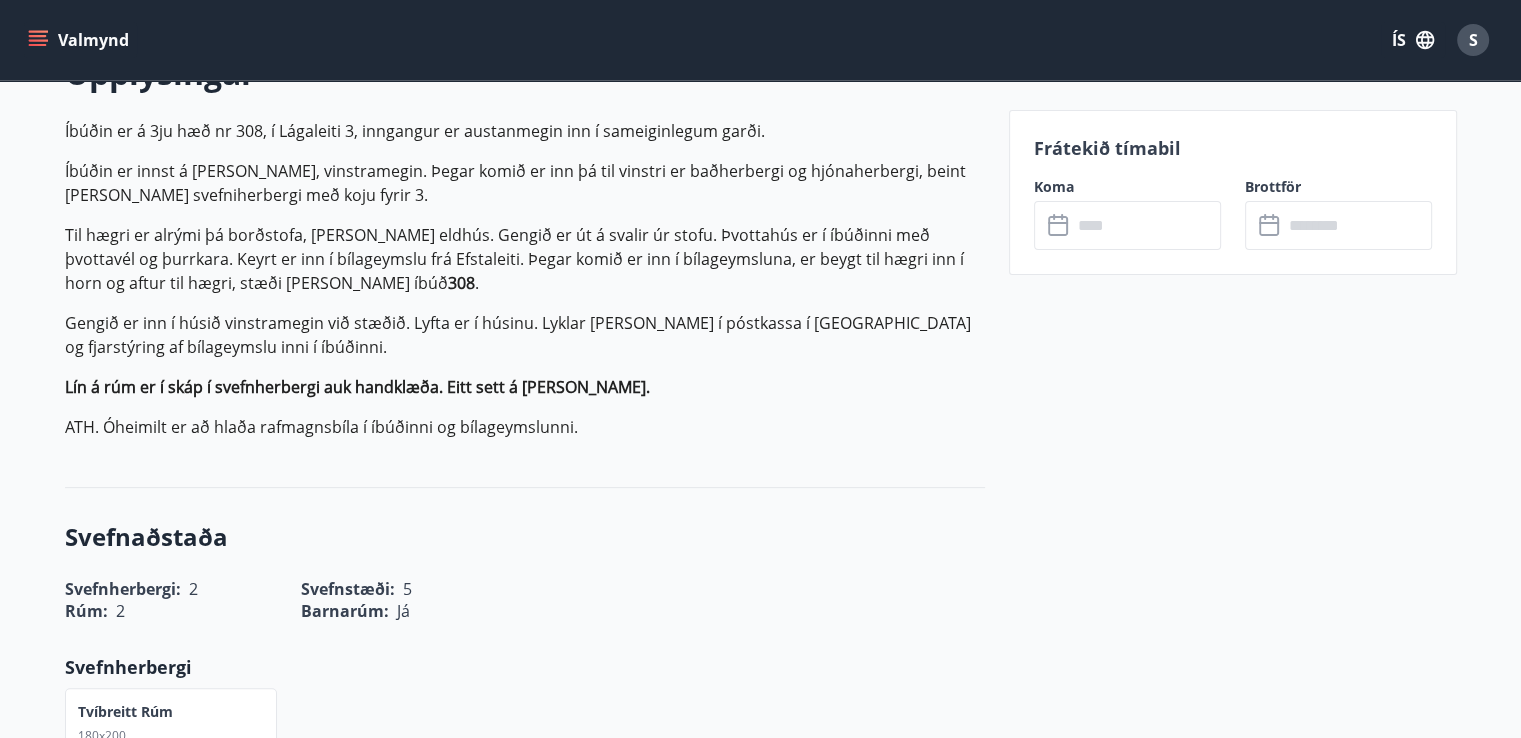 scroll, scrollTop: 620, scrollLeft: 0, axis: vertical 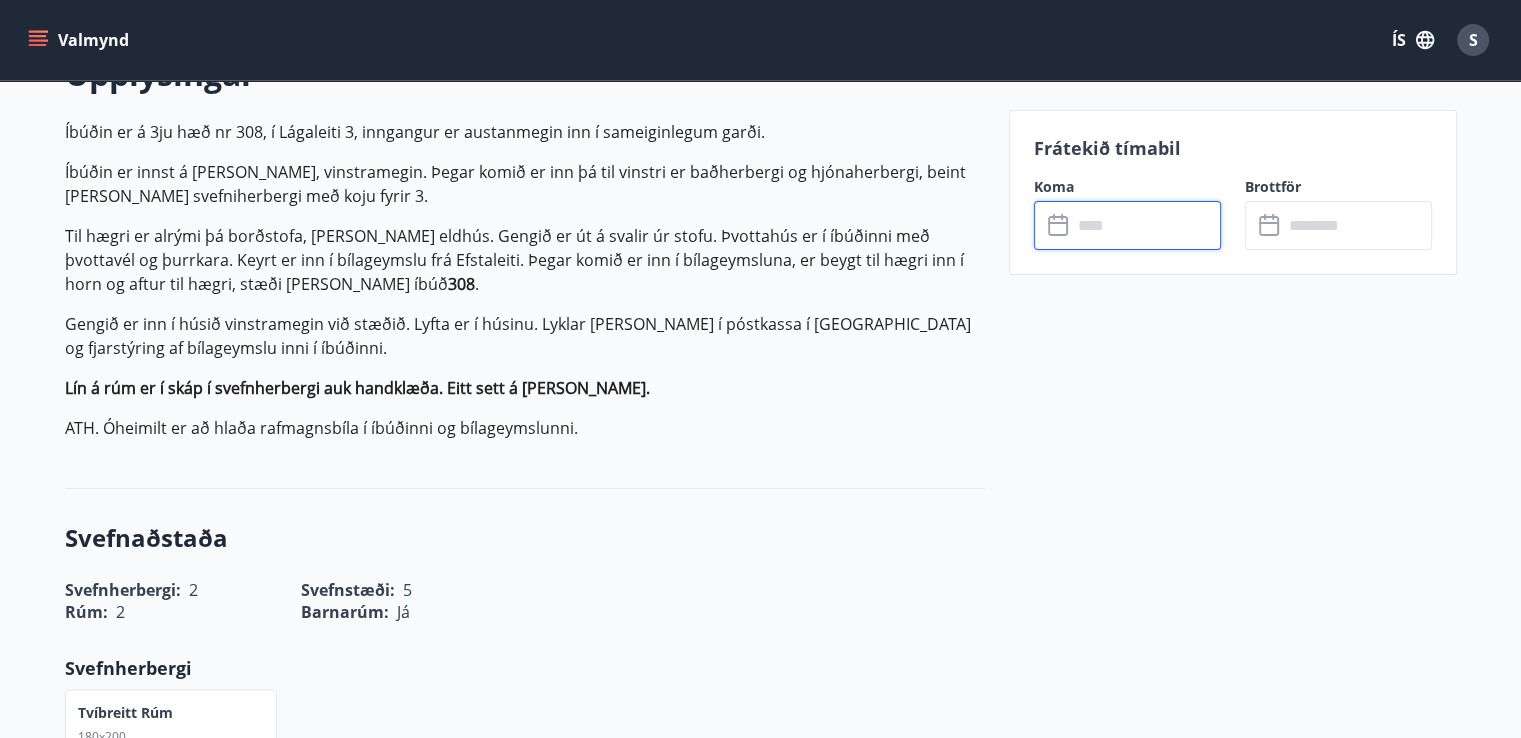 click at bounding box center [1146, 225] 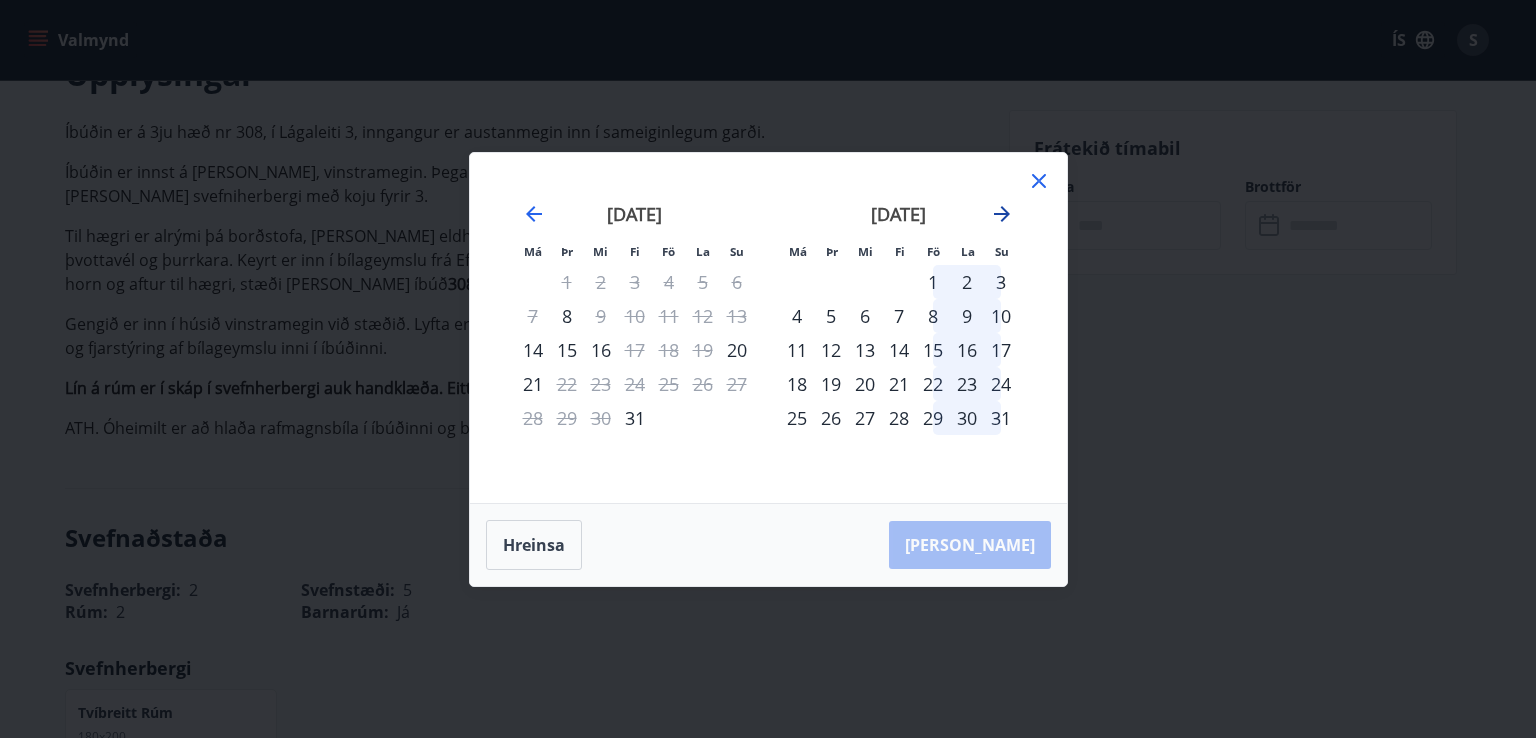 click 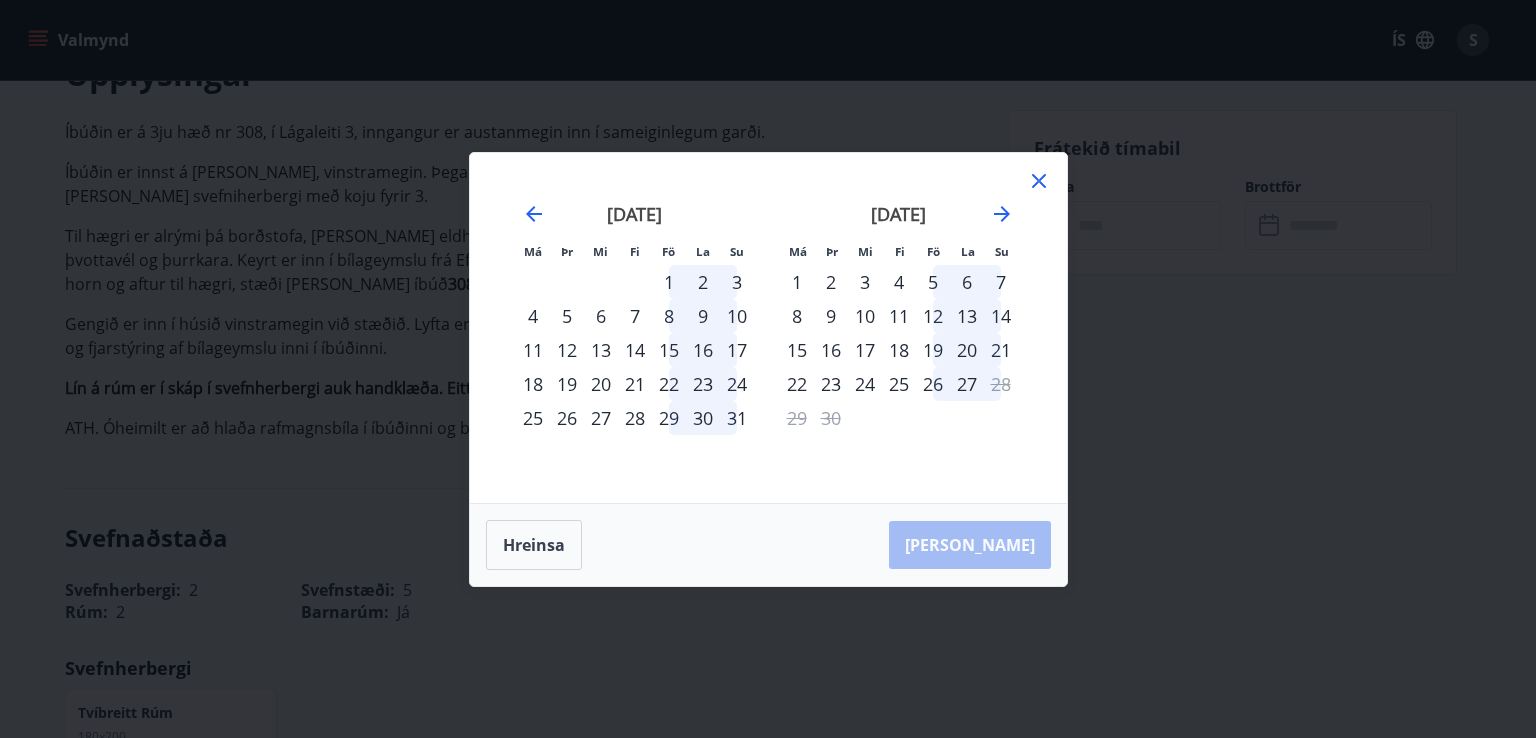 click on "8" at bounding box center [797, 316] 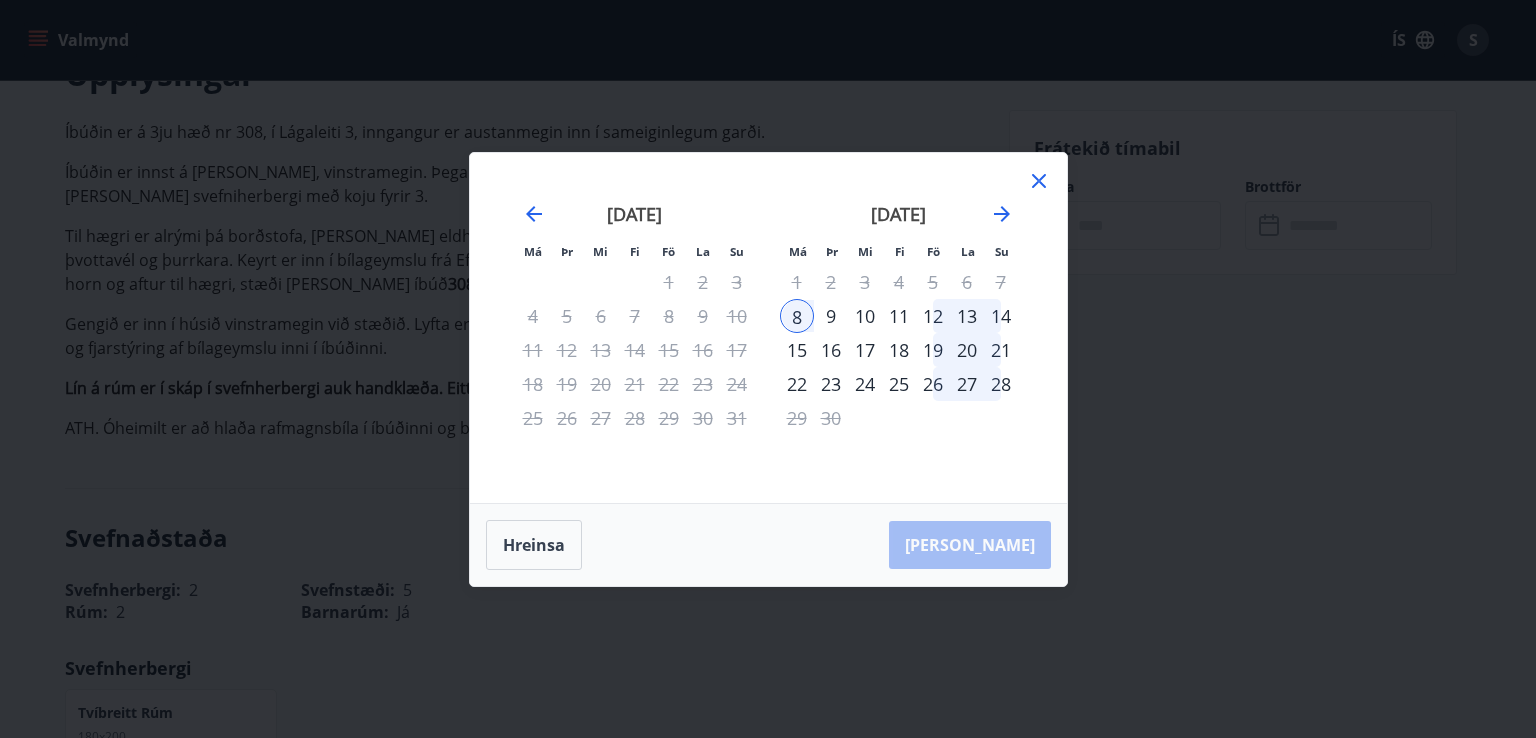 click on "12" at bounding box center [933, 316] 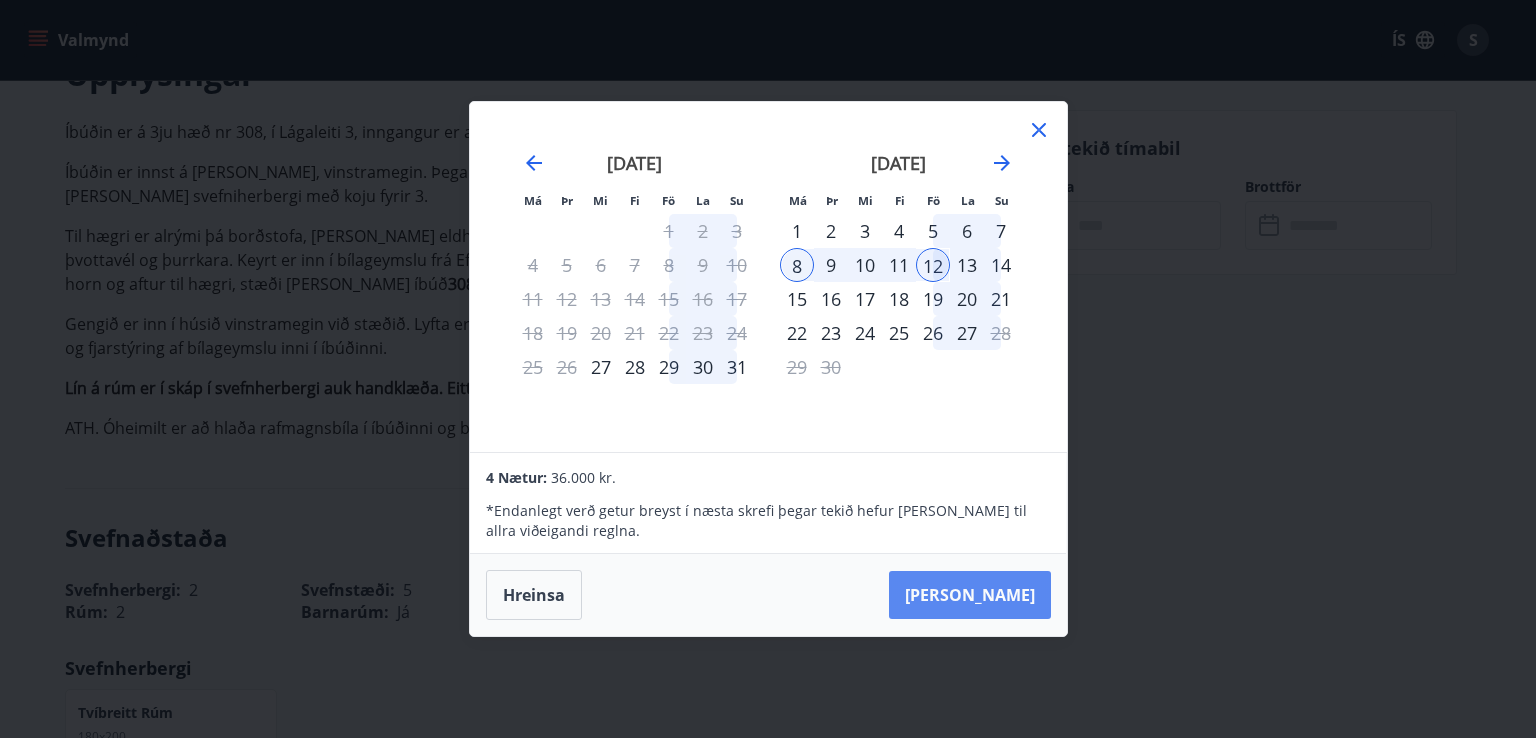 click on "[PERSON_NAME]" at bounding box center [970, 595] 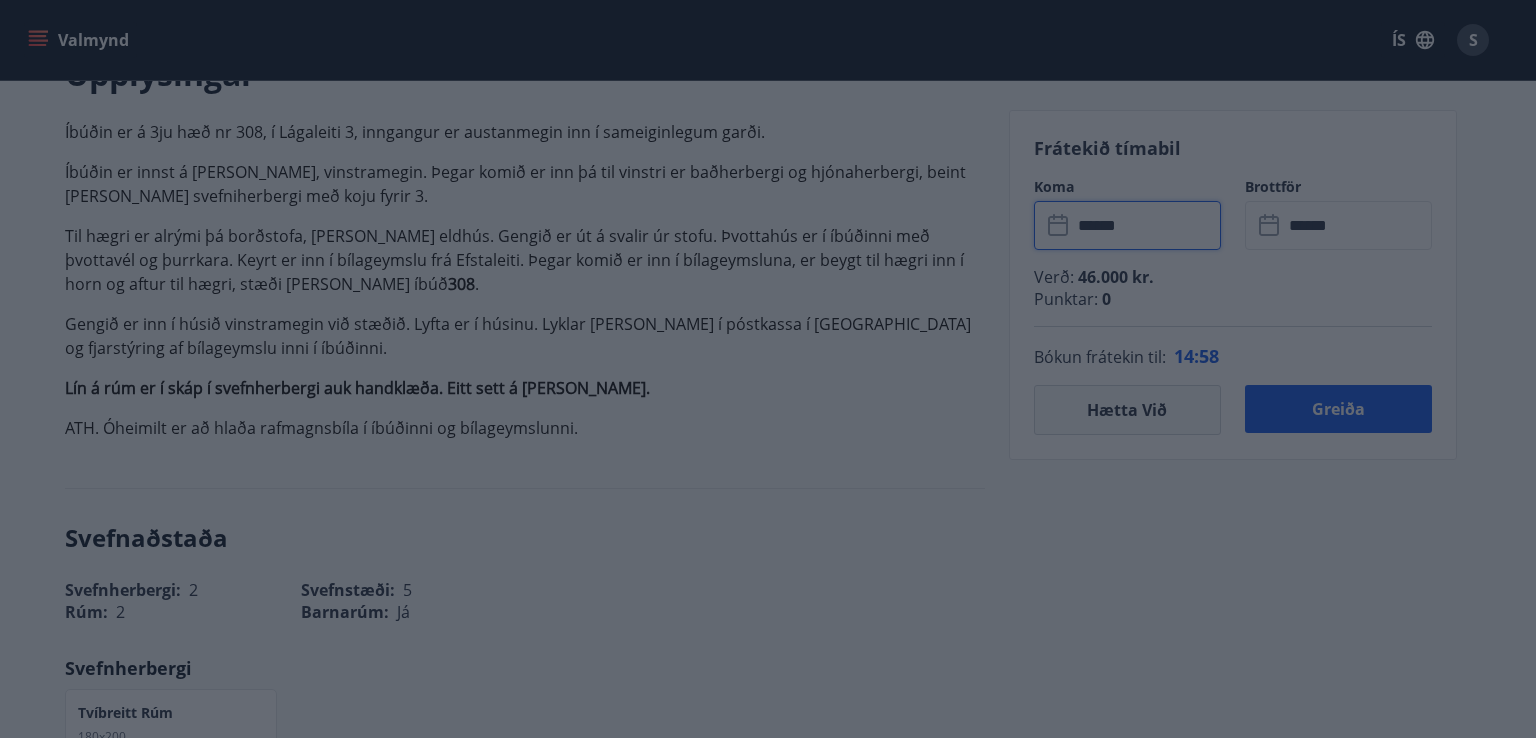 type on "******" 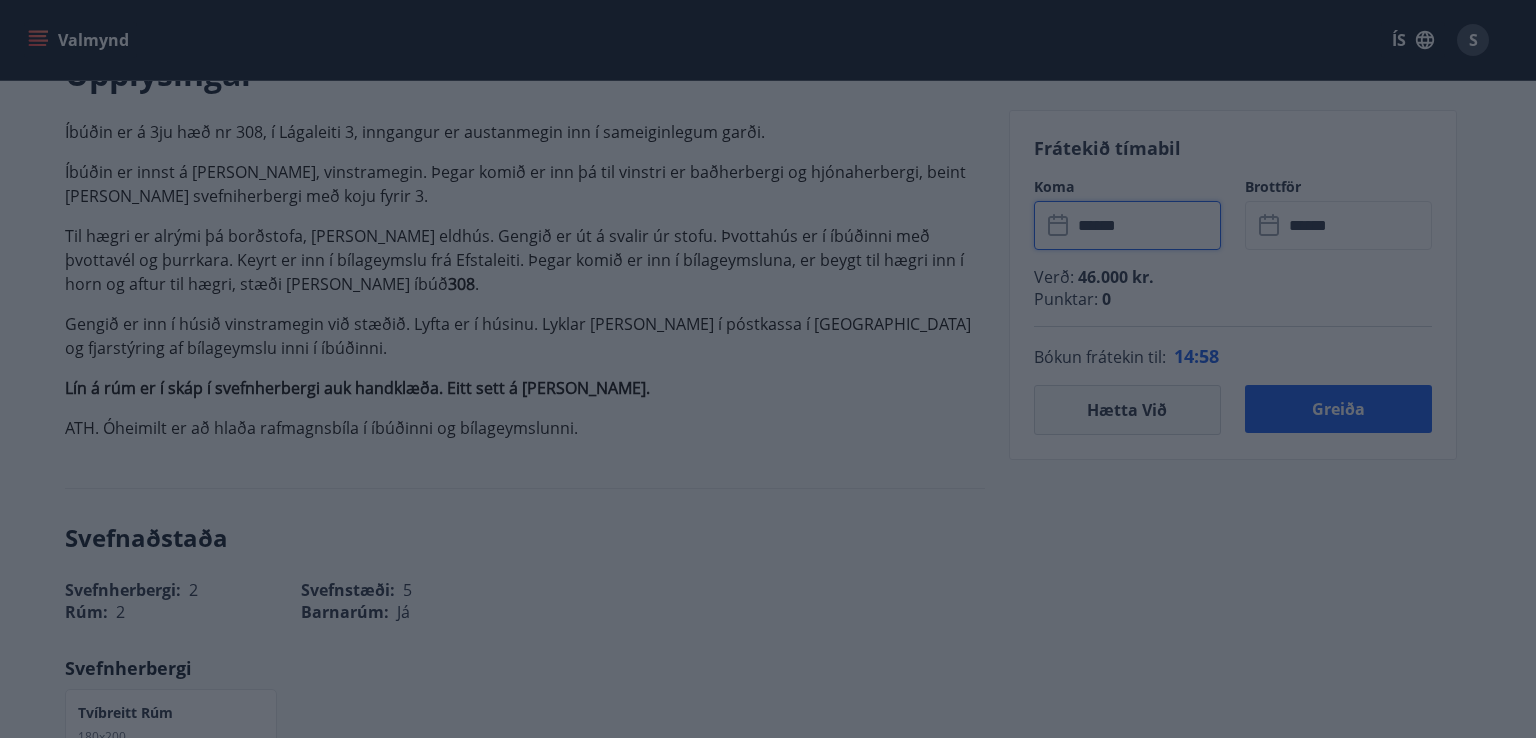 type on "******" 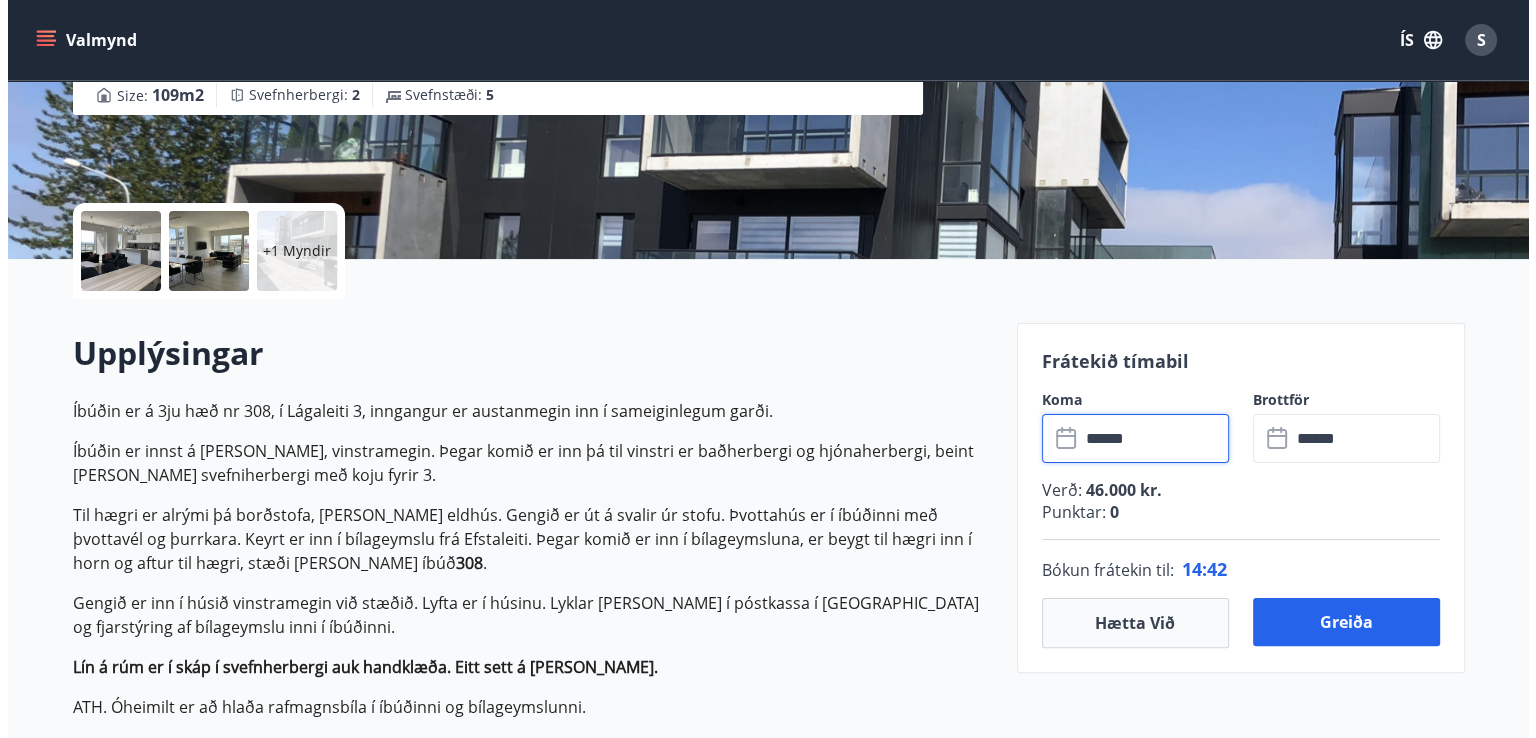 scroll, scrollTop: 336, scrollLeft: 0, axis: vertical 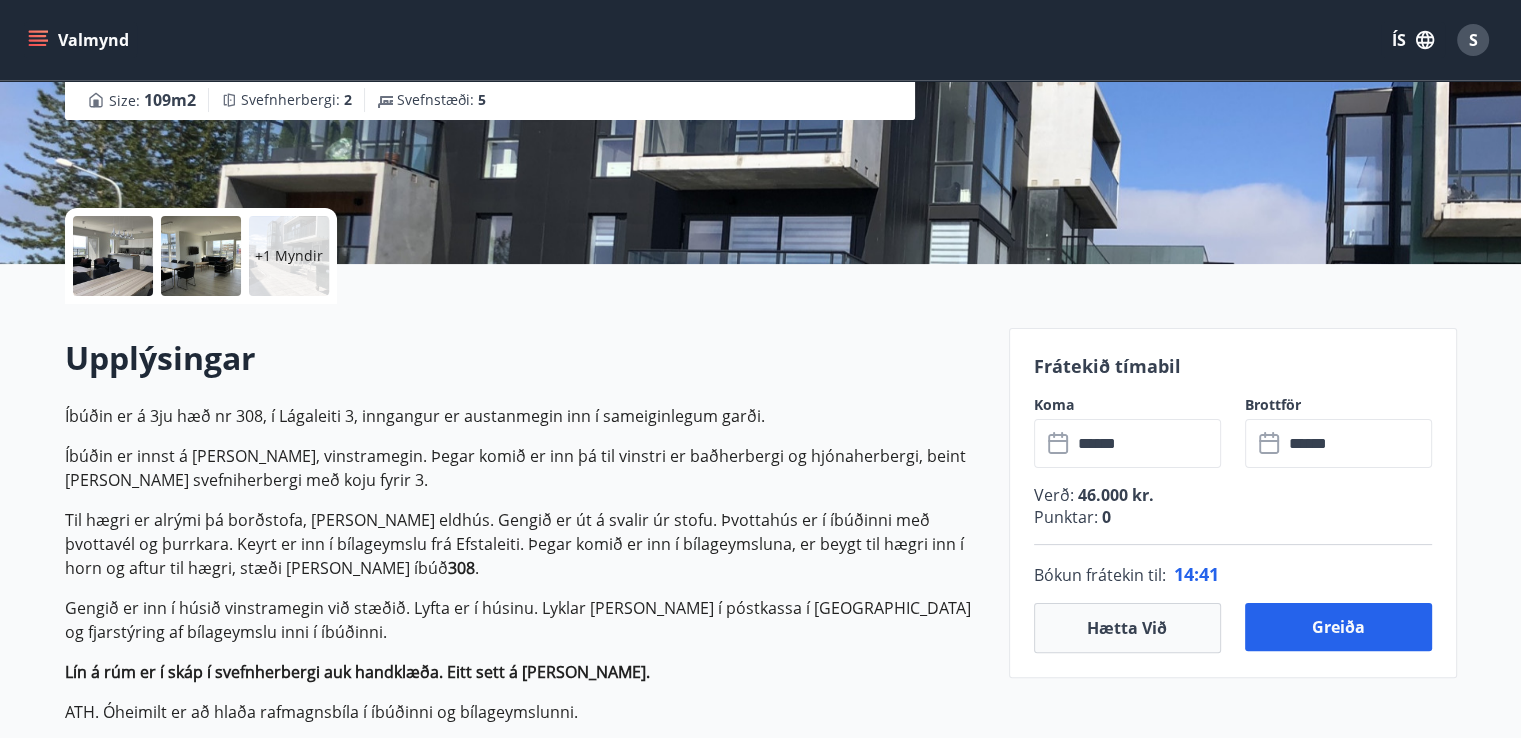 click at bounding box center (113, 256) 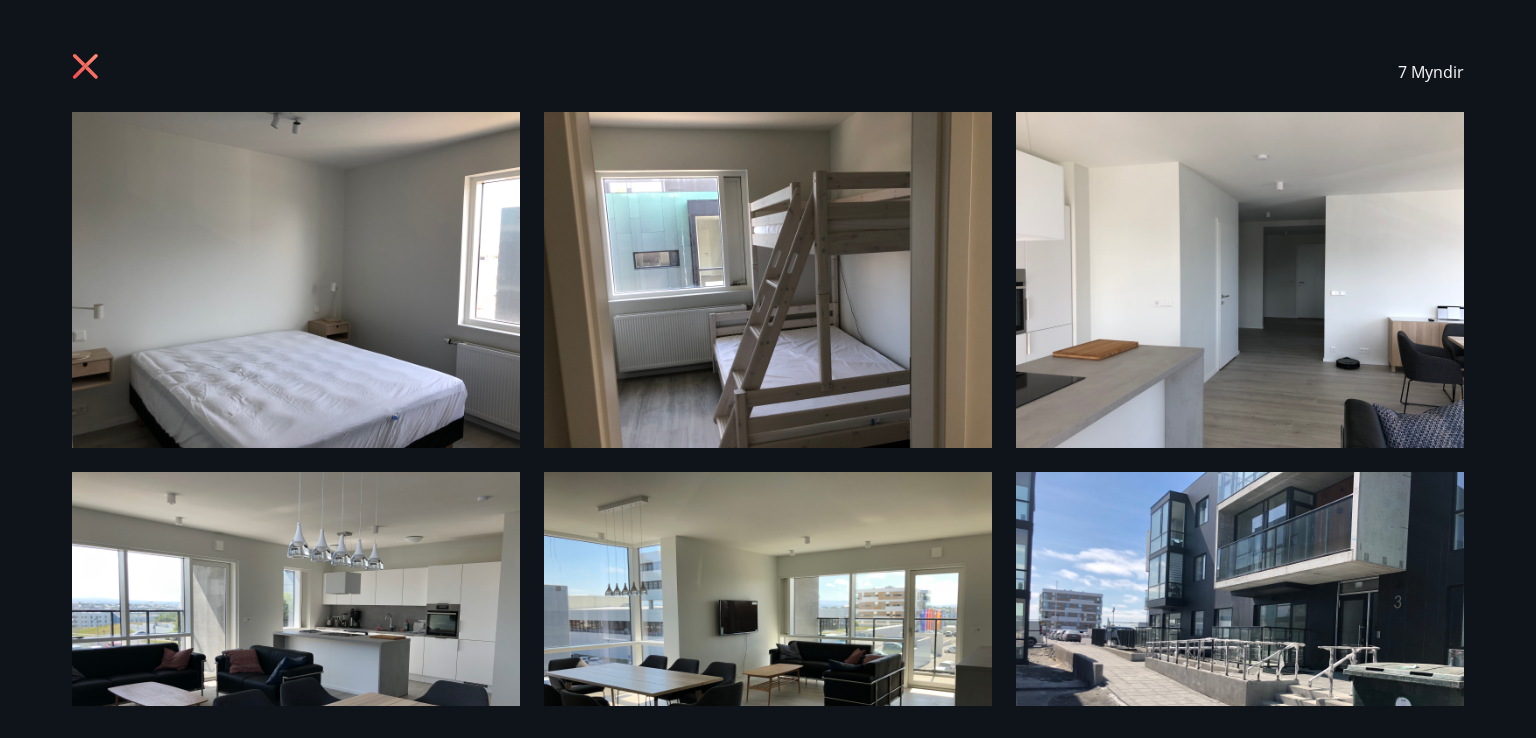 click at bounding box center (296, 280) 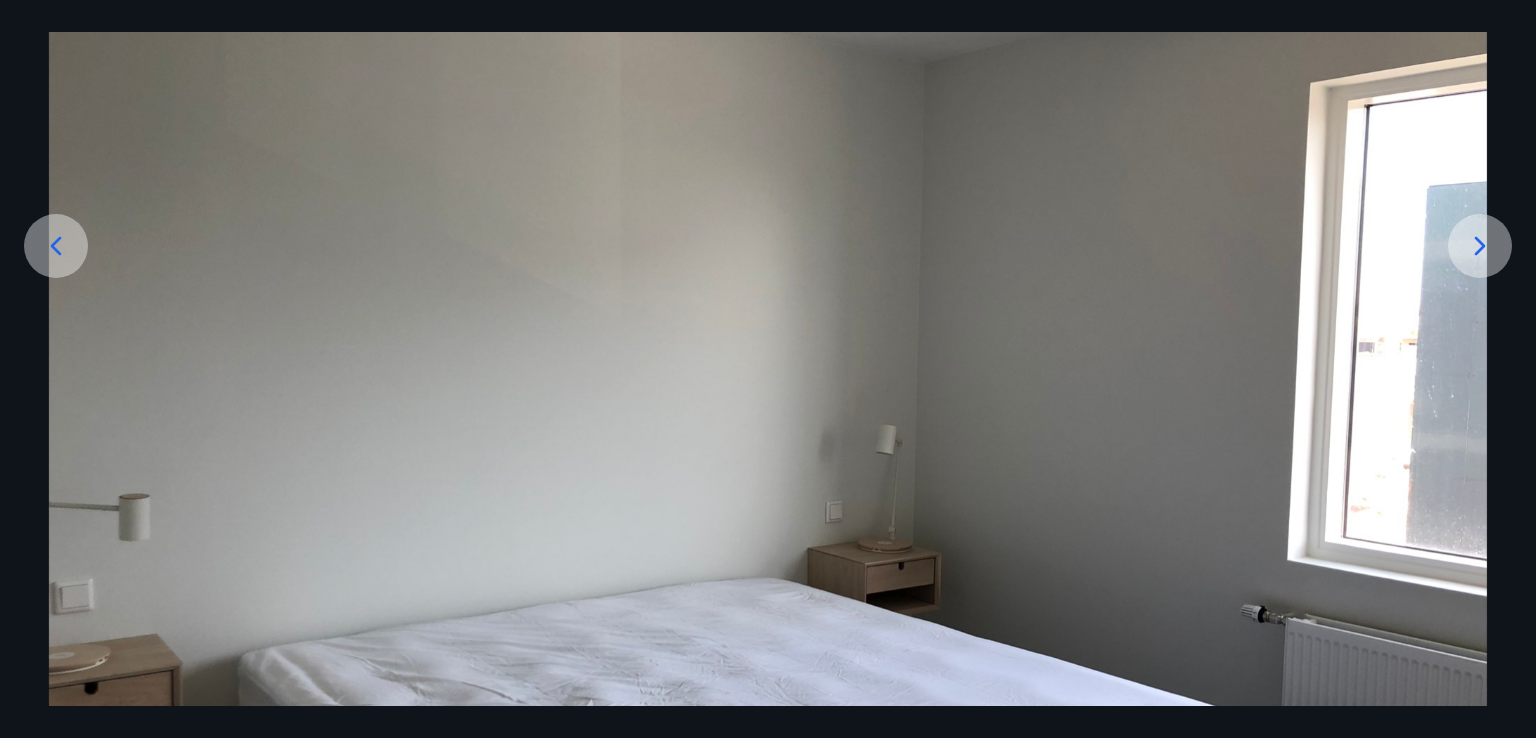 scroll, scrollTop: 232, scrollLeft: 0, axis: vertical 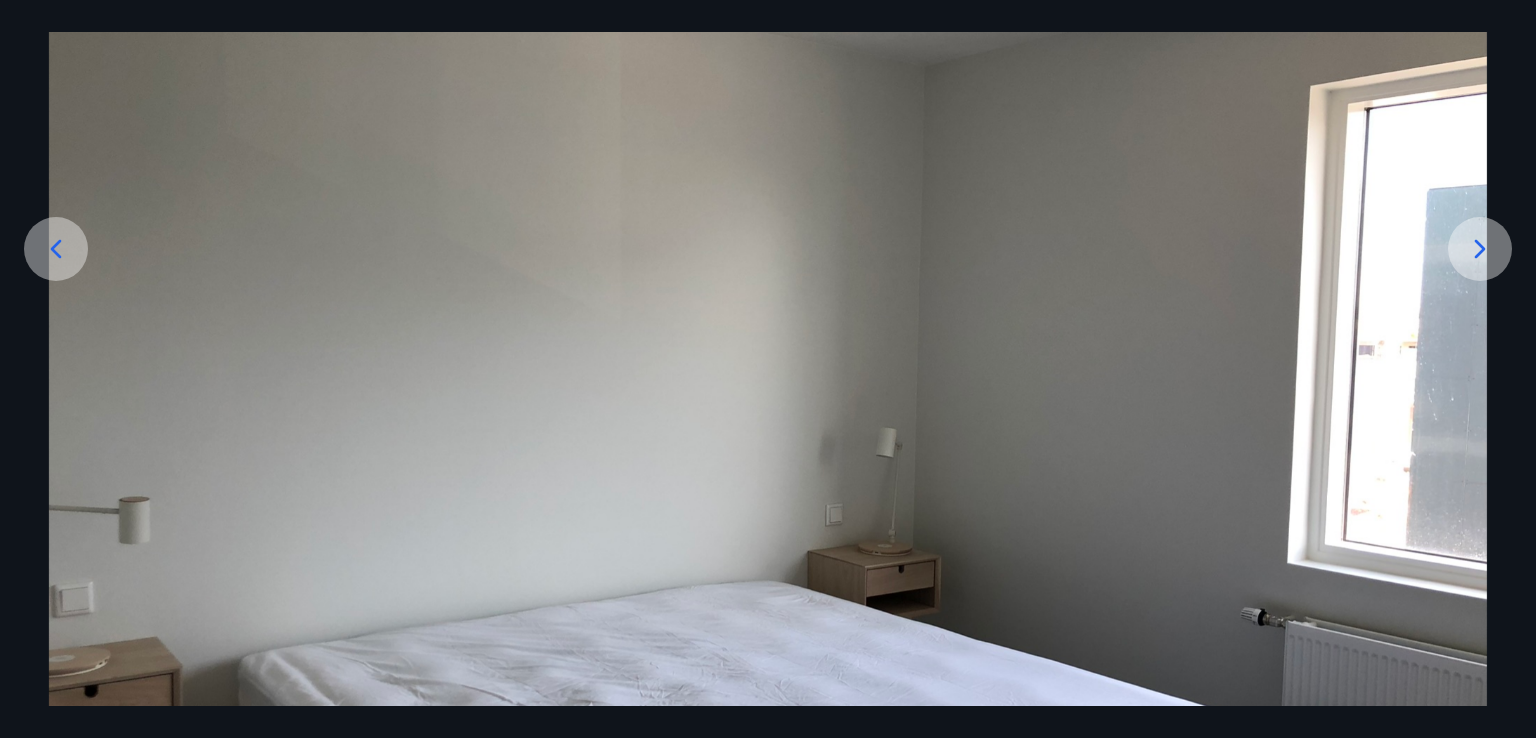 click 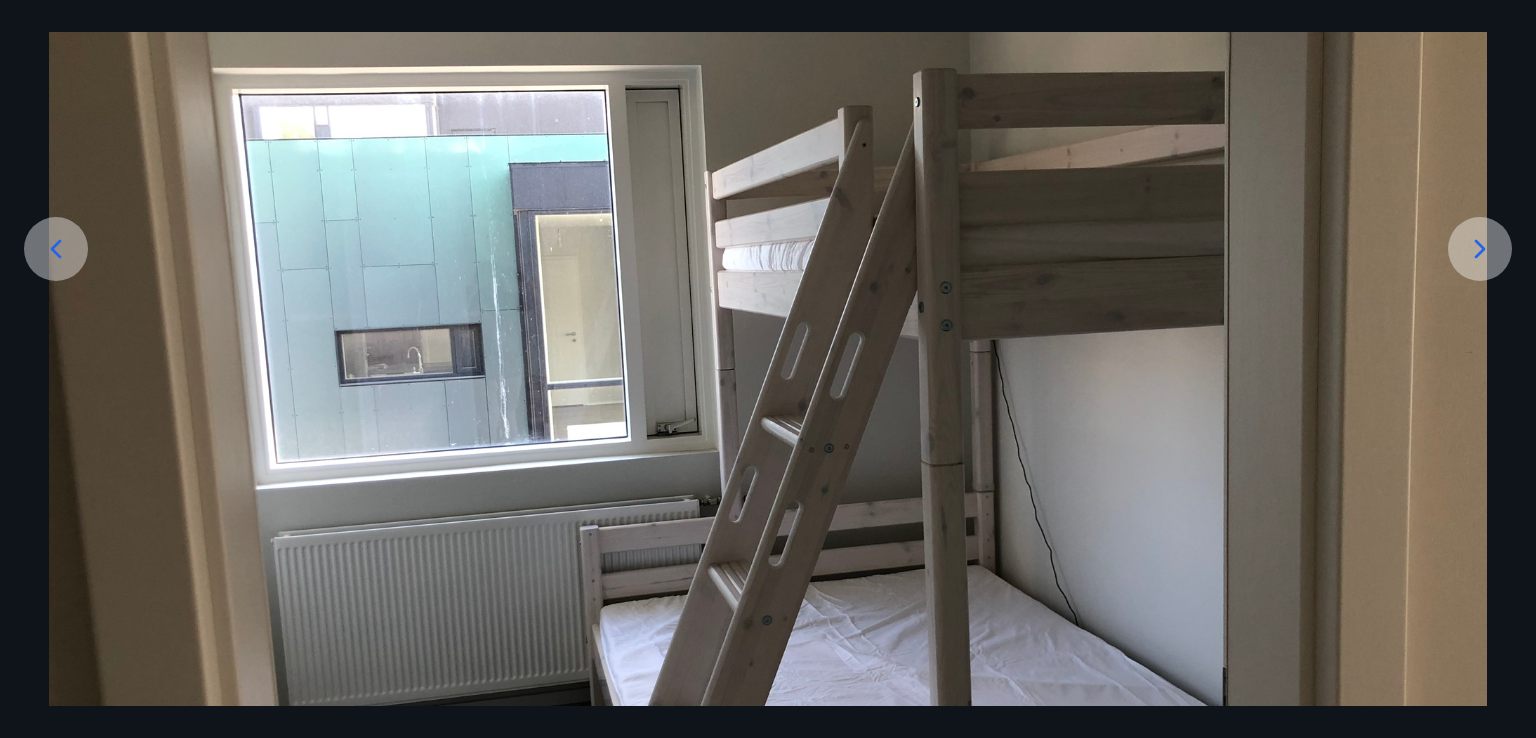 click 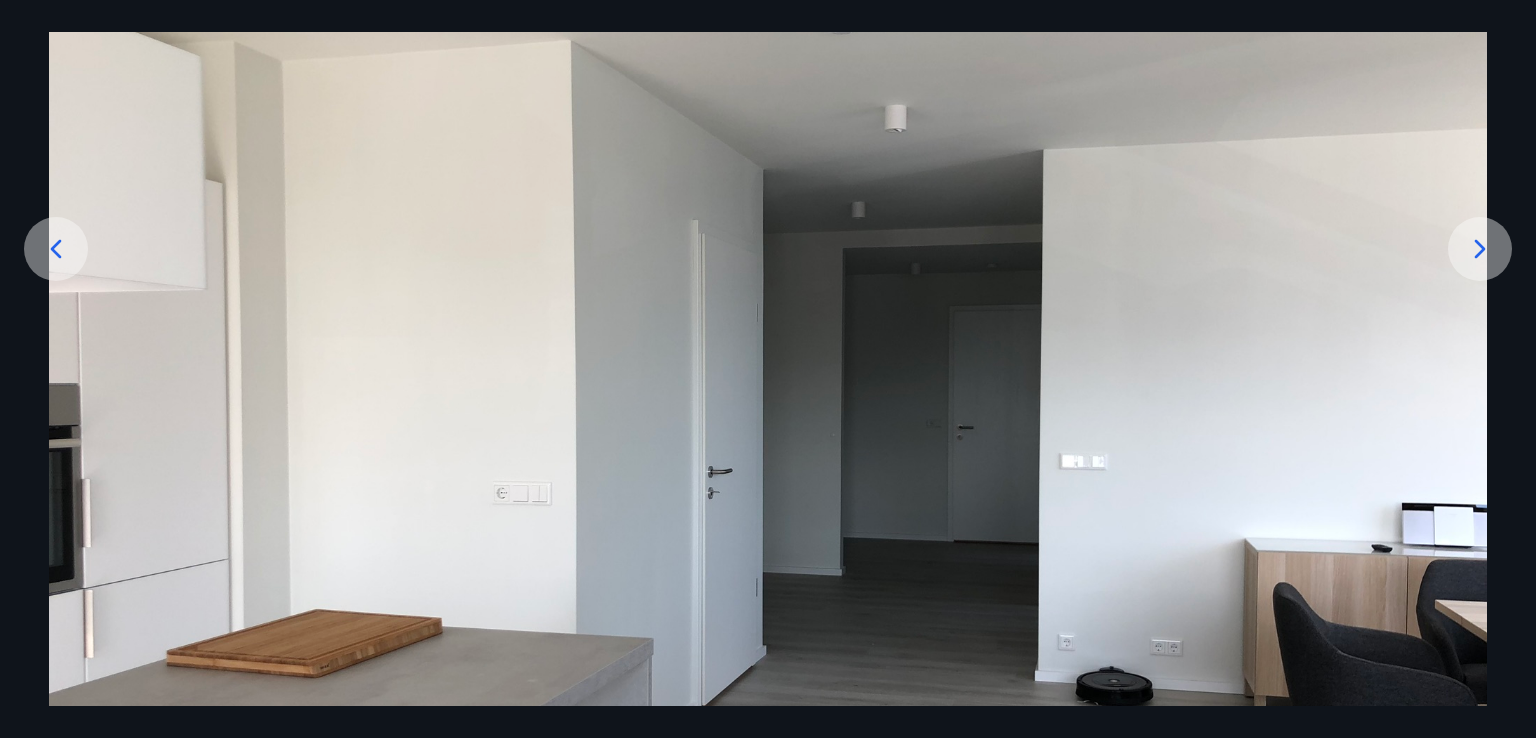 click 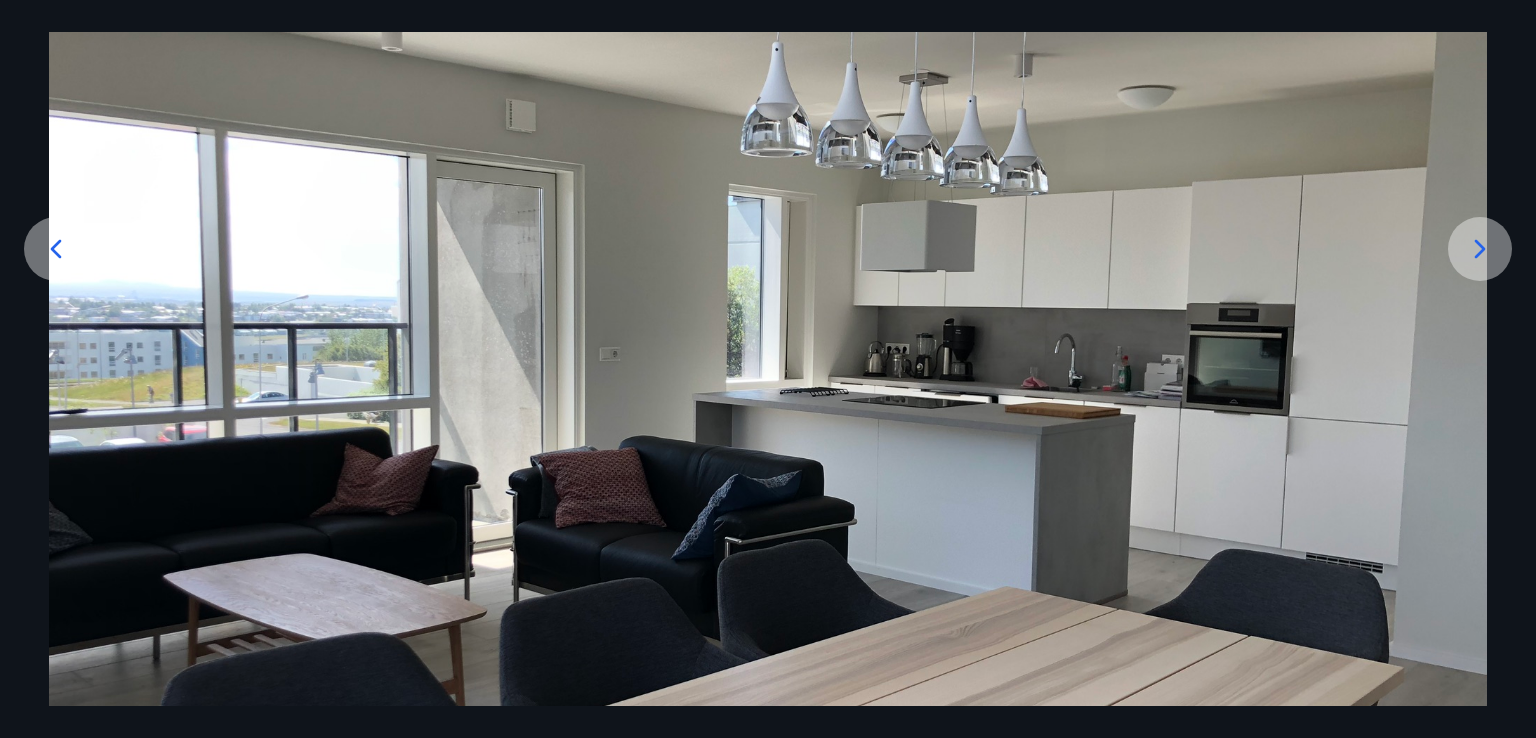 click 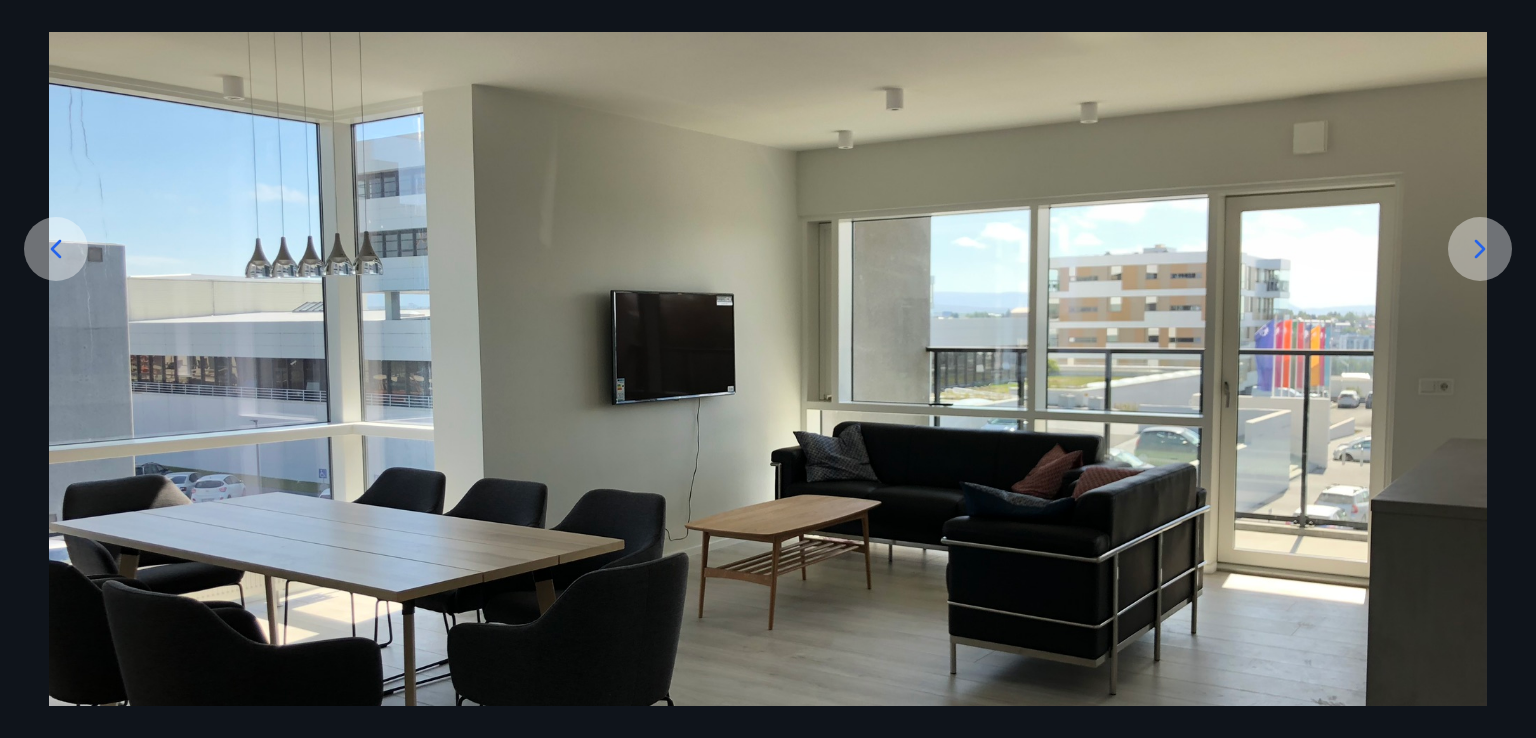 click 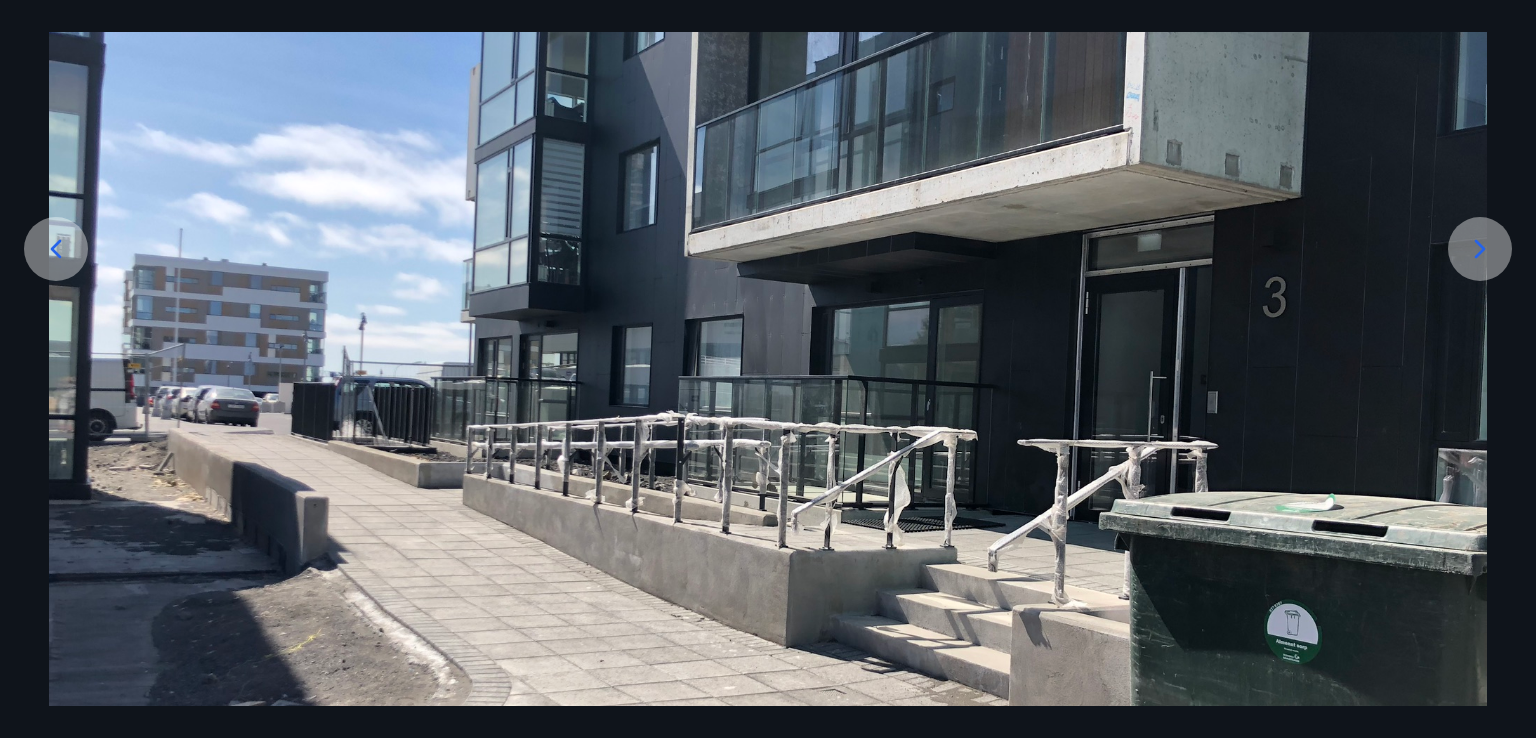 click 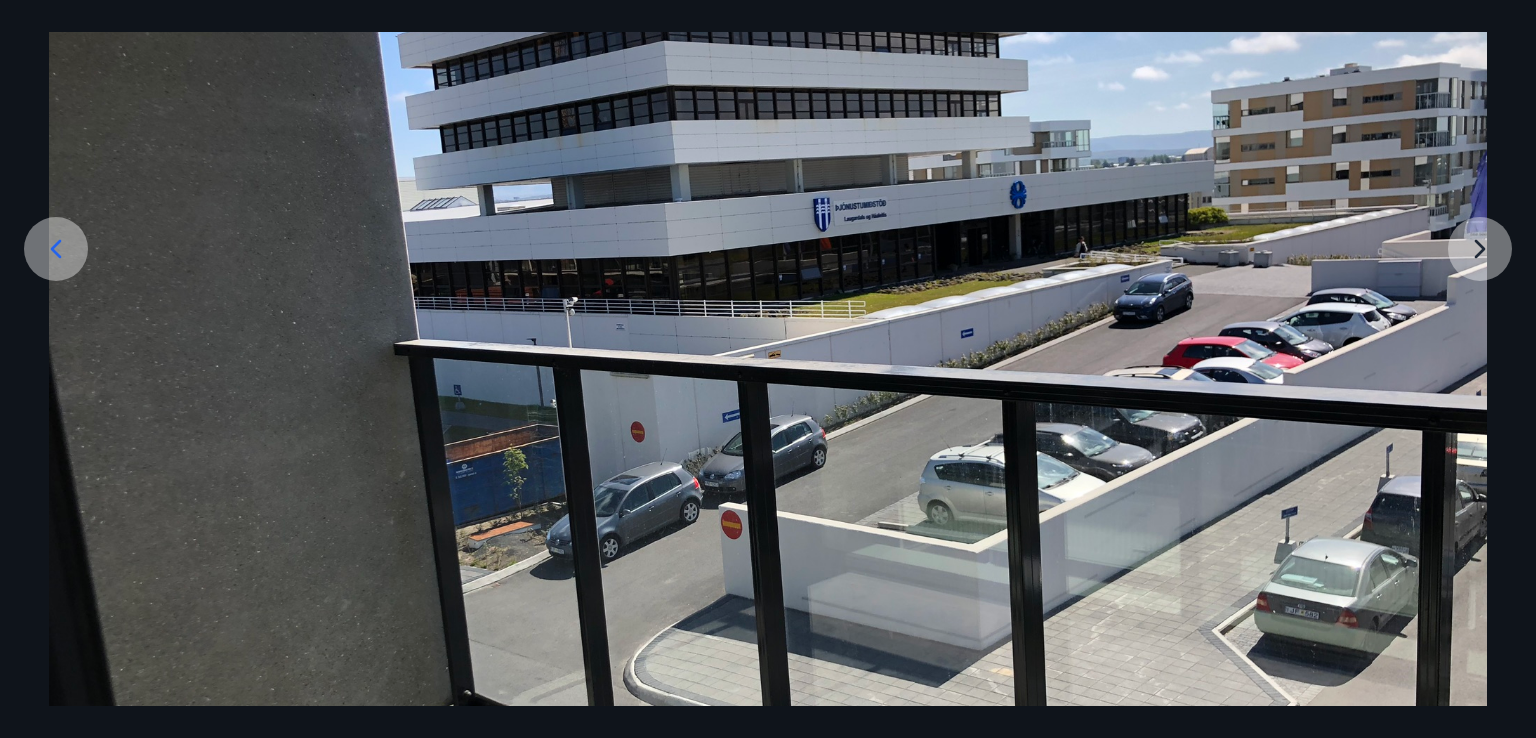 click at bounding box center [768, 419] 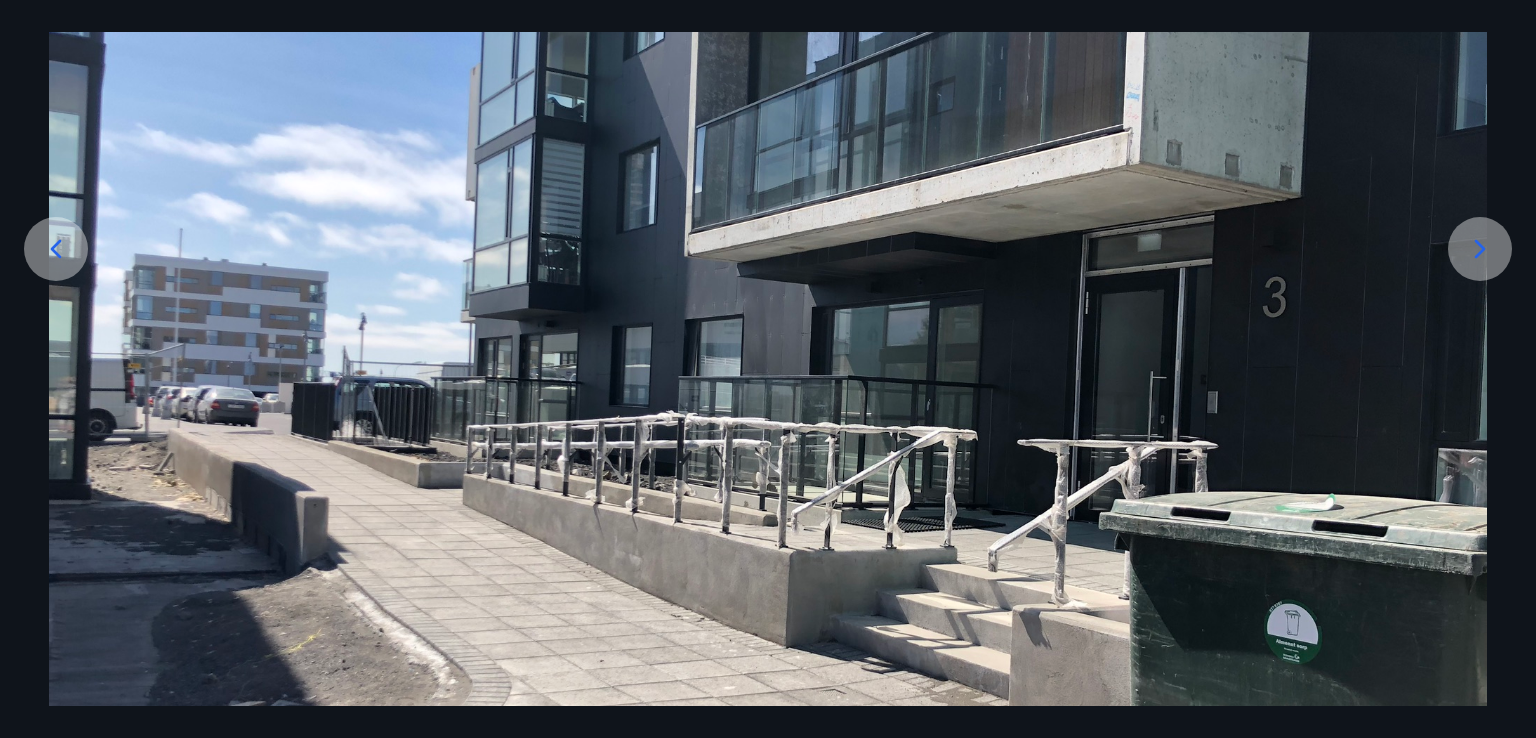 click 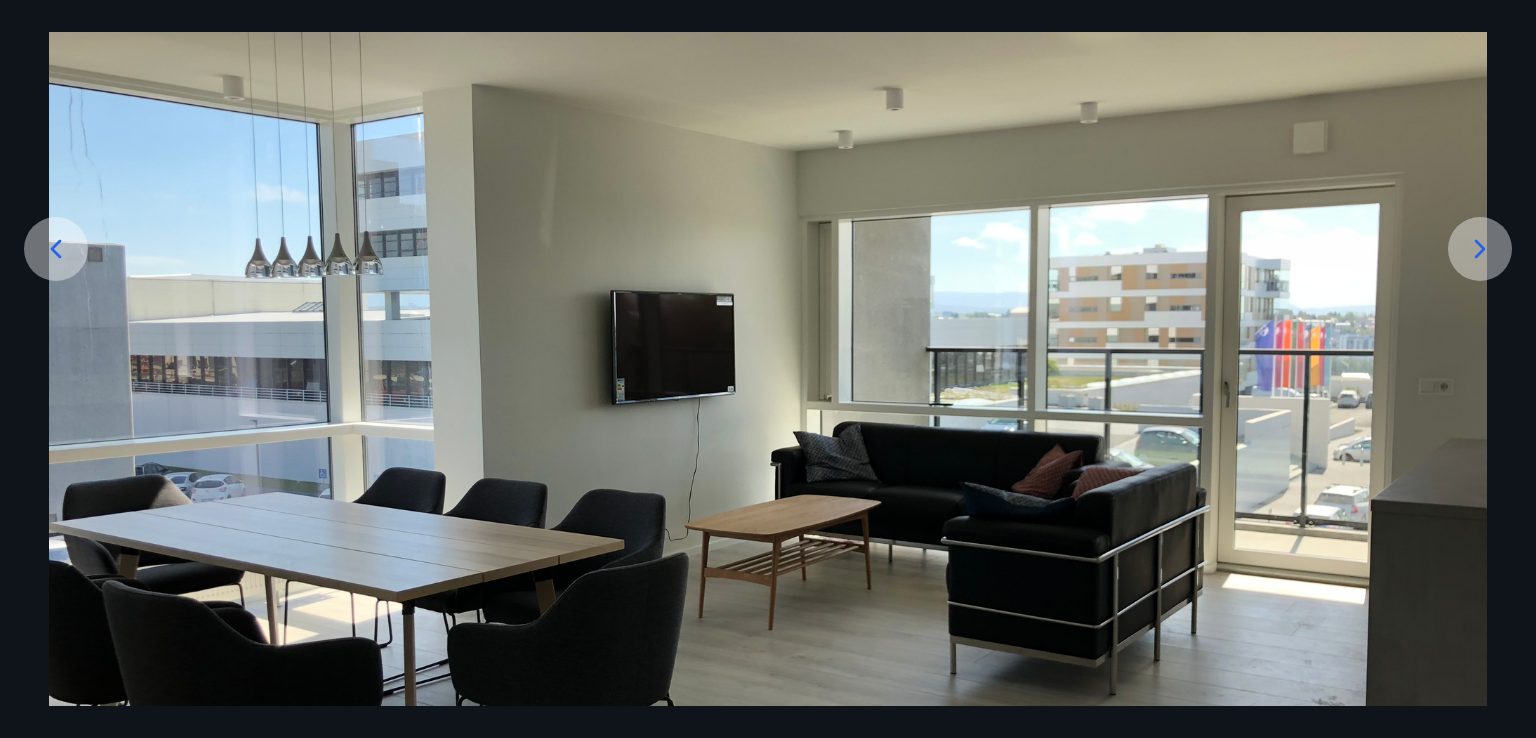 click 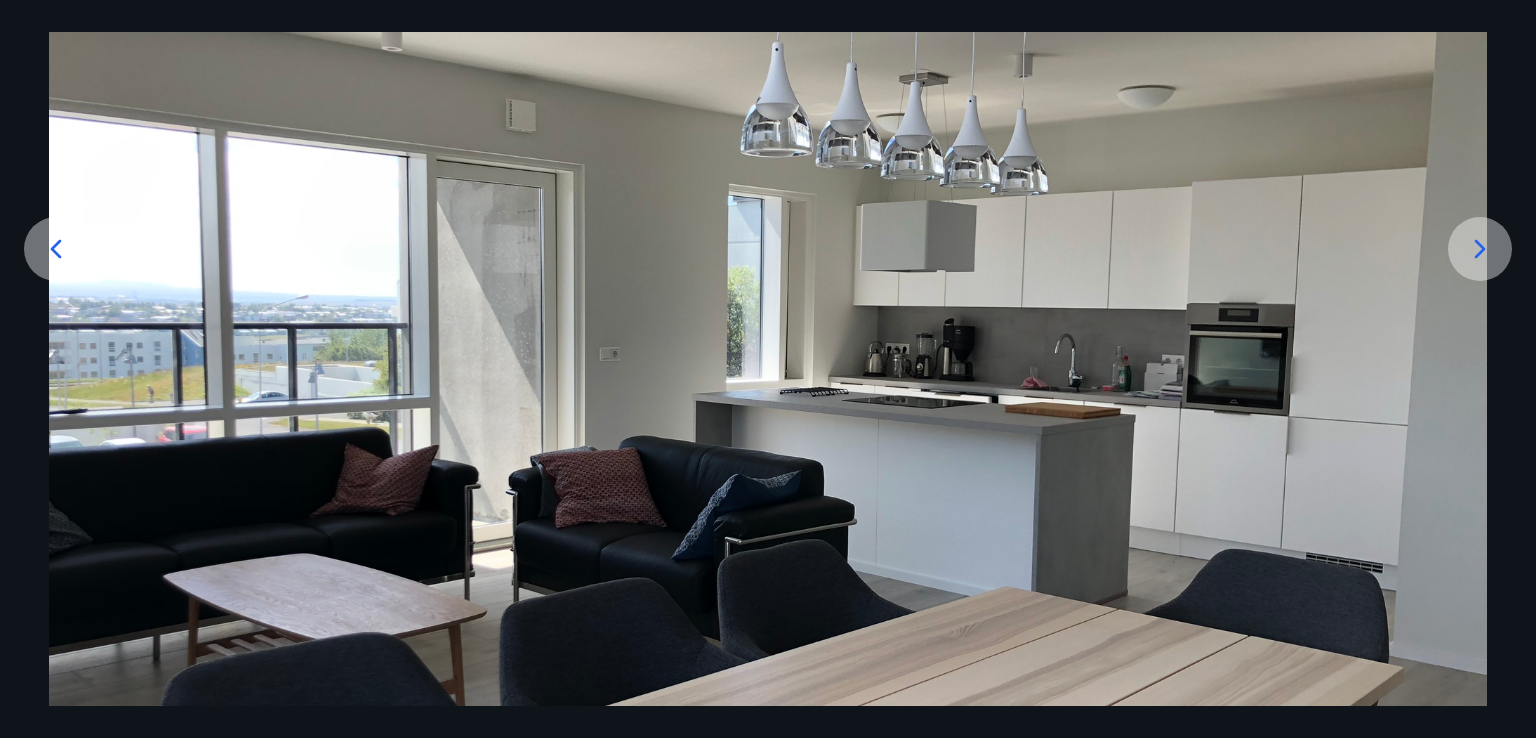 click 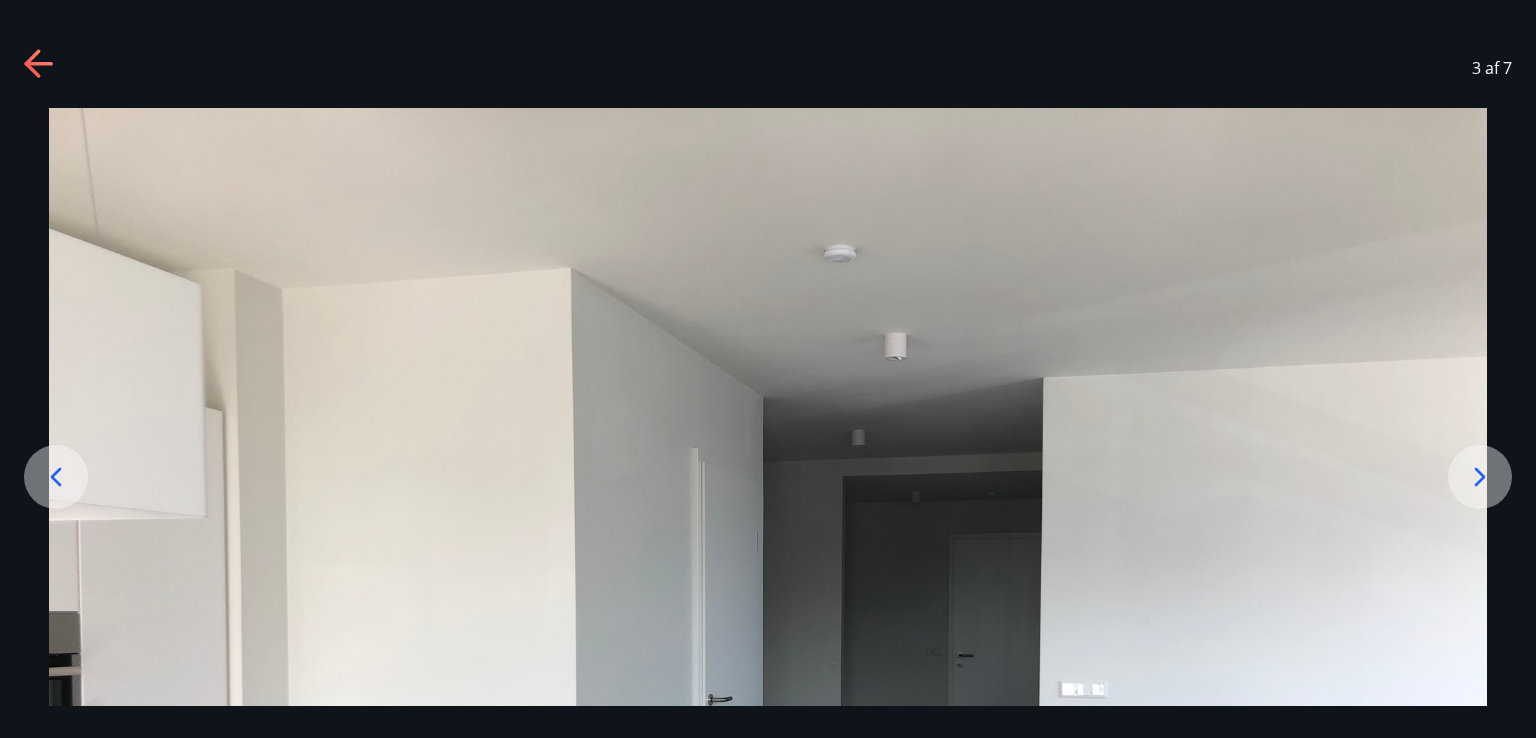 scroll, scrollTop: 0, scrollLeft: 0, axis: both 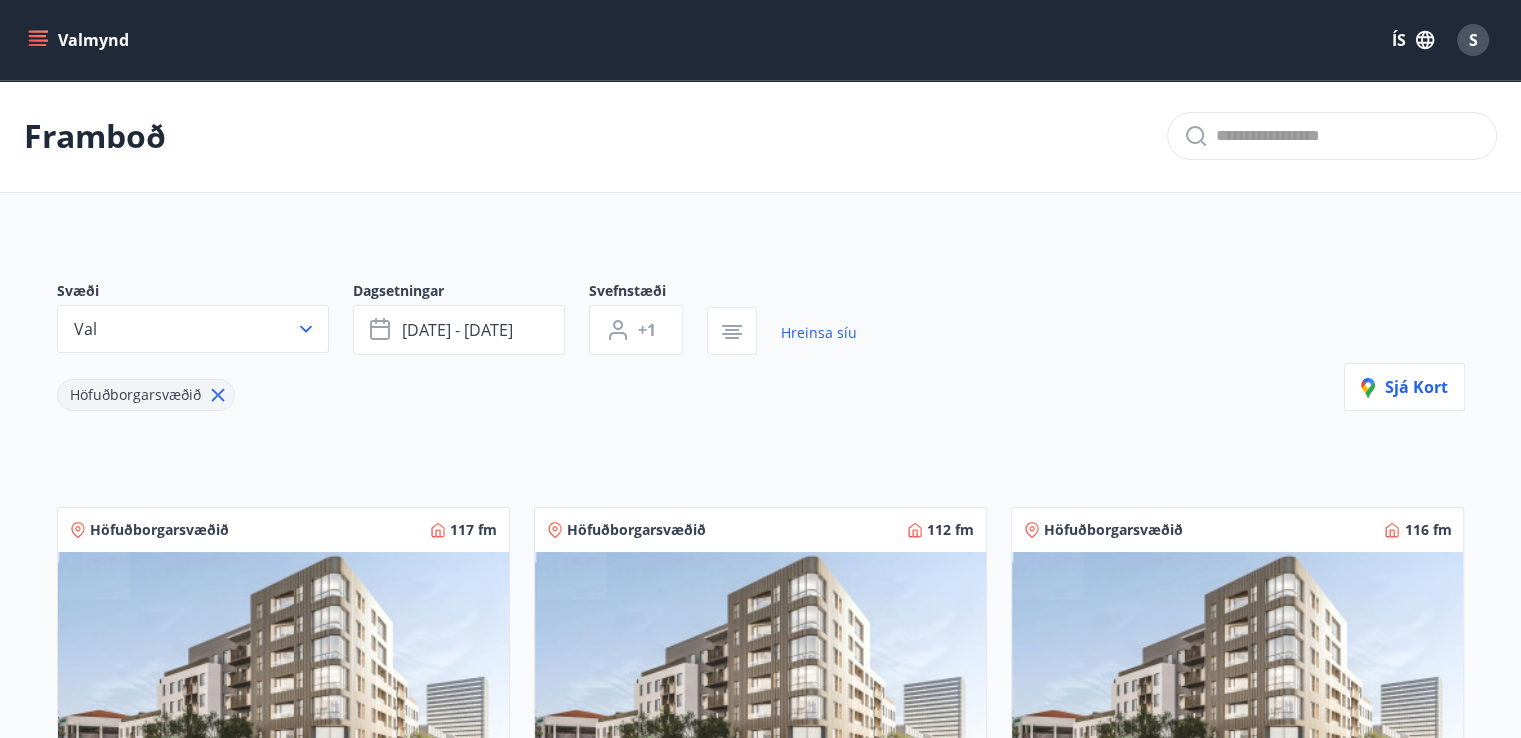 click on "Valmynd ÍS S" at bounding box center (760, 40) 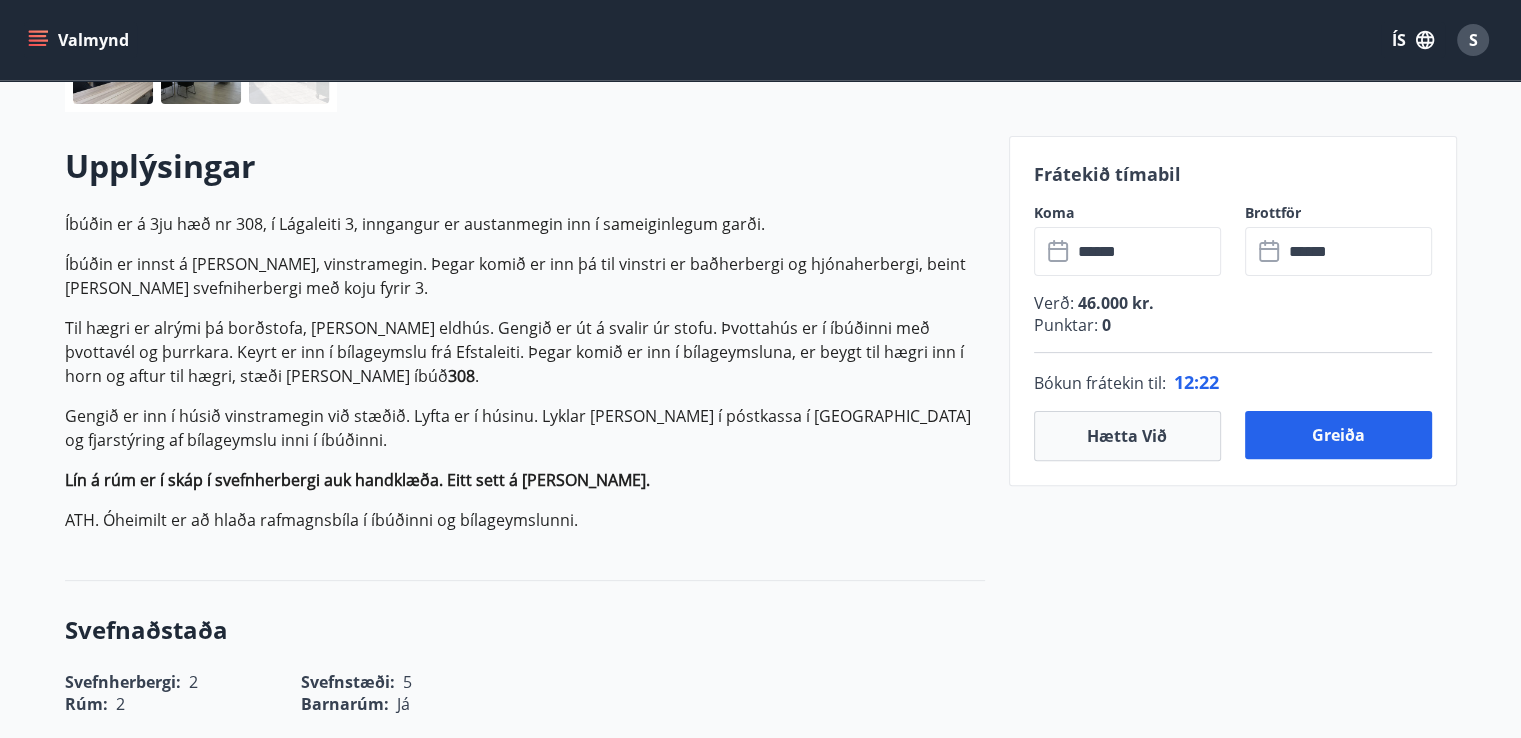 scroll, scrollTop: 540, scrollLeft: 0, axis: vertical 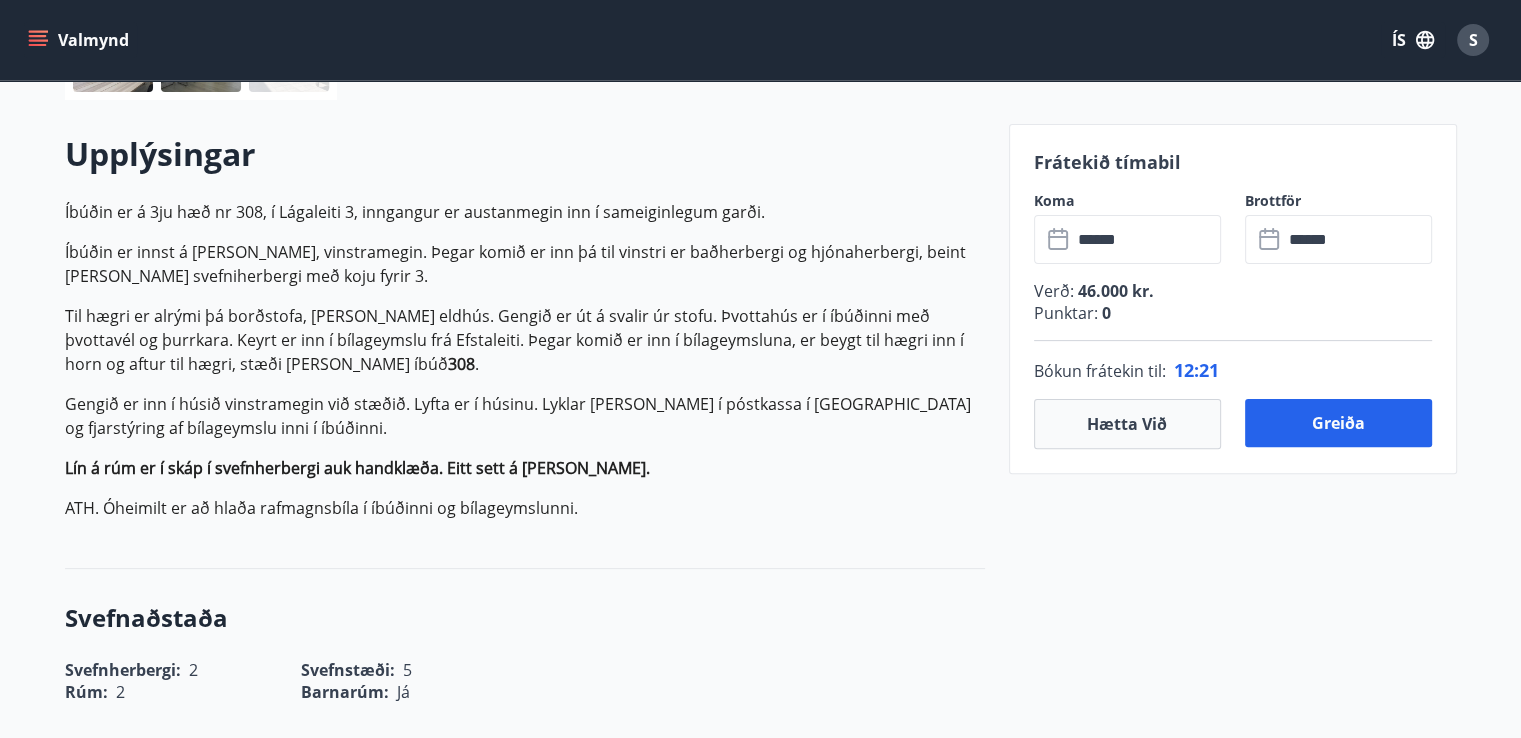 click on "Upplýsingar Íbúðin er á 3ju hæð nr 308, í Lágaleiti 3, inngangur er austanmegin inn í sameiginlegum garði.
Íbúðin er innst á [PERSON_NAME], vinstramegin. Þegar komið er inn þá til vinstri er baðherbergi og hjónaherbergi, beint [PERSON_NAME] svefniherbergi með koju fyrir 3.
Til hægri er alrými þá borðstofa, [PERSON_NAME] eldhús. Gengið er út á svalir úr stofu. Þvottahús er í íbúðinni með þvottavél og þurrkara. Keyrt er inn í bílageymslu frá Efstaleiti. Þegar komið er inn í bílageymsluna, er beygt til hægri inn í horn og aftur til hægri, stæði [PERSON_NAME] íbúð  308 .
Gengið er inn í húsið vinstramegin við stæðið. Lyfta er í húsinu. Lyklar [PERSON_NAME] í póstkassa í [GEOGRAPHIC_DATA] og fjarstýring af bílageymslu inni í íbúðinni.
Lín á rúm er í skáp í svefnherbergi auk handklæða.  Eitt sett á [PERSON_NAME].
[GEOGRAPHIC_DATA].    Óheimilt er að hlaða rafmagnsbíla í íbúðinni og bílageymslunni." at bounding box center [525, 334] 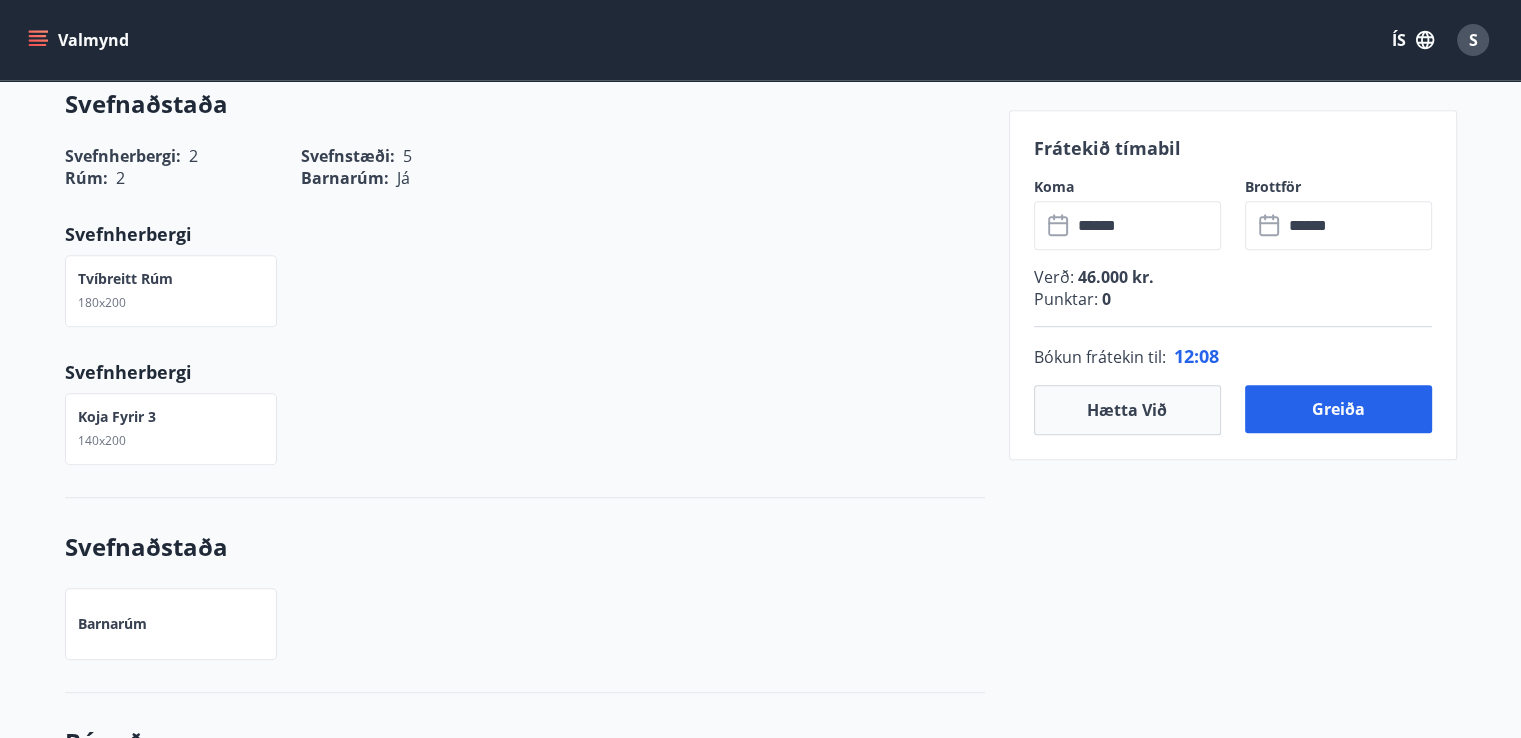 scroll, scrollTop: 824, scrollLeft: 0, axis: vertical 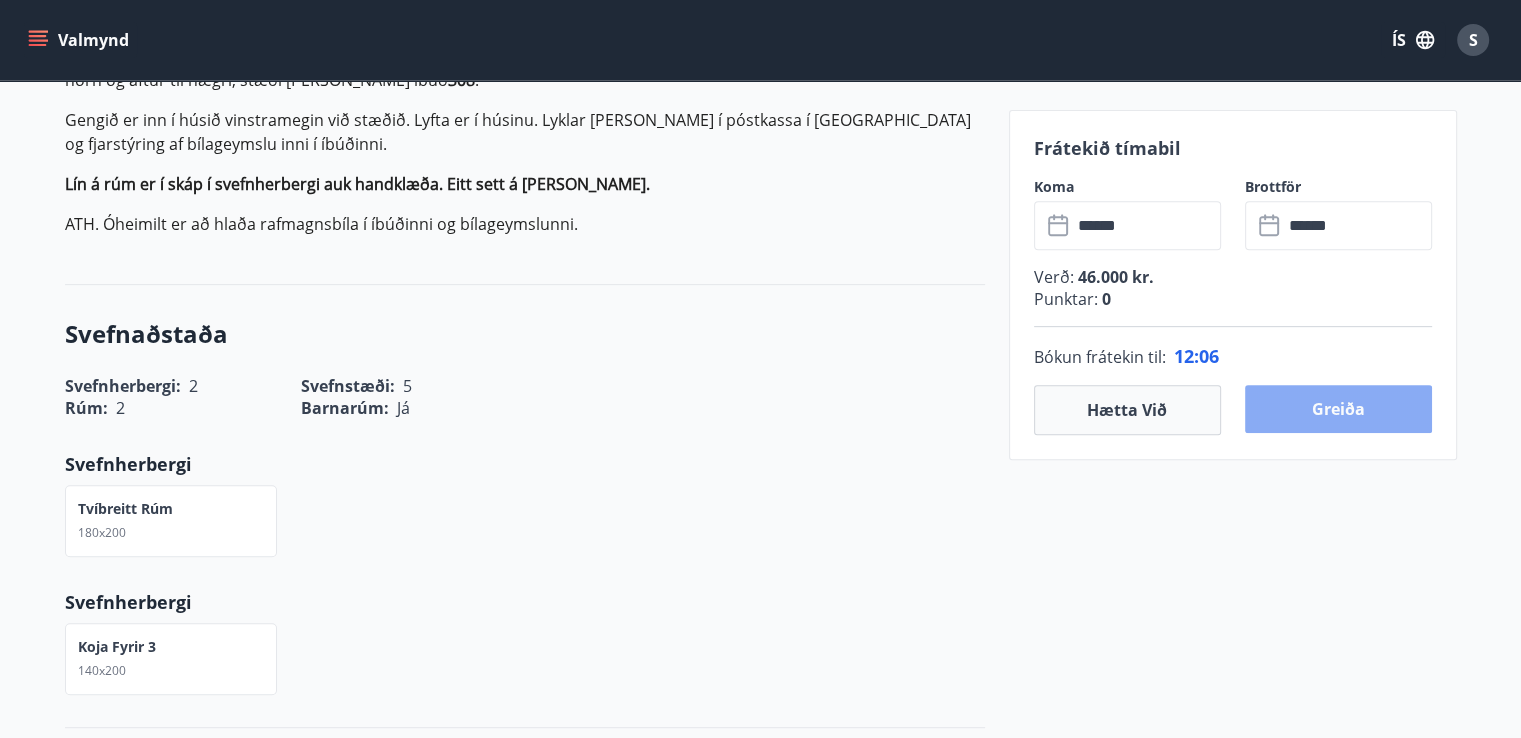 click on "Greiða" at bounding box center (1338, 409) 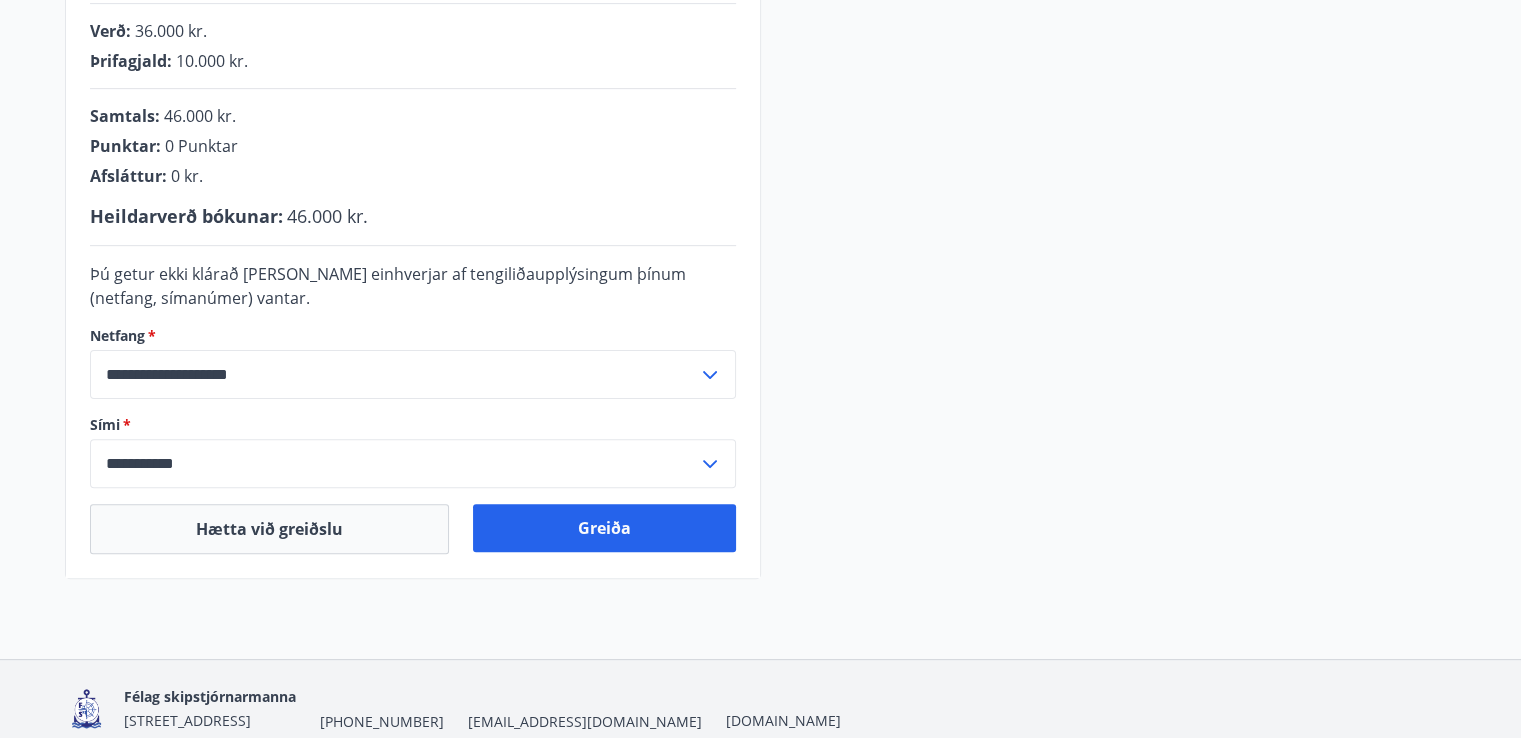 scroll, scrollTop: 543, scrollLeft: 0, axis: vertical 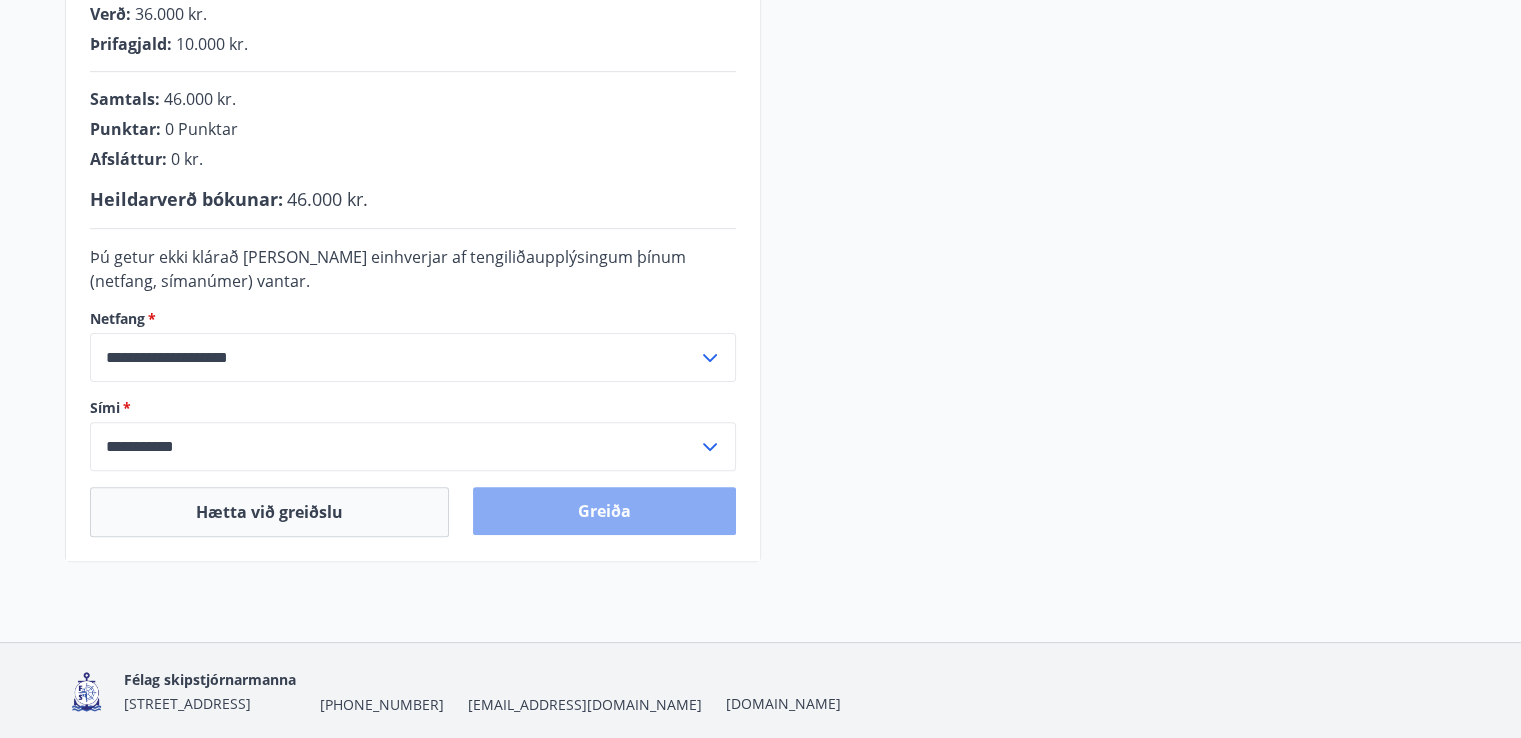 click on "Greiða" at bounding box center [604, 511] 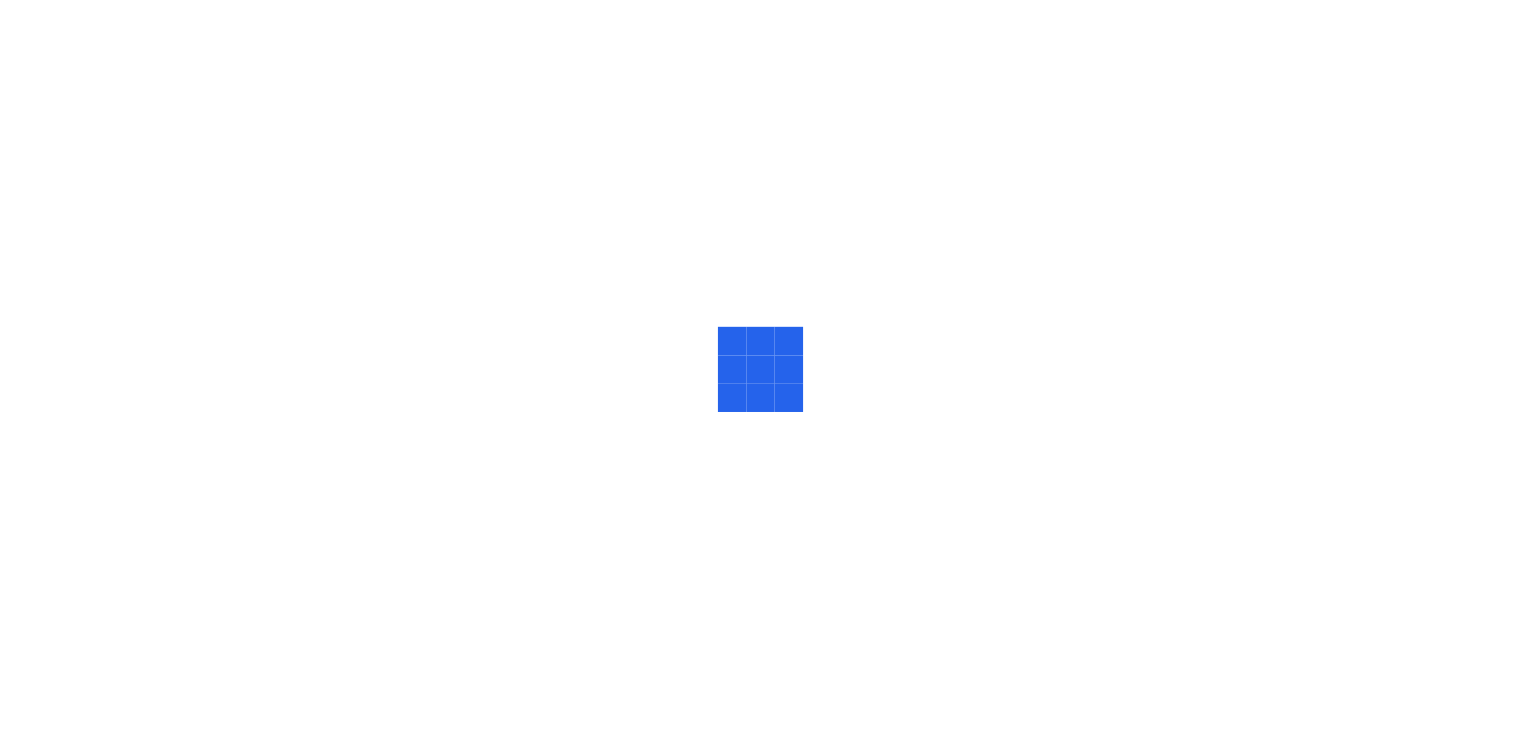 scroll, scrollTop: 0, scrollLeft: 0, axis: both 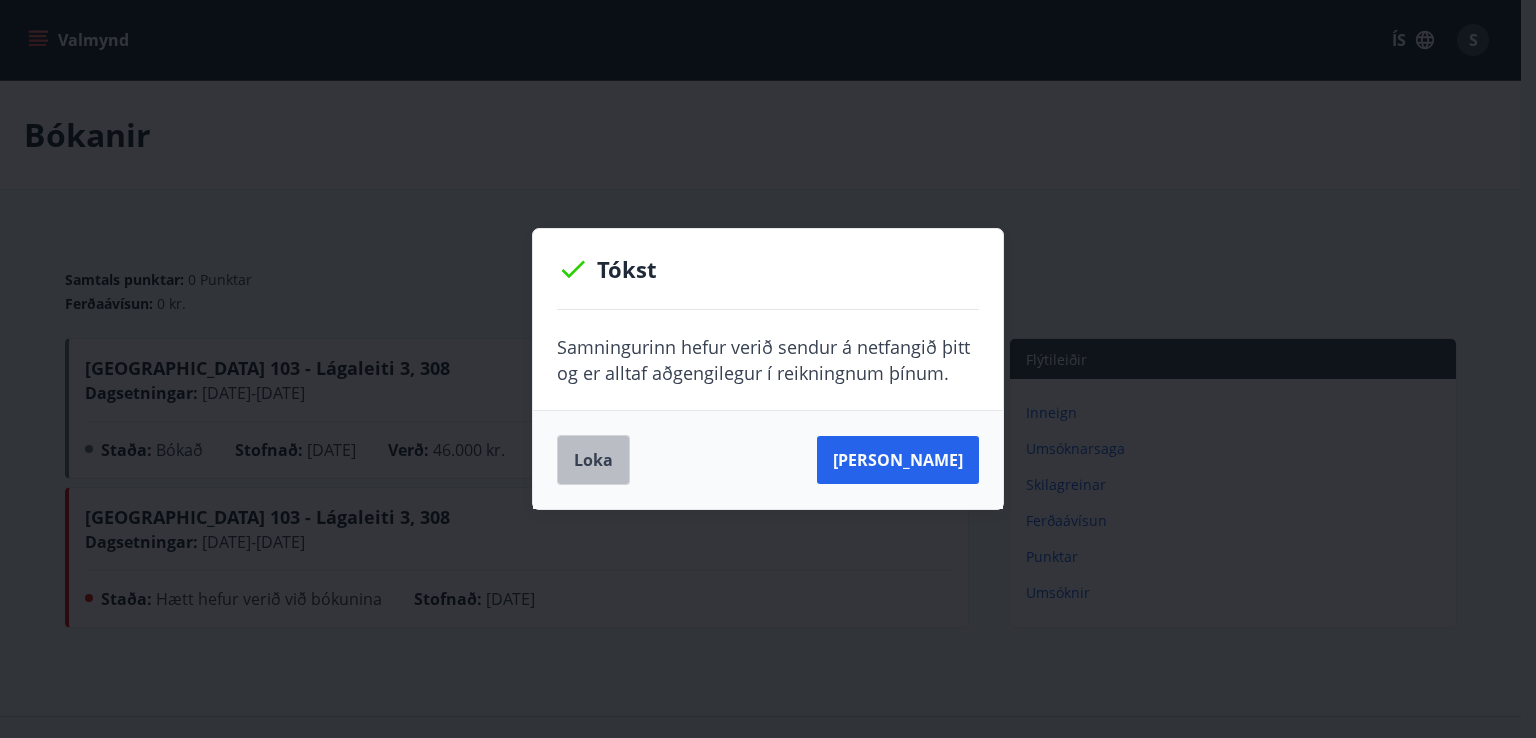 click on "Loka" at bounding box center (593, 460) 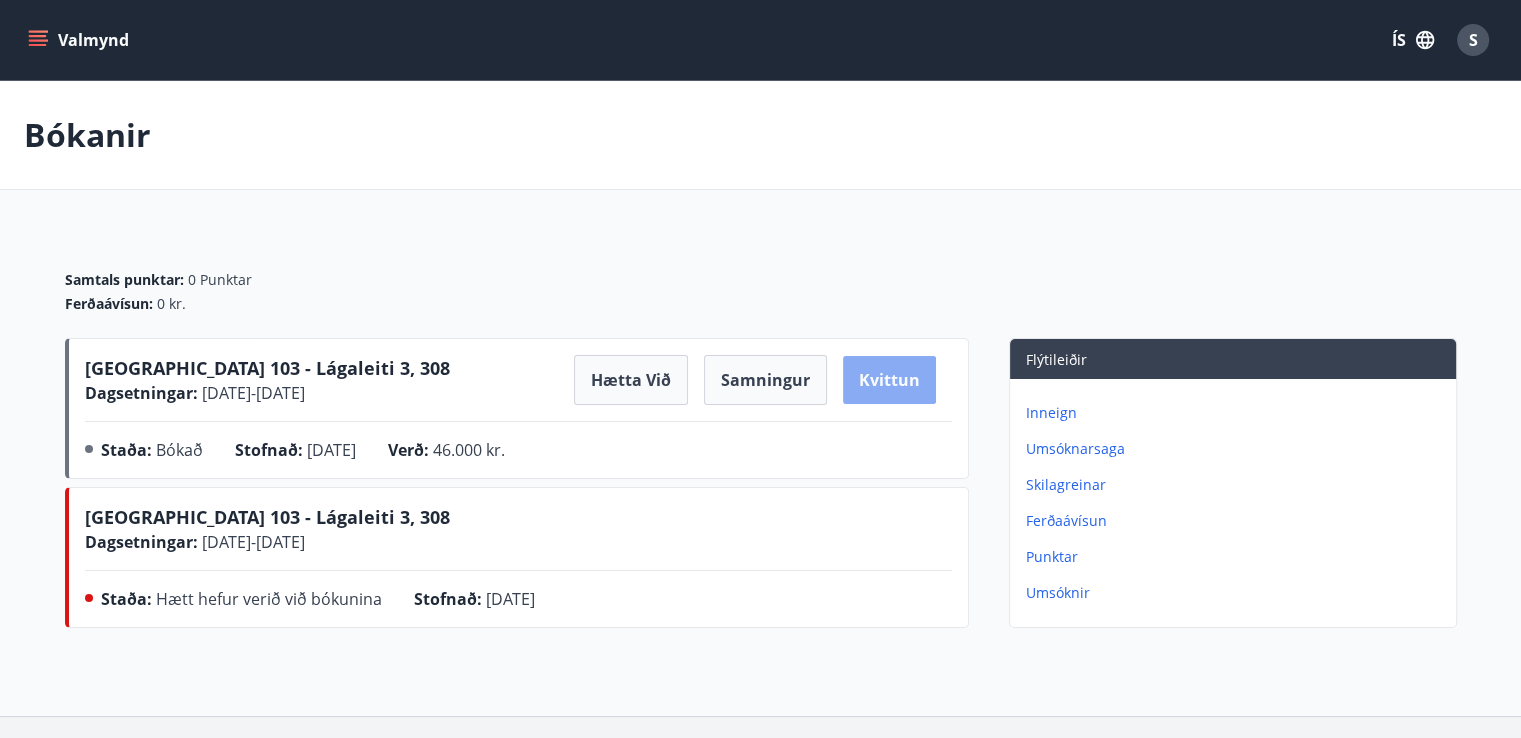 click on "Kvittun" at bounding box center [889, 380] 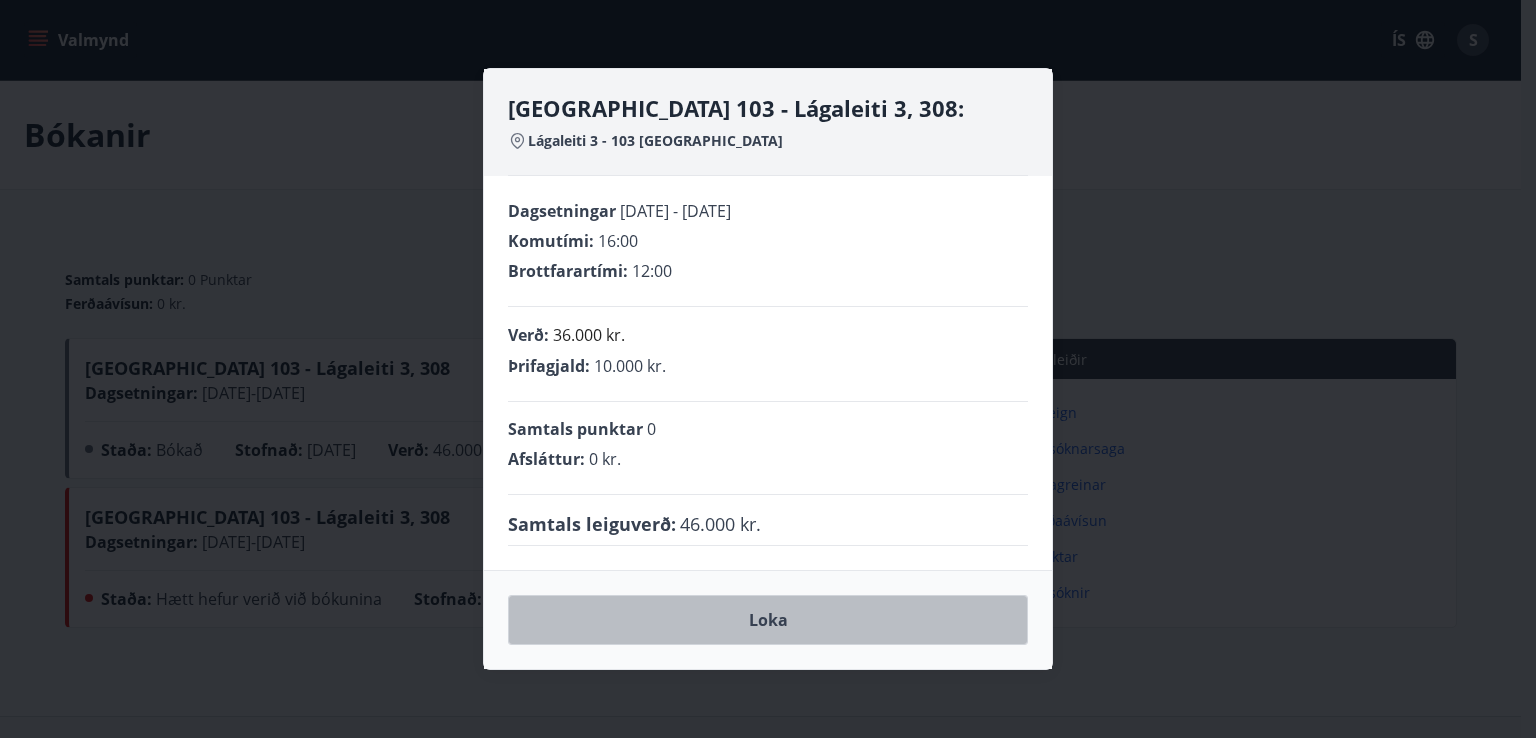 click on "Loka" at bounding box center (768, 620) 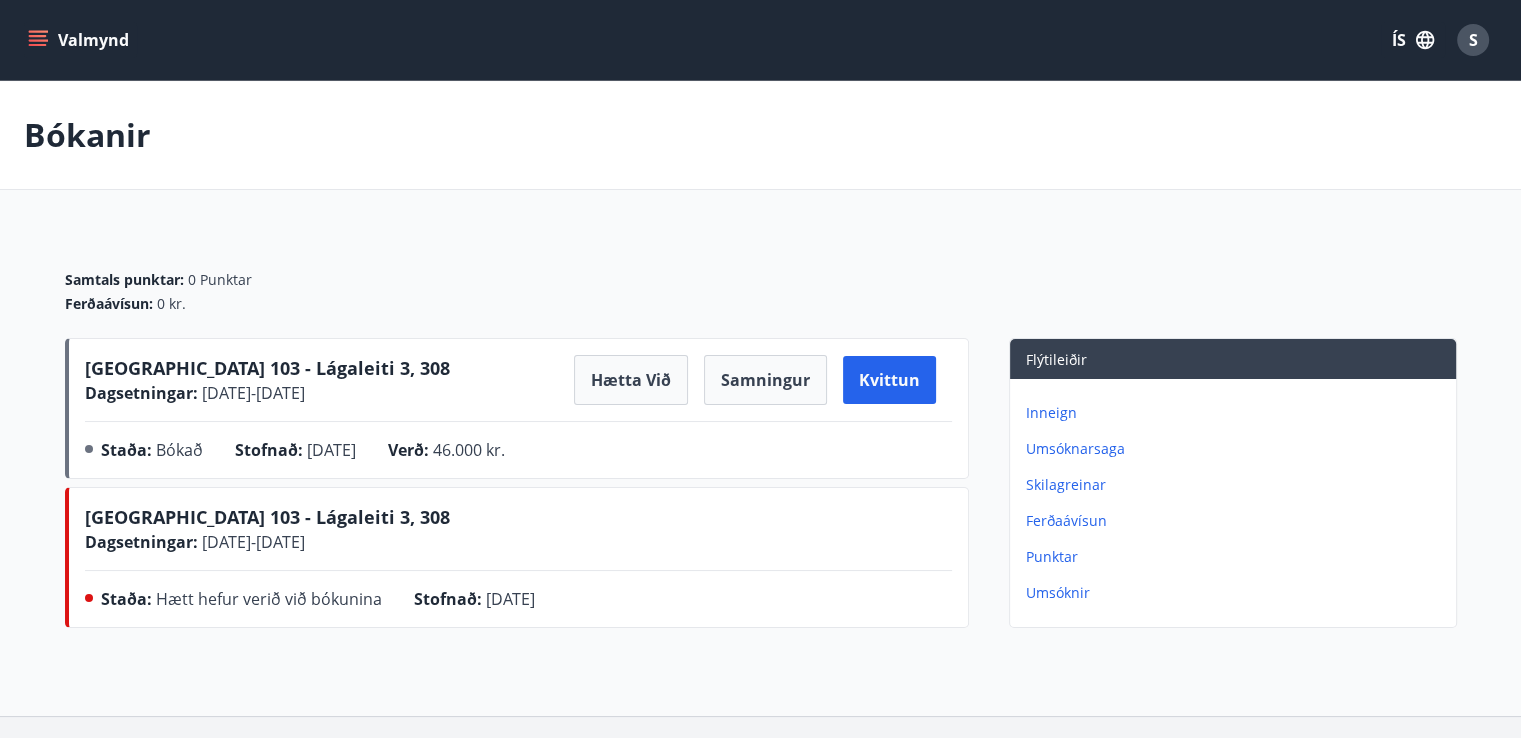 click 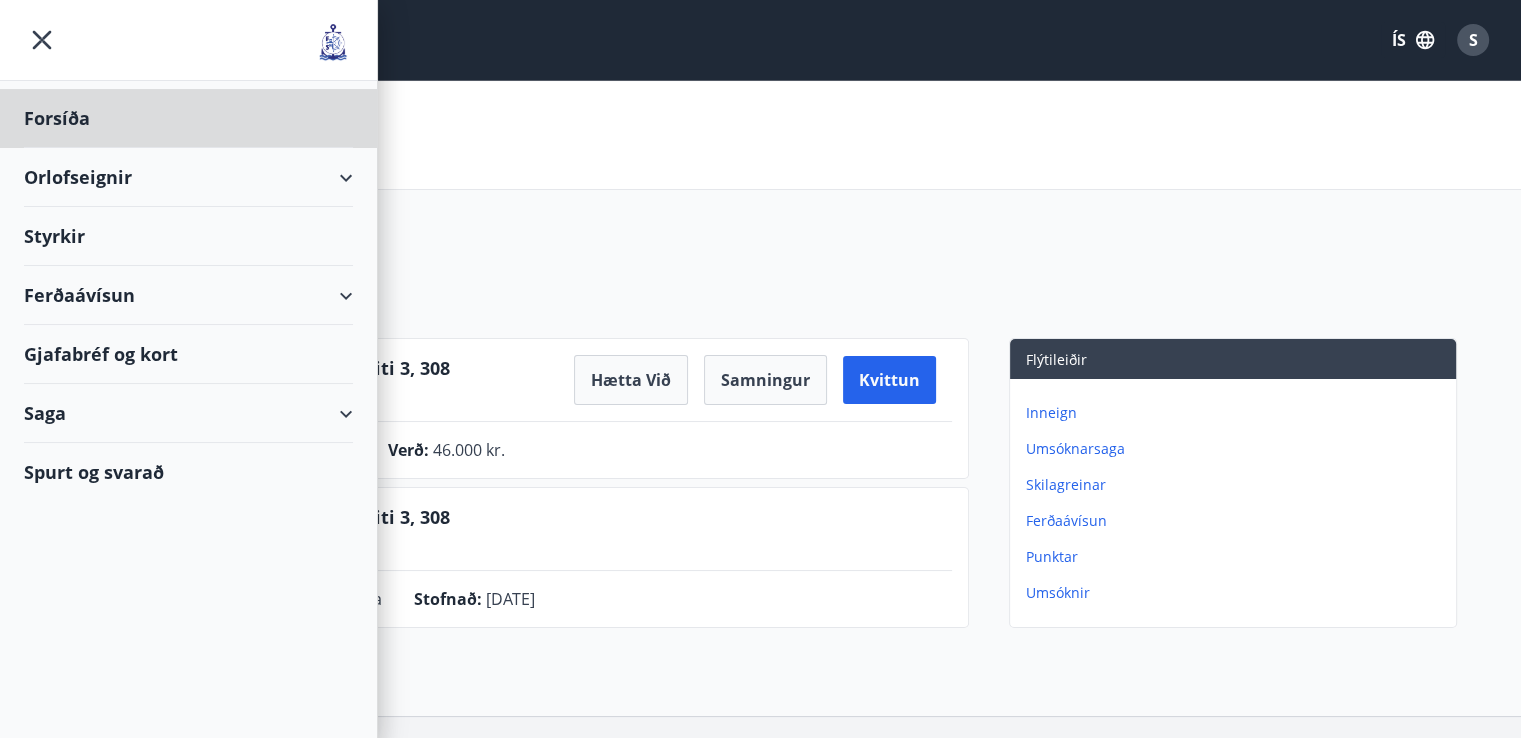 click on "Styrkir" at bounding box center [188, 118] 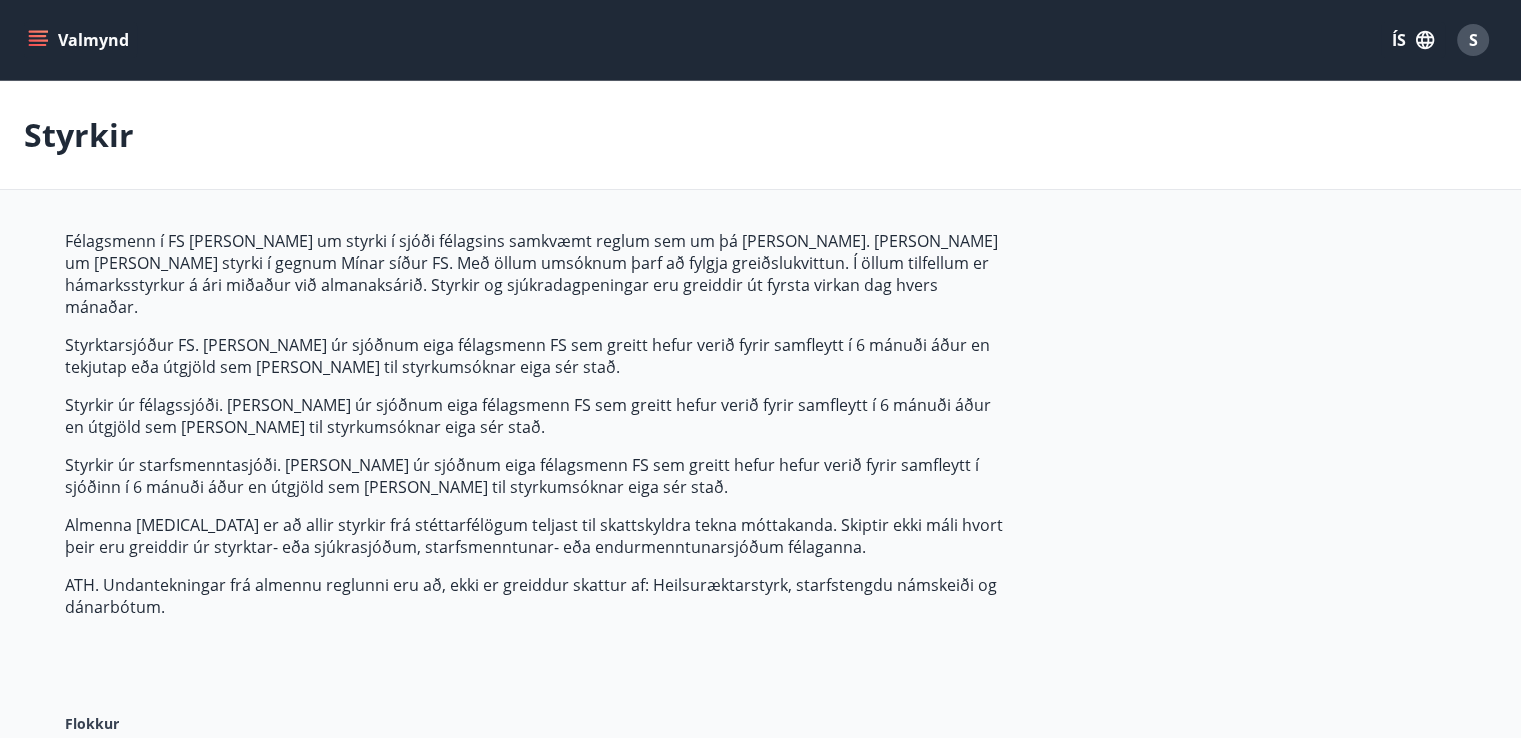 type on "***" 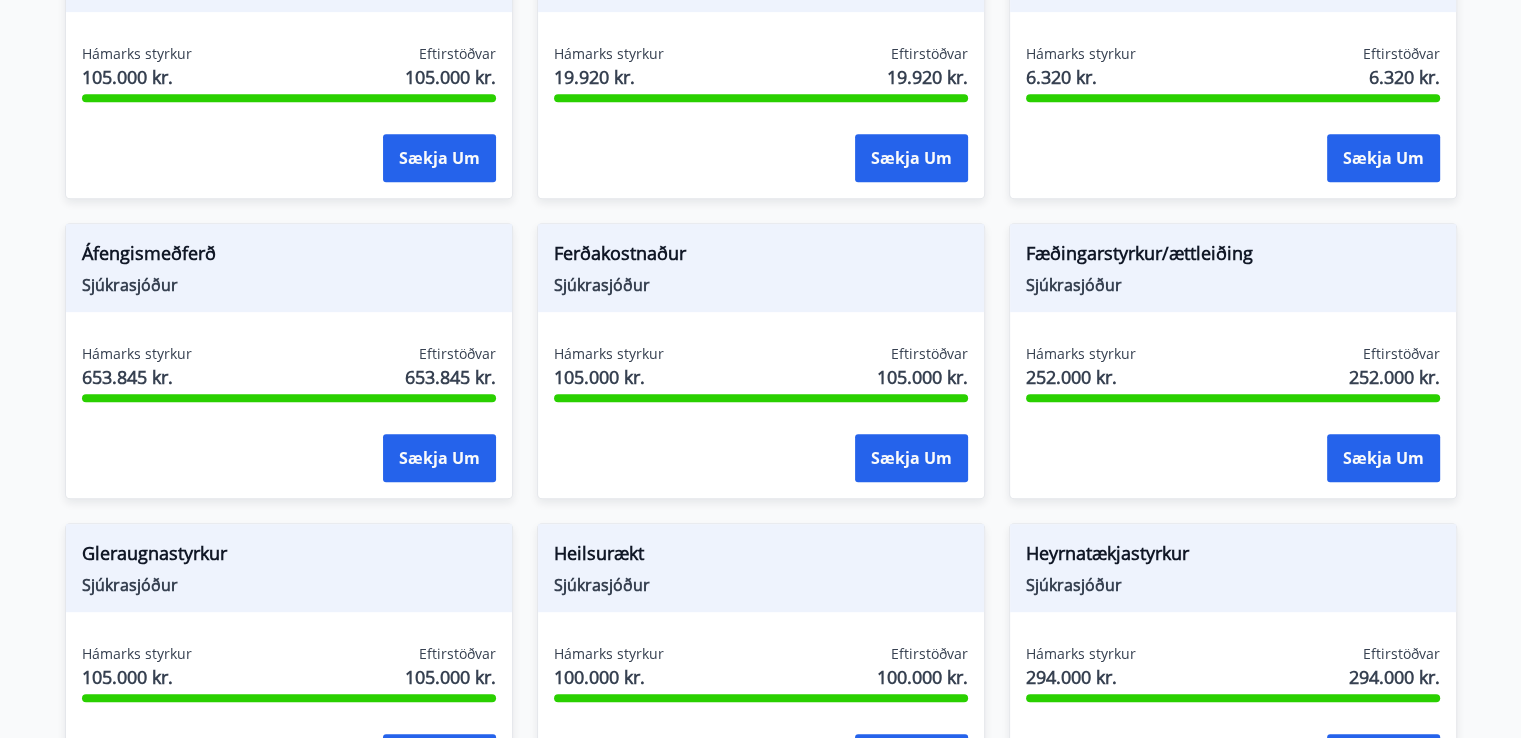 scroll, scrollTop: 894, scrollLeft: 0, axis: vertical 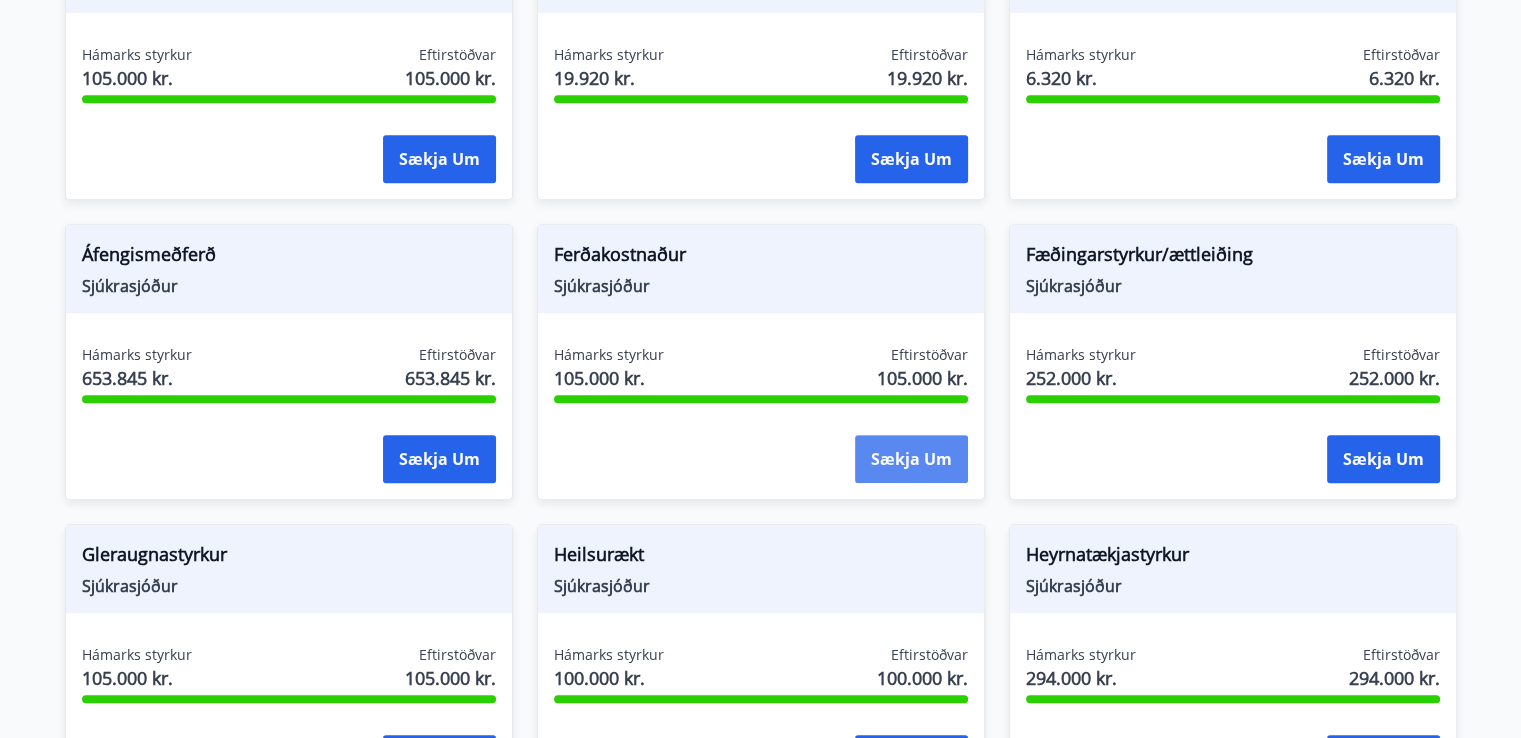 click on "Sækja um" at bounding box center [911, 459] 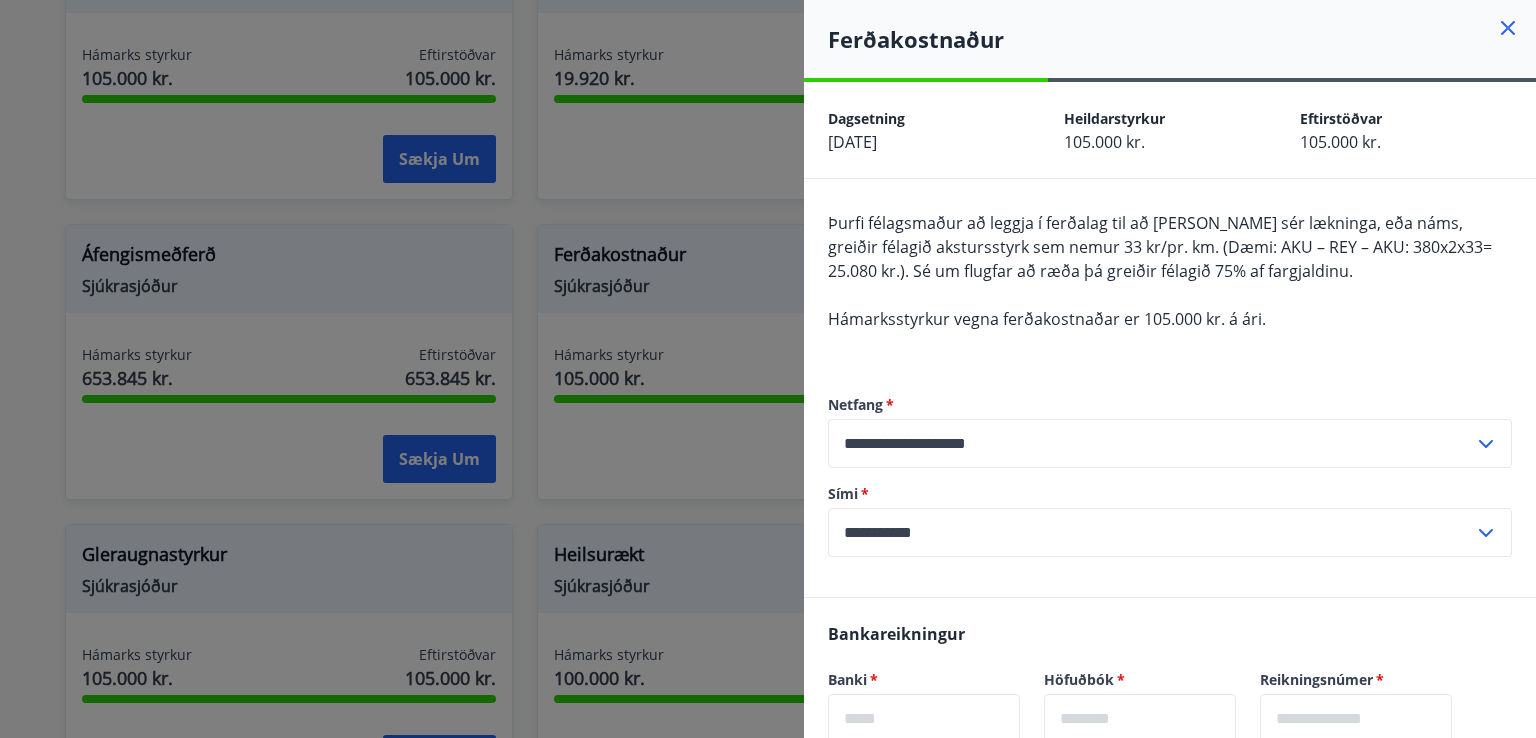 click 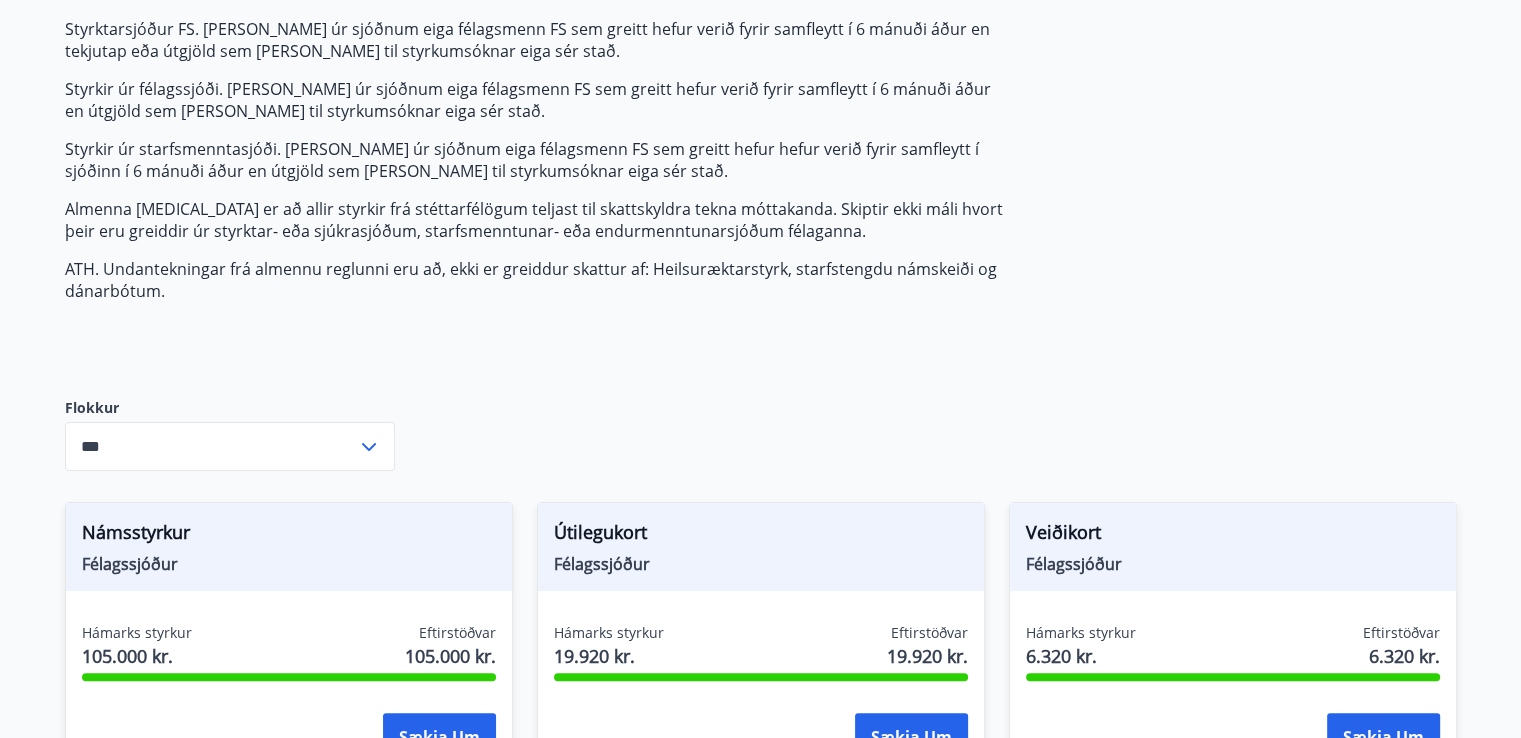 scroll, scrollTop: 0, scrollLeft: 0, axis: both 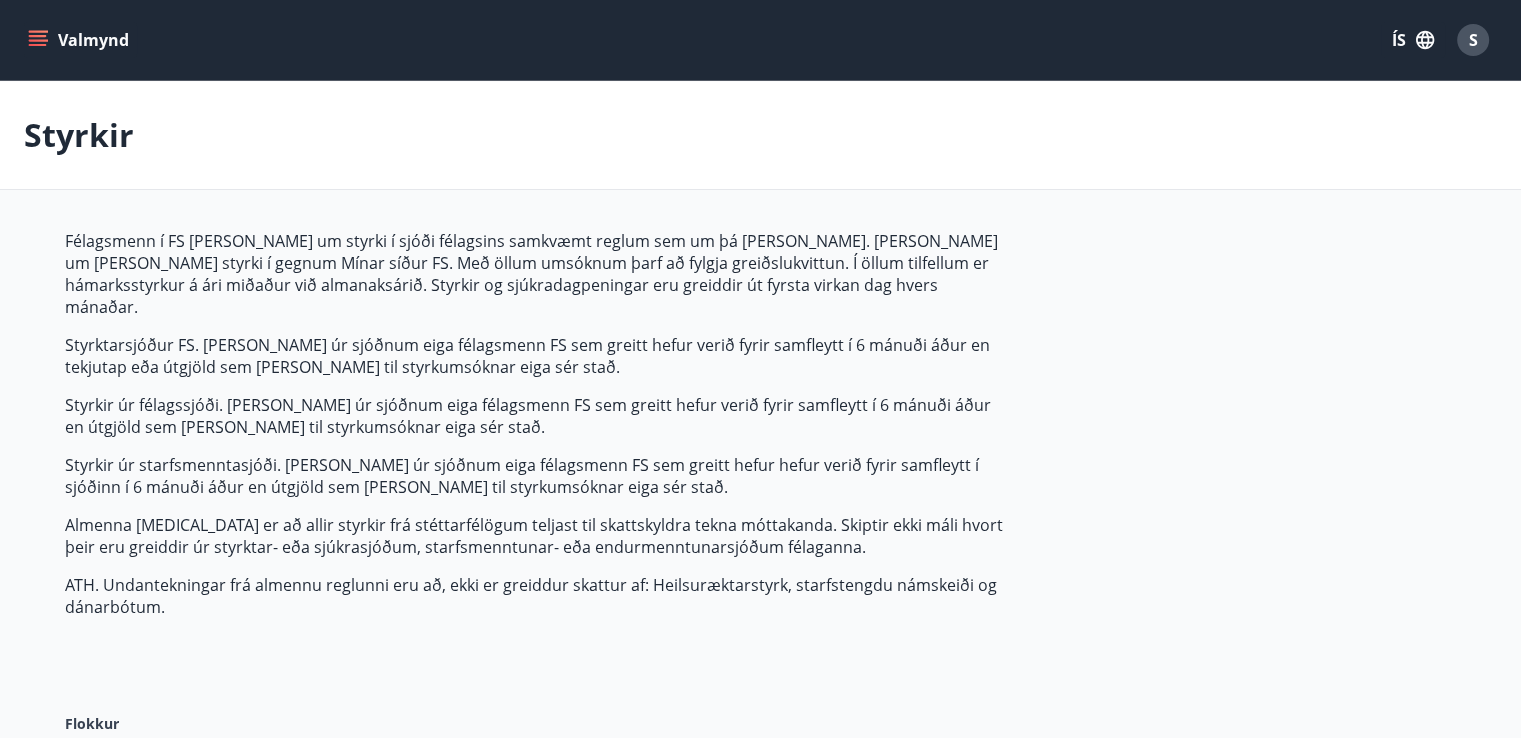 click 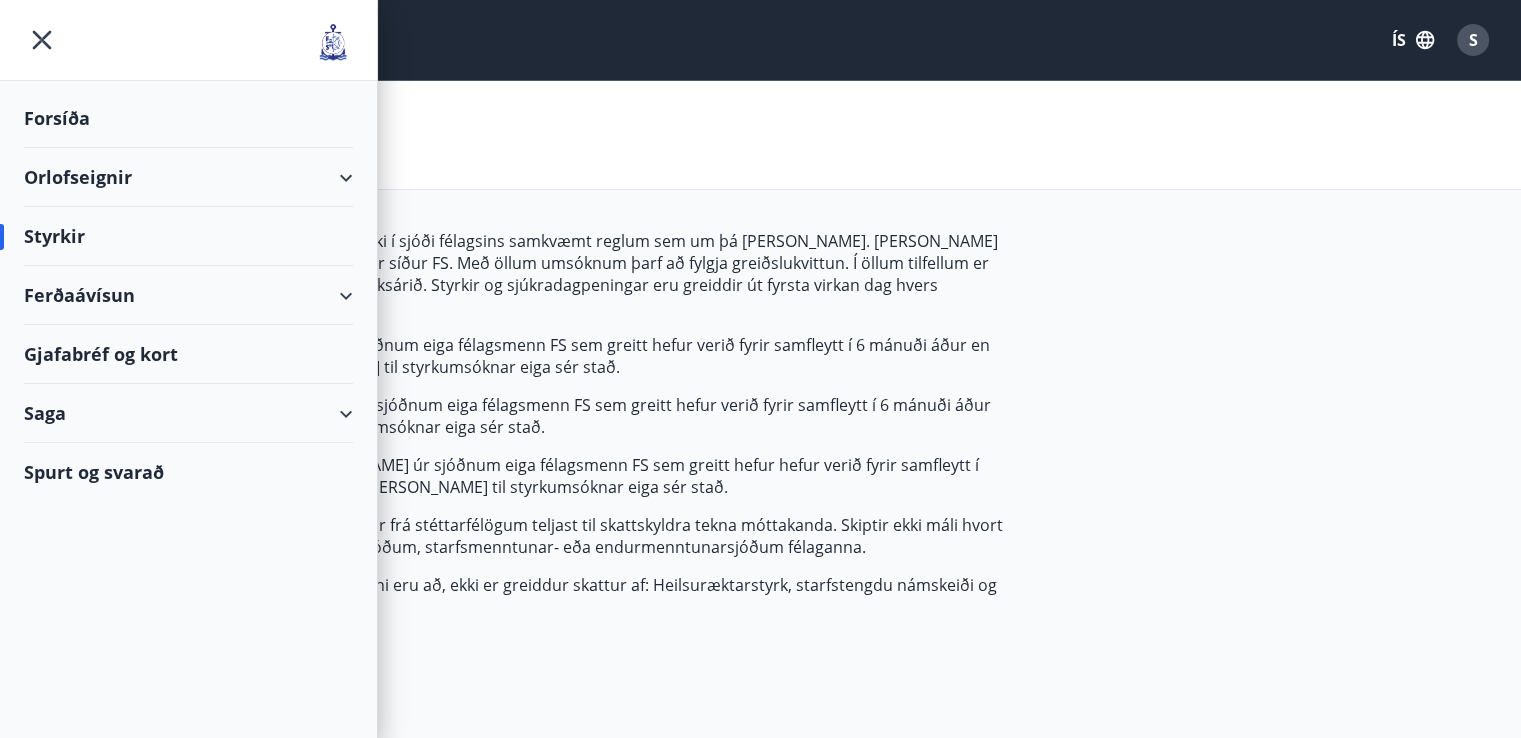 click on "Orlofseignir" at bounding box center (188, 177) 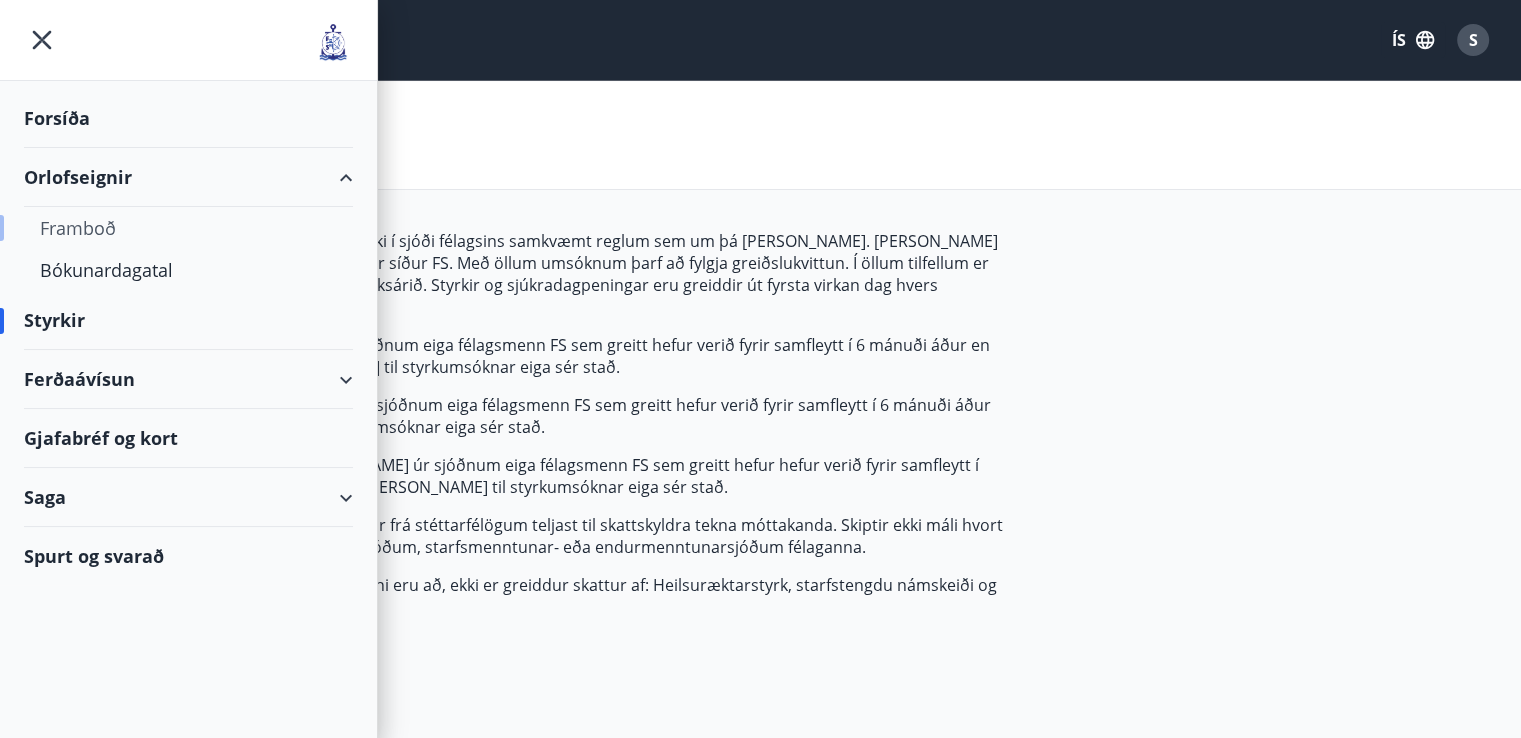 click on "Framboð" at bounding box center [188, 228] 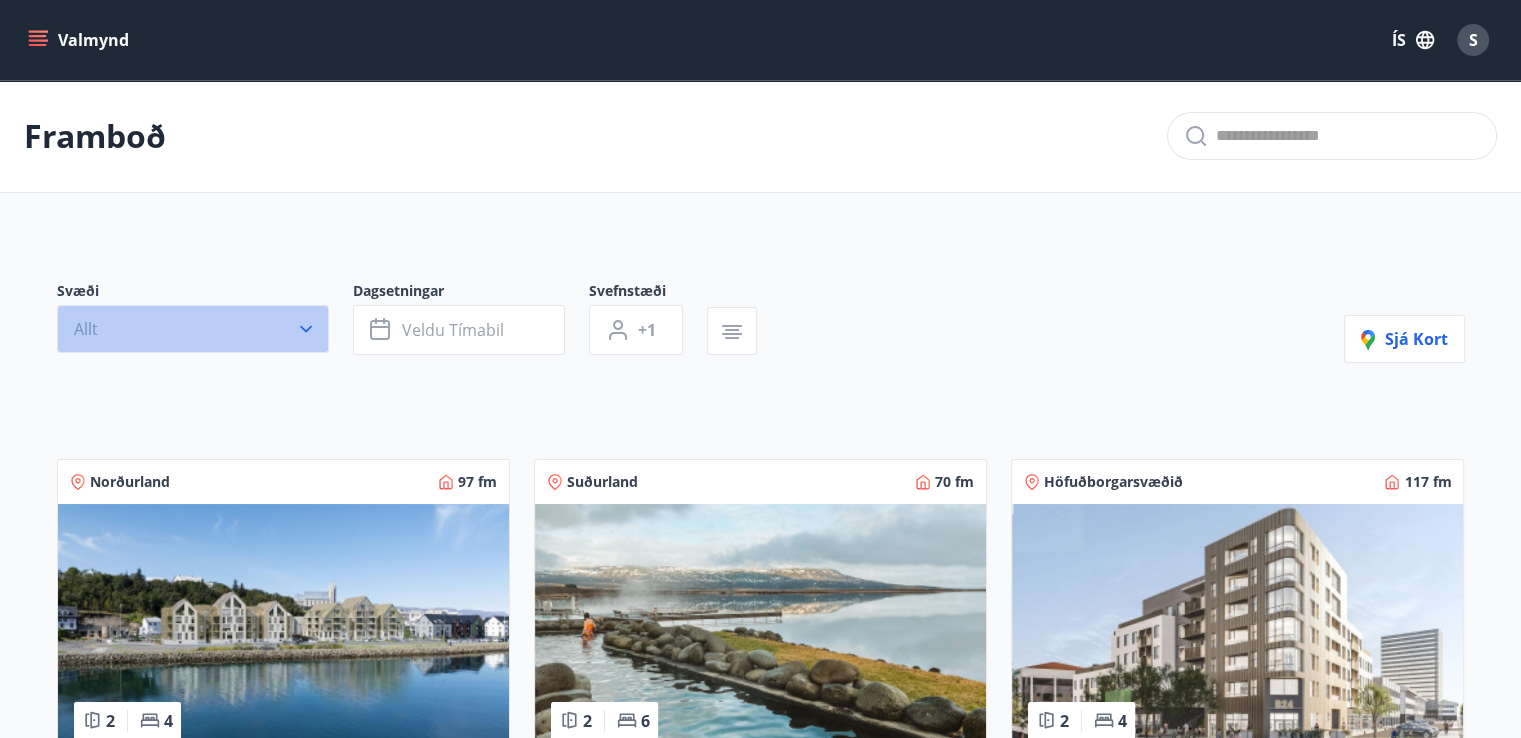 click 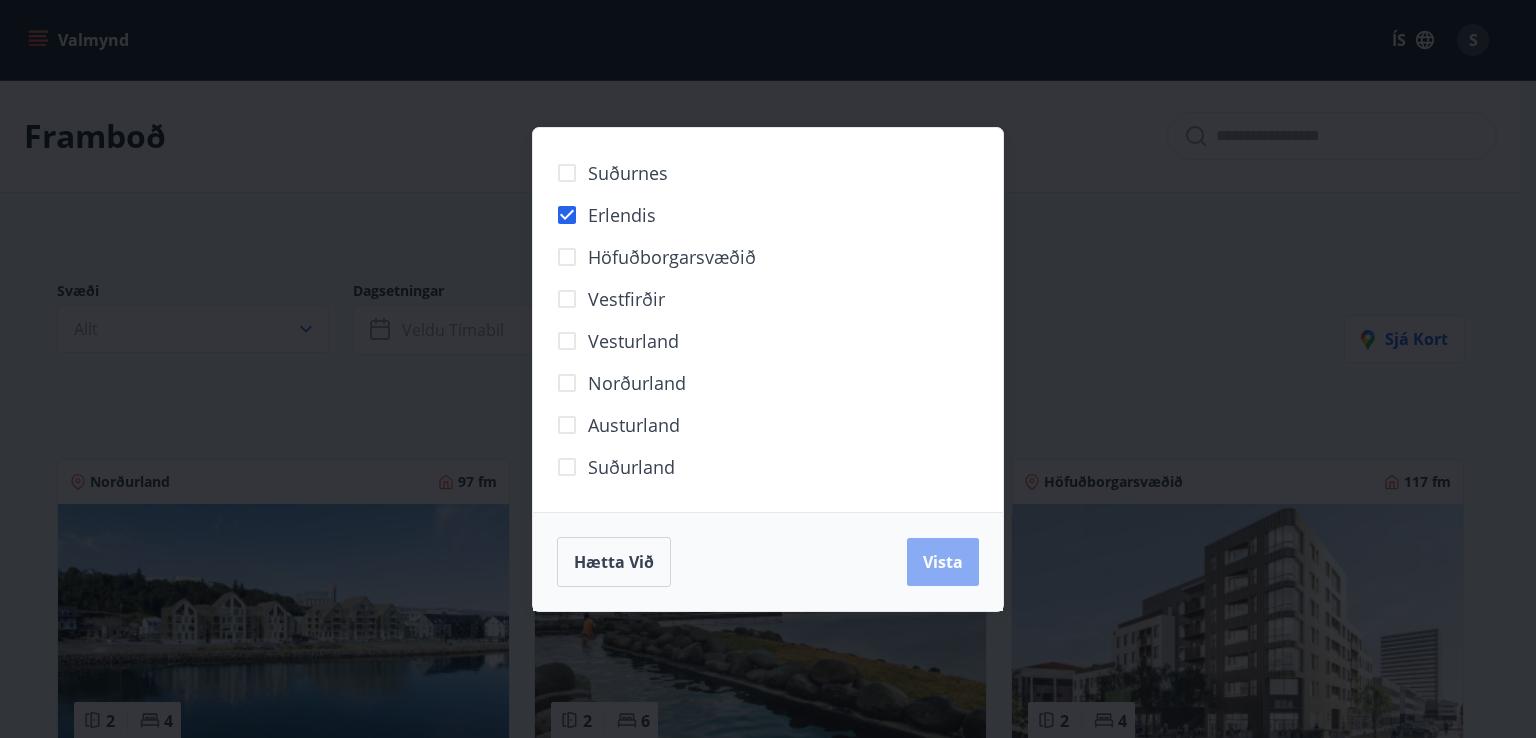 click on "Vista" at bounding box center (943, 562) 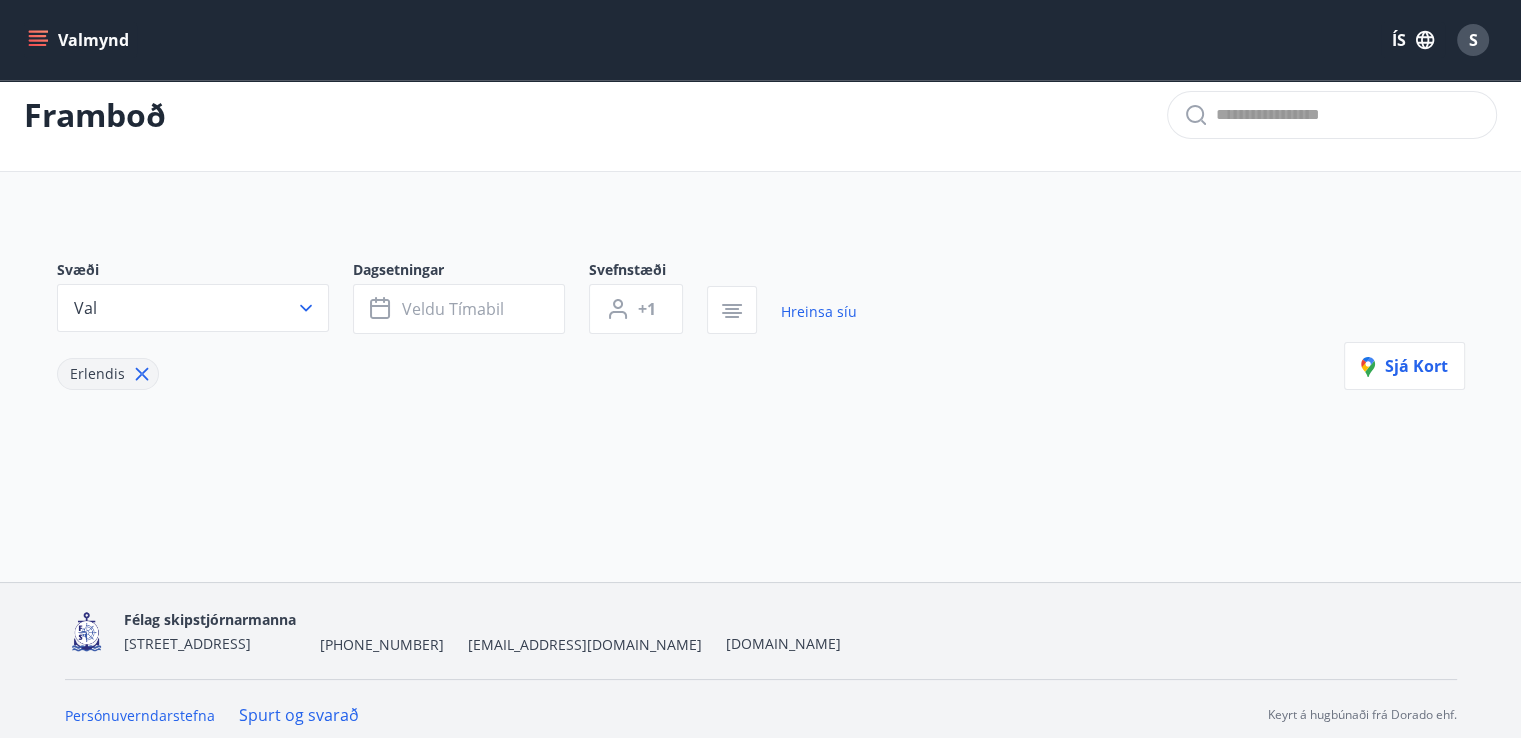 scroll, scrollTop: 32, scrollLeft: 0, axis: vertical 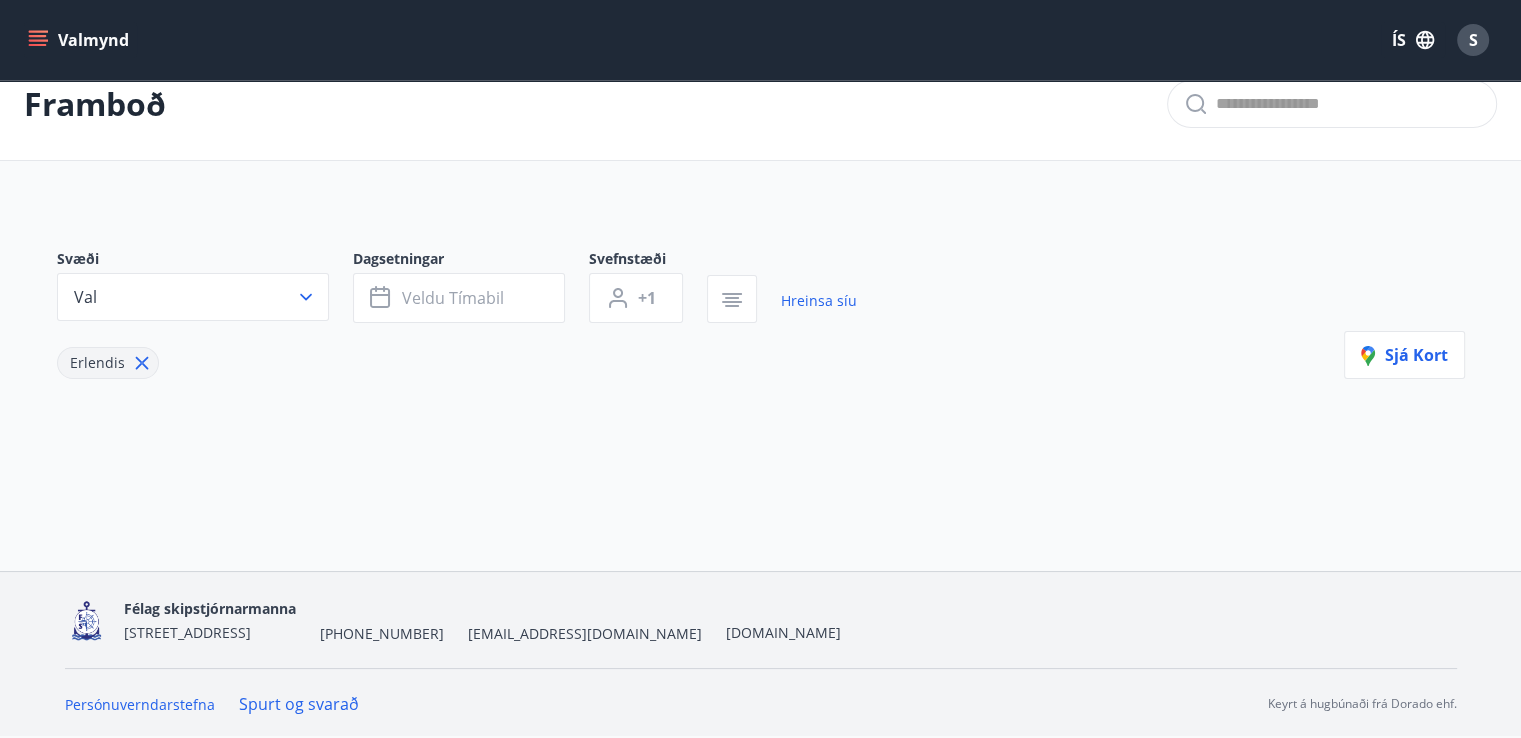 click 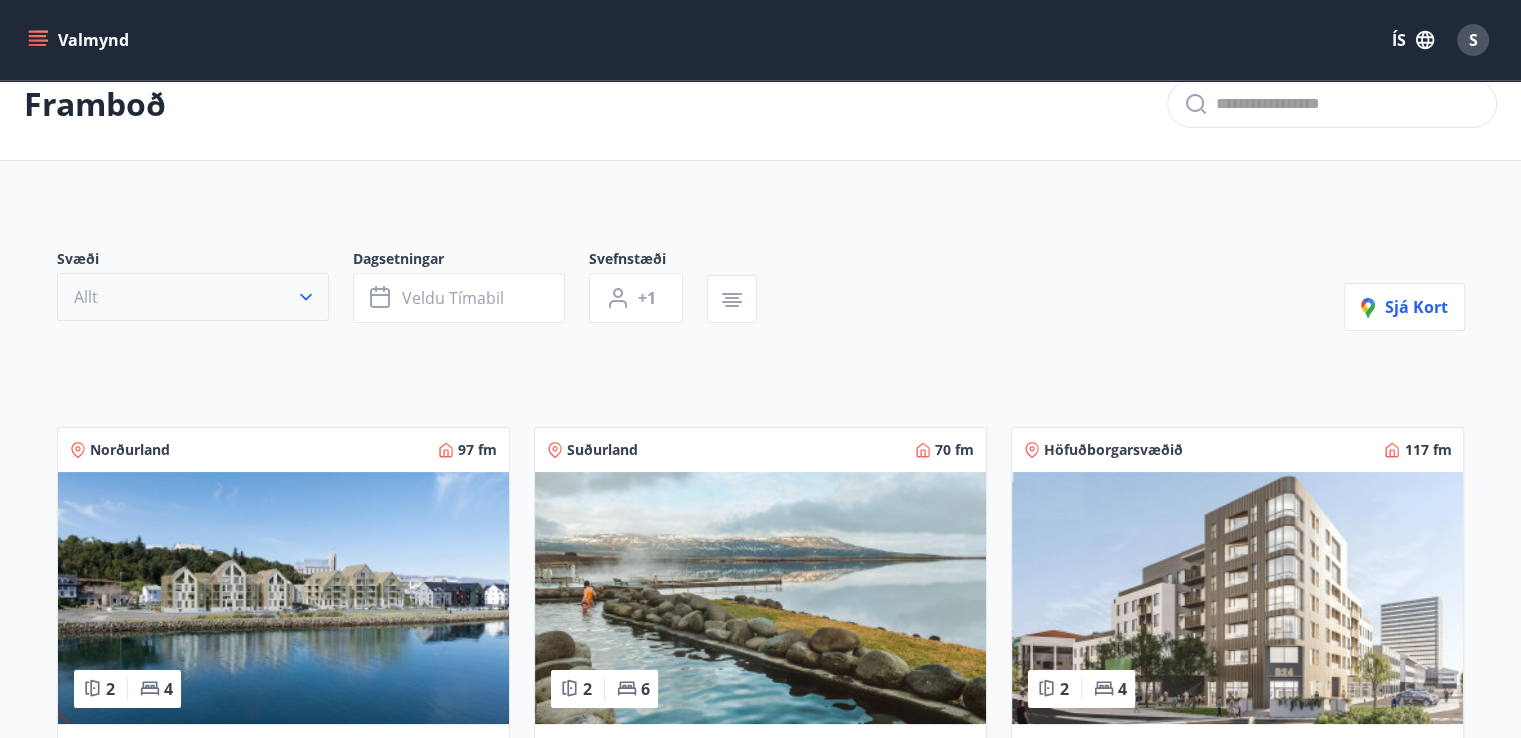 click 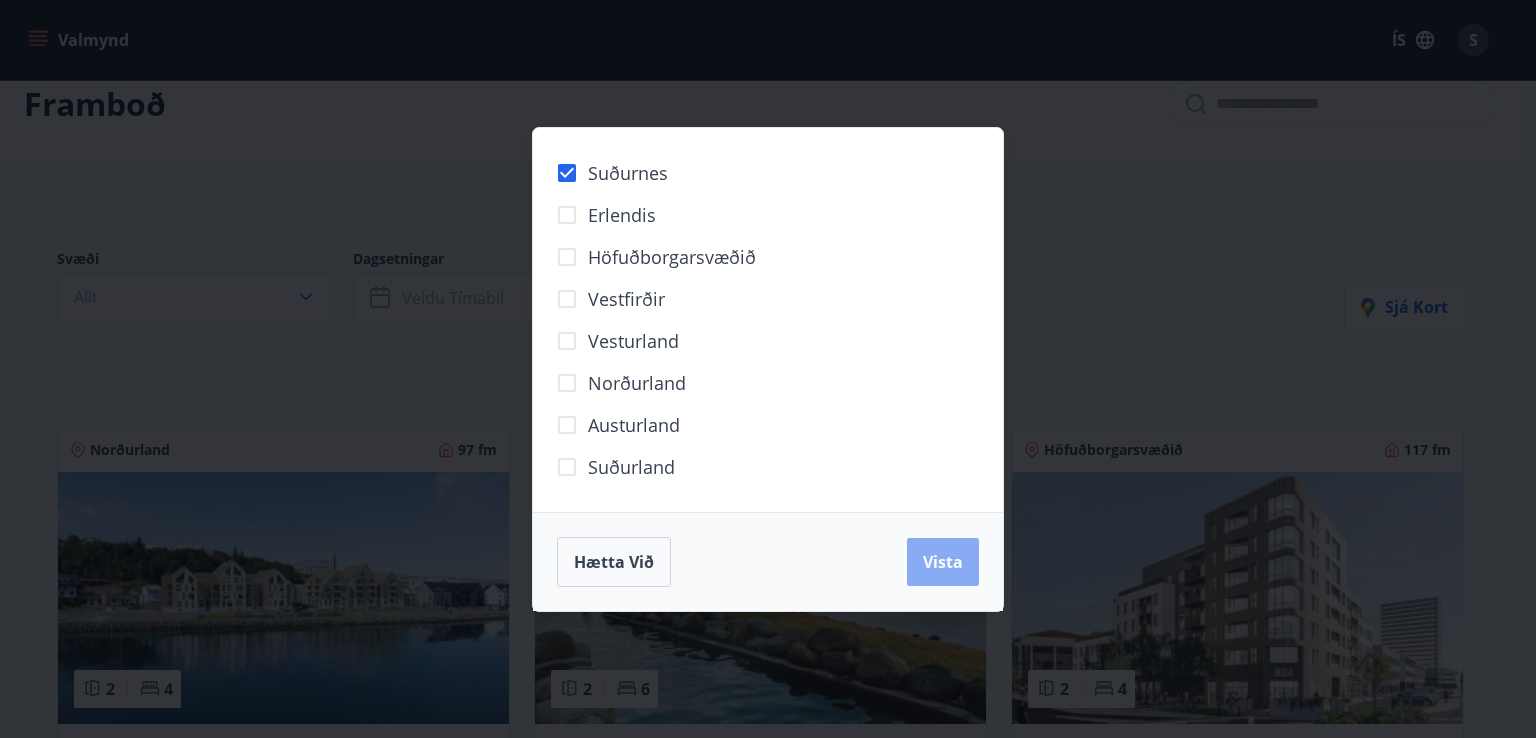 click on "Vista" at bounding box center (943, 562) 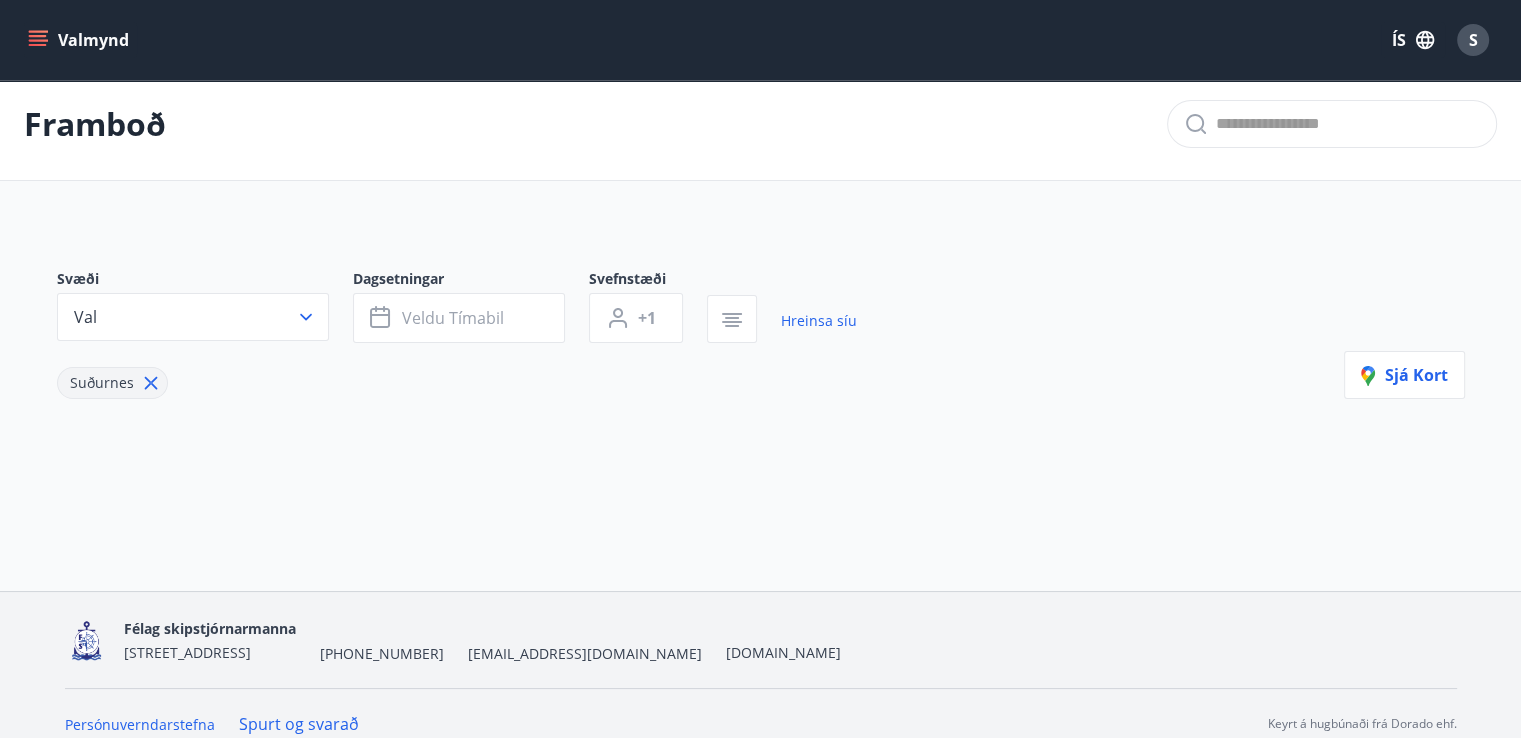 scroll, scrollTop: 0, scrollLeft: 0, axis: both 